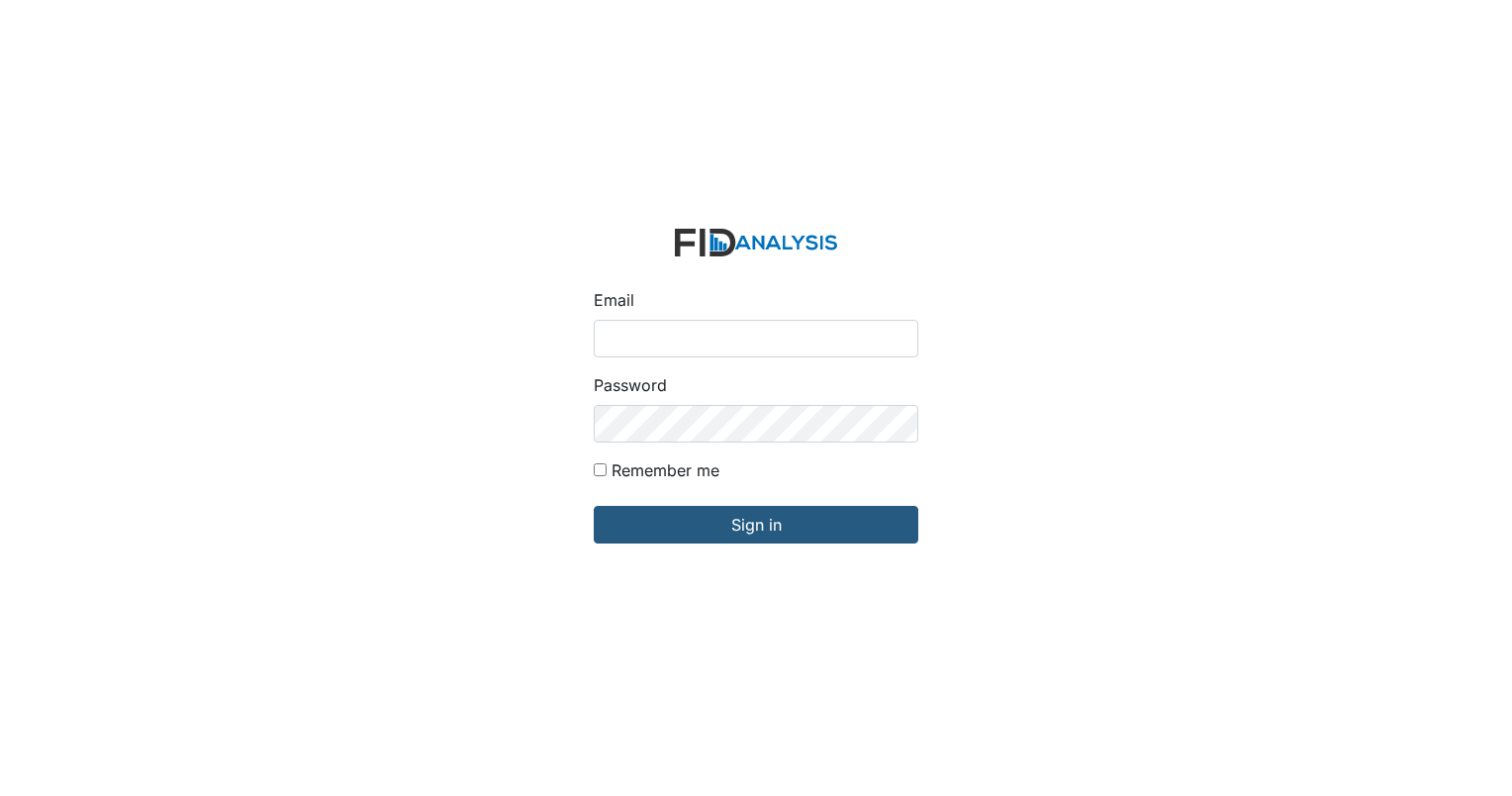 scroll, scrollTop: 0, scrollLeft: 0, axis: both 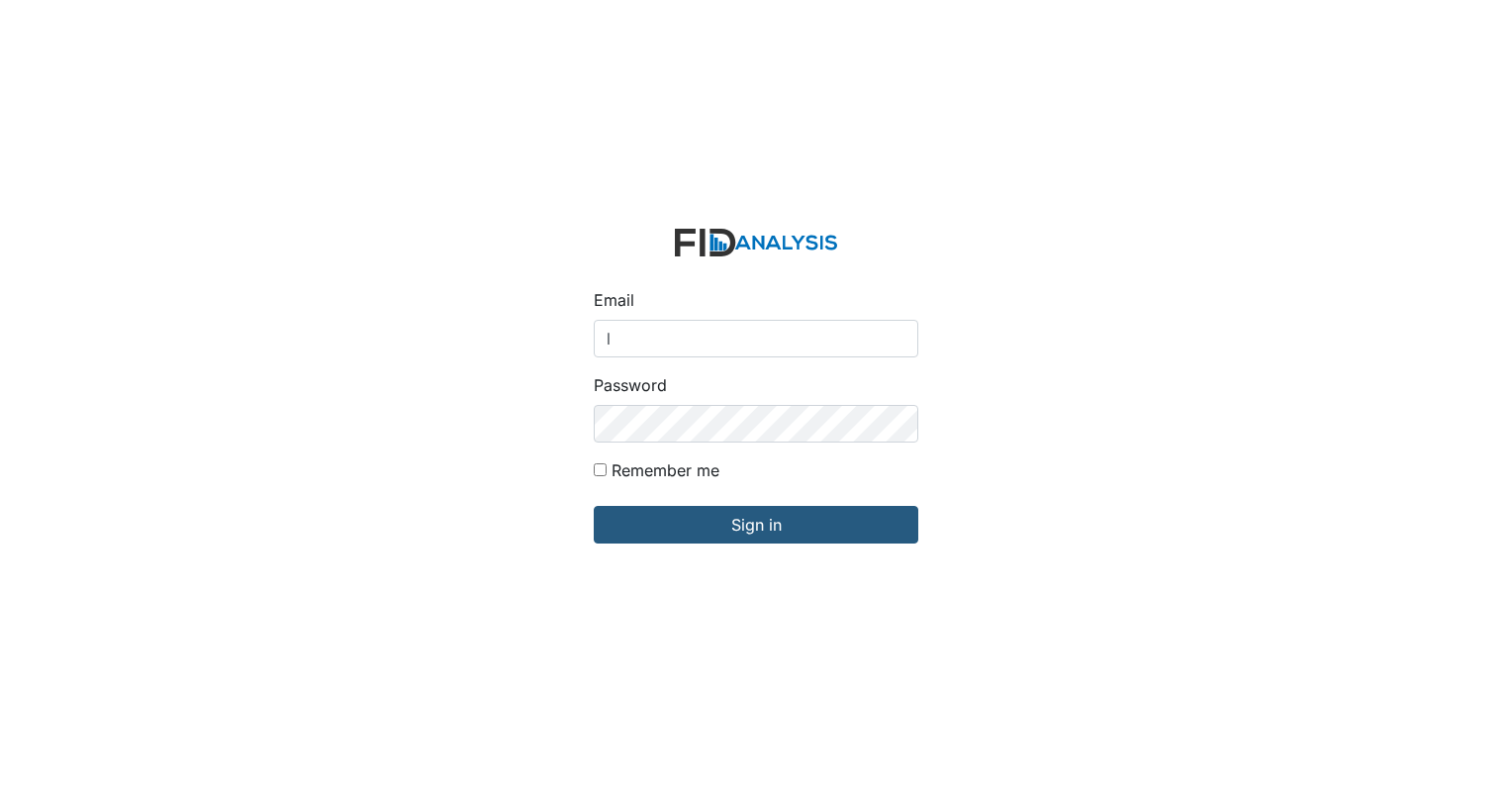 type on "[EMAIL]" 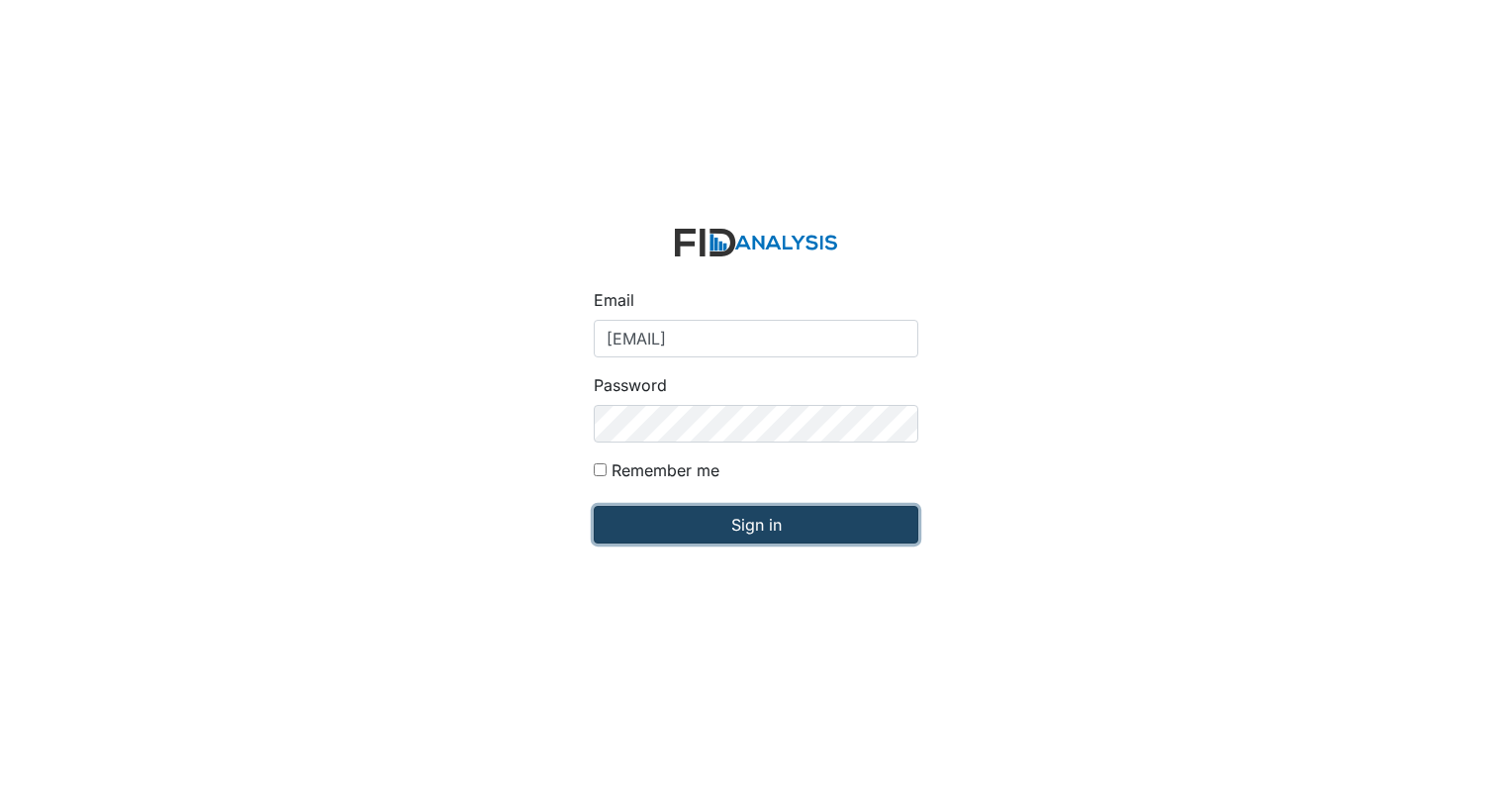 click on "Sign in" at bounding box center [756, 525] 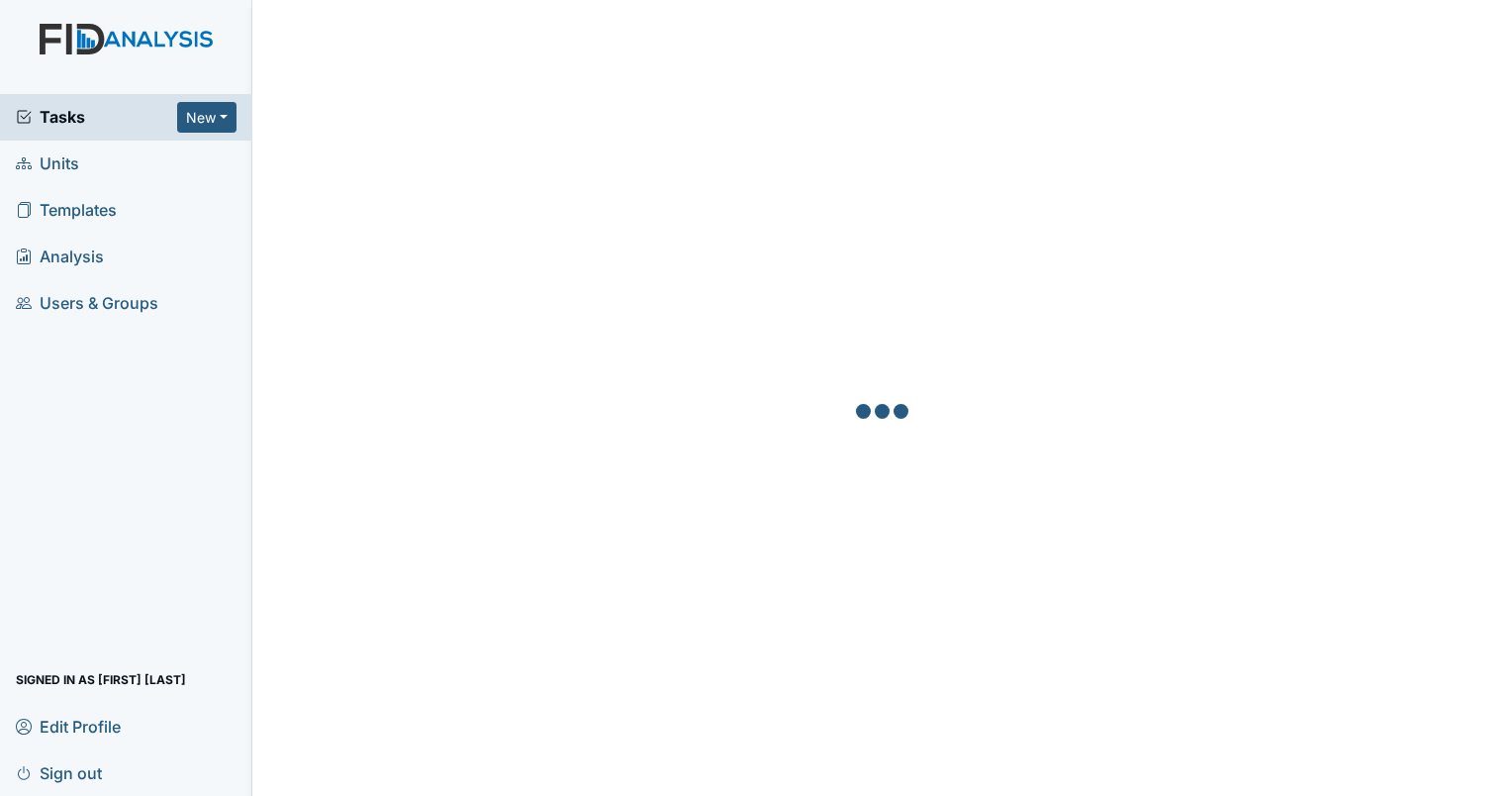scroll, scrollTop: 0, scrollLeft: 0, axis: both 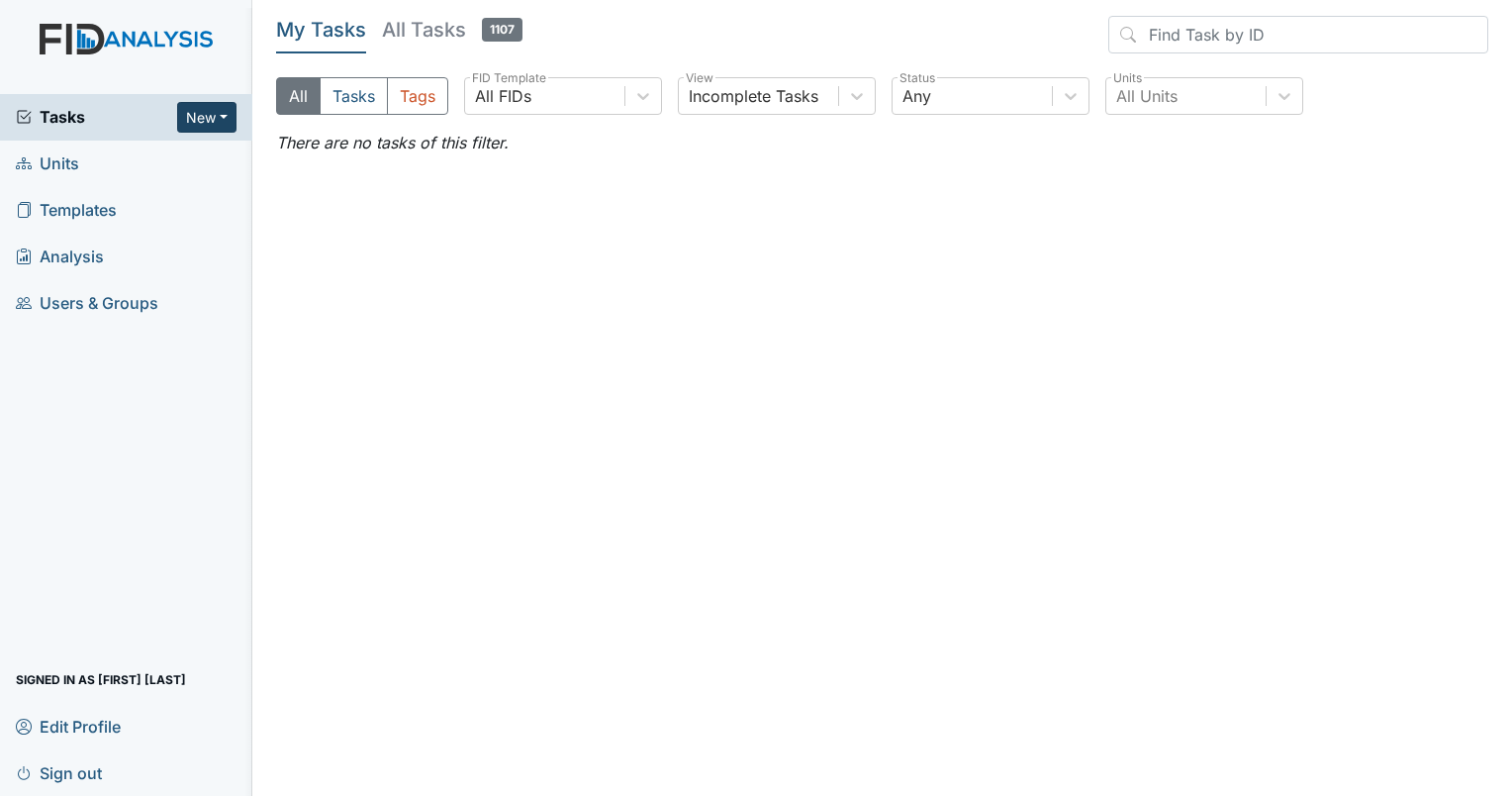 click on "New" at bounding box center [207, 117] 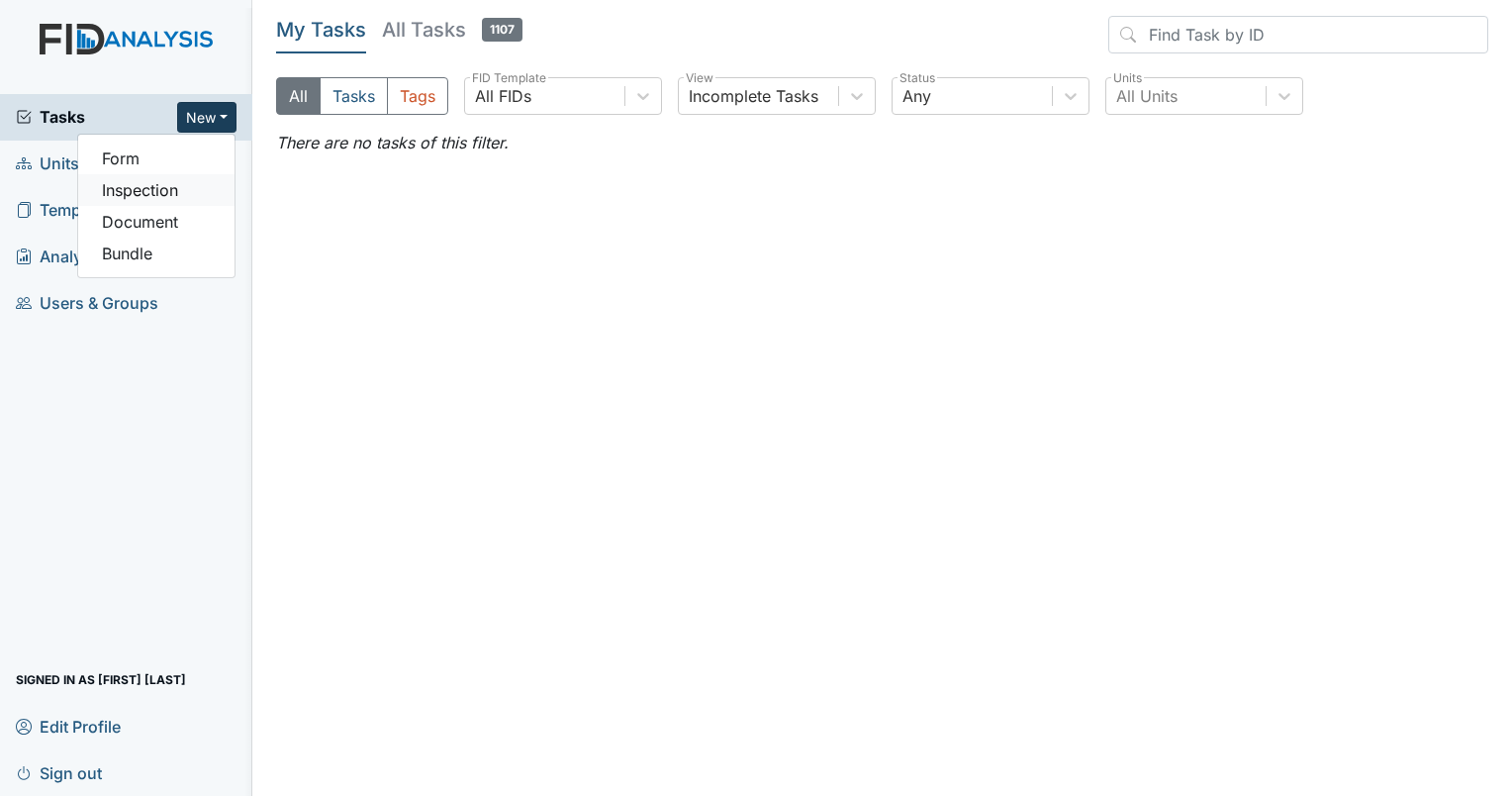 click on "Inspection" at bounding box center (156, 190) 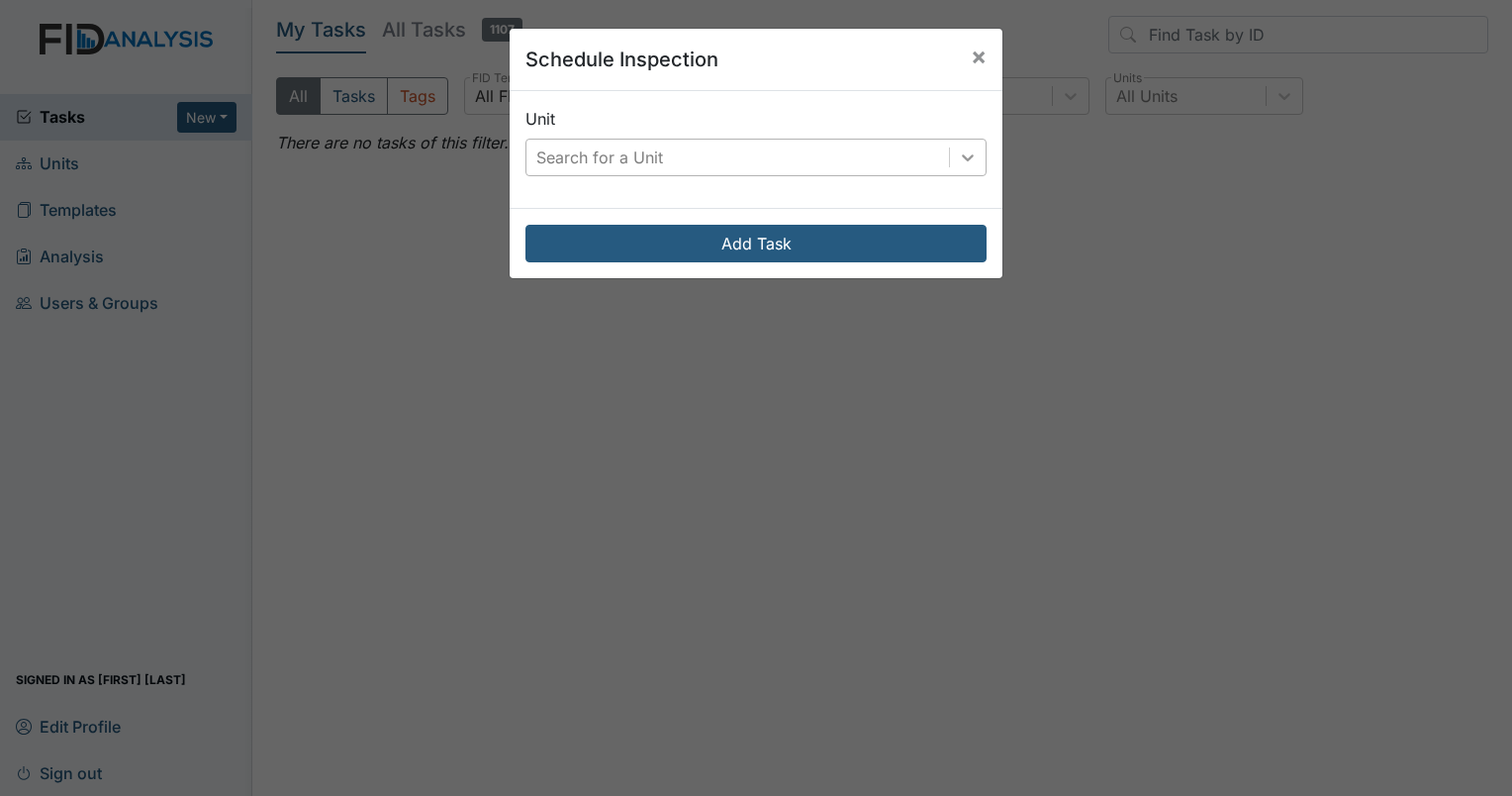 click 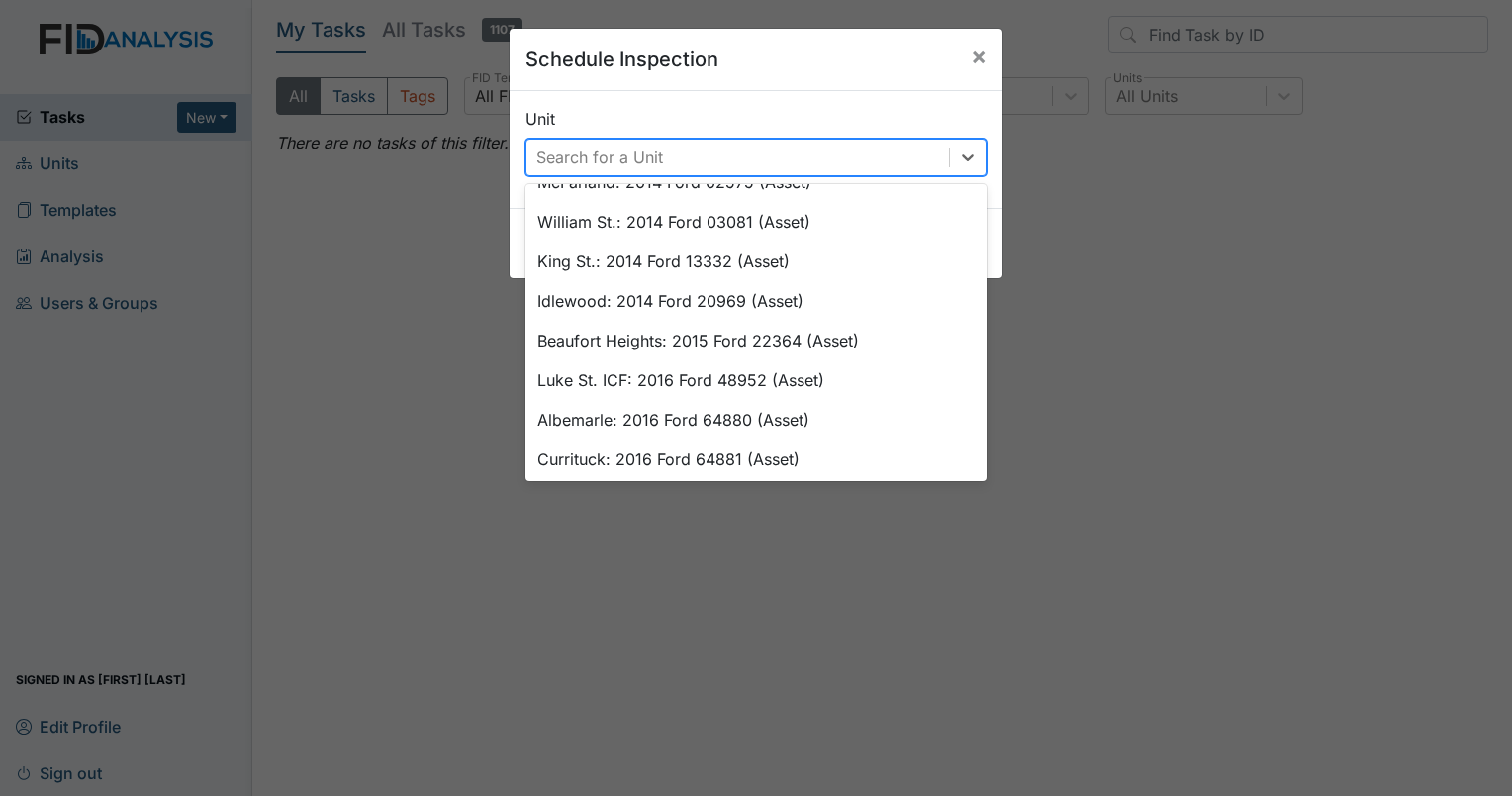 scroll, scrollTop: 303, scrollLeft: 0, axis: vertical 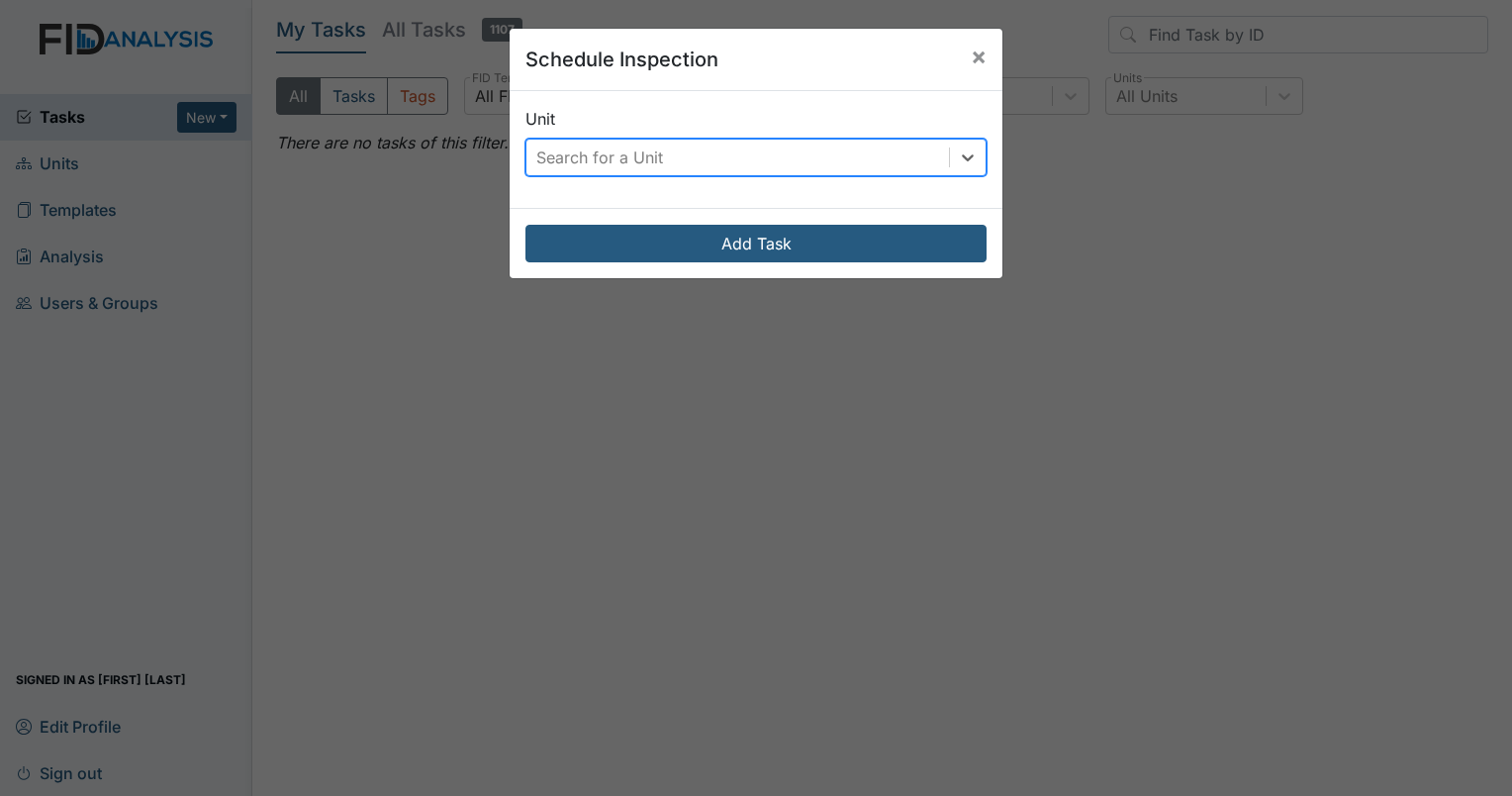 click on "Search for a Unit" at bounding box center (600, 157) 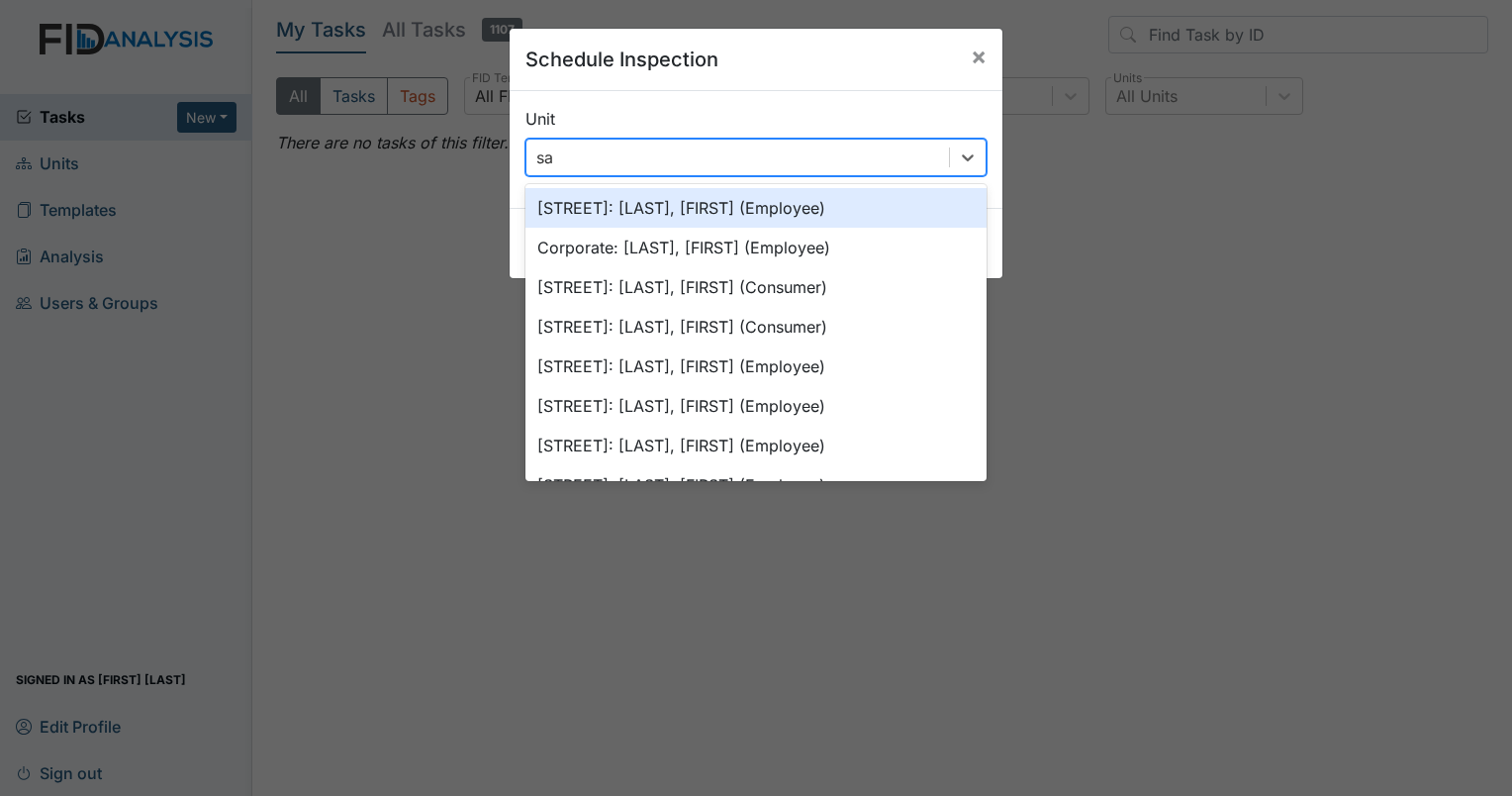 type on "s" 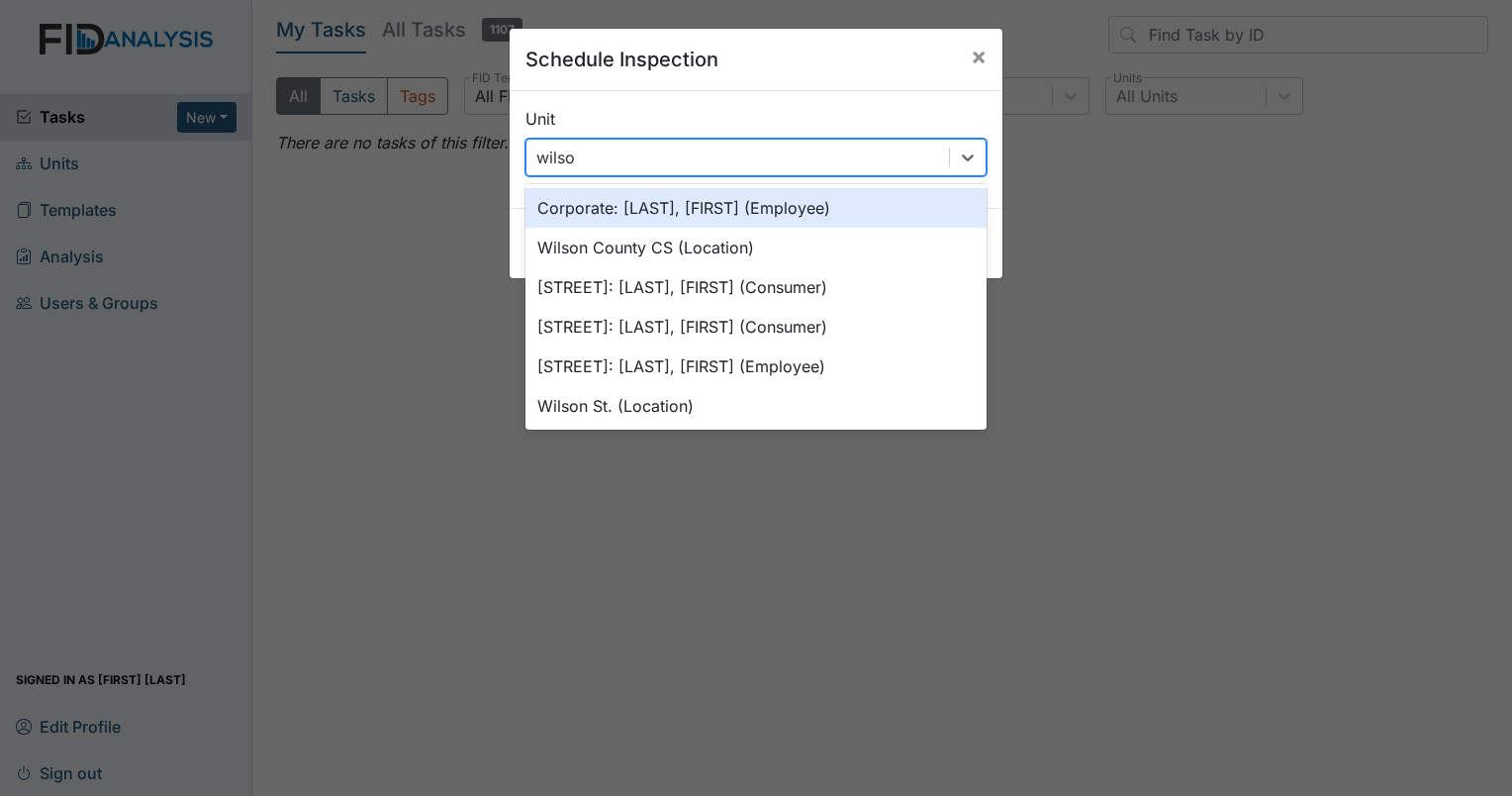 type on "wilson" 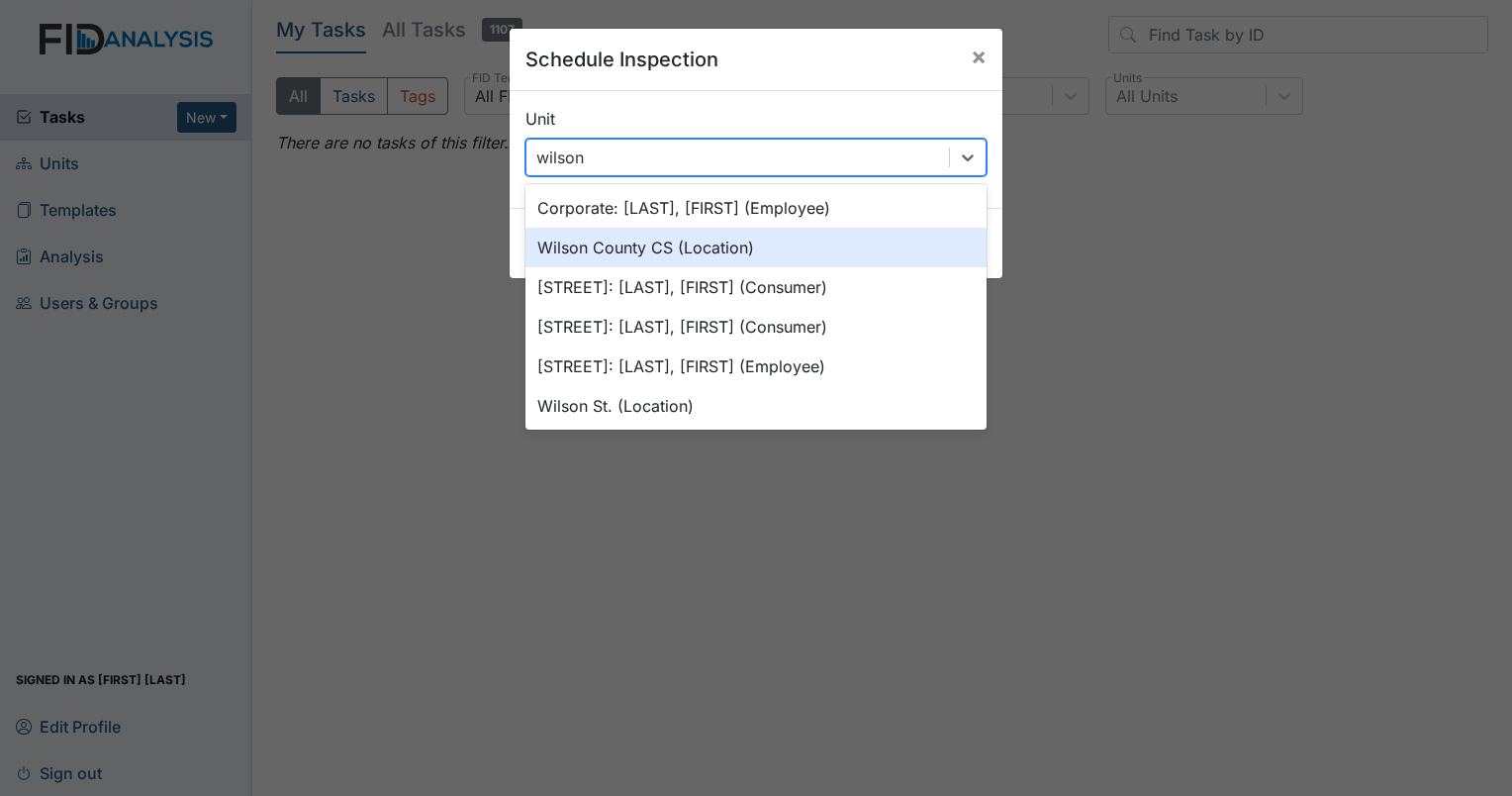 click on "Wilson County CS (Location)" at bounding box center [756, 248] 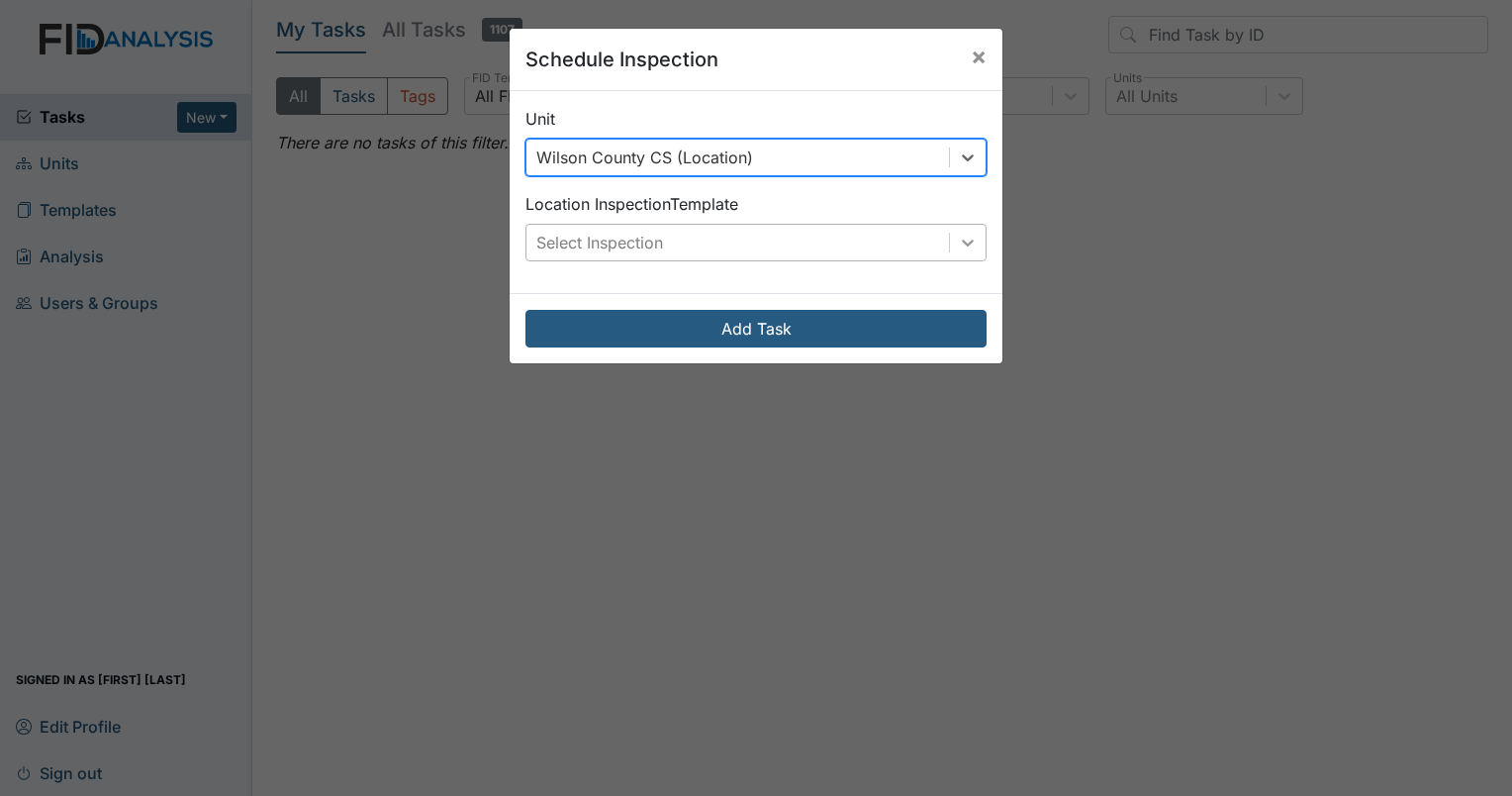 click 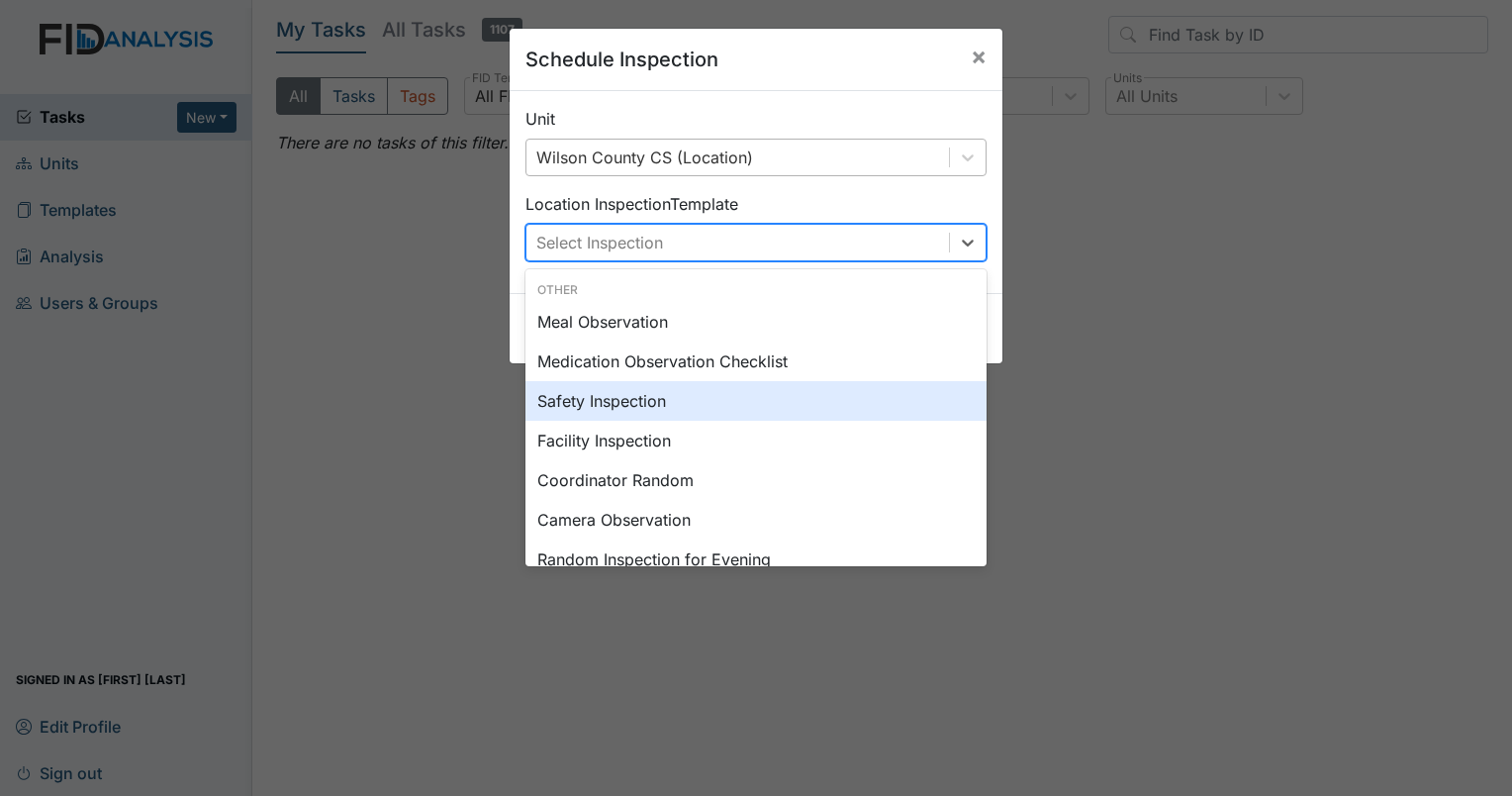 click on "Safety Inspection" at bounding box center [756, 401] 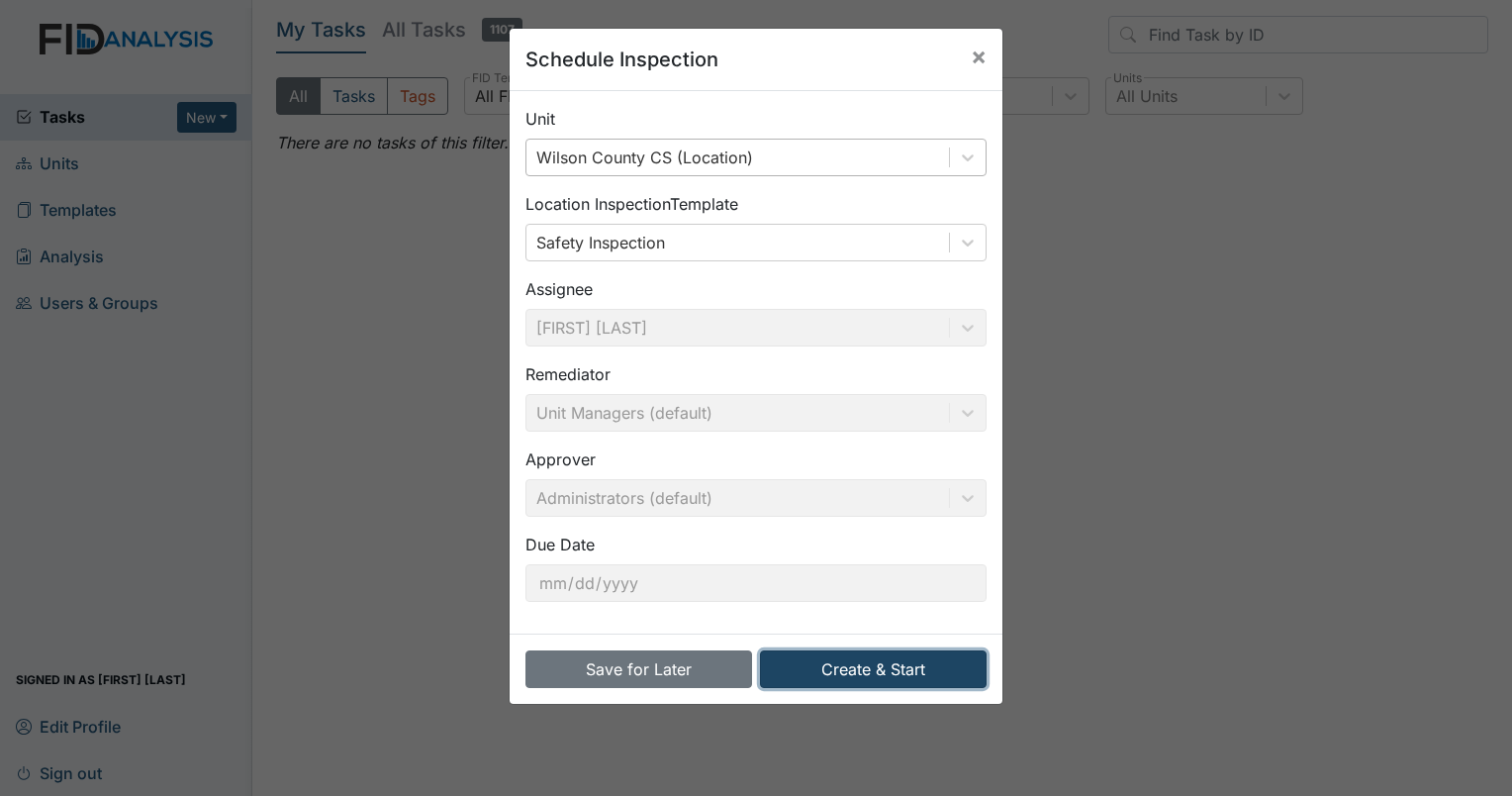 click on "Create & Start" at bounding box center (873, 669) 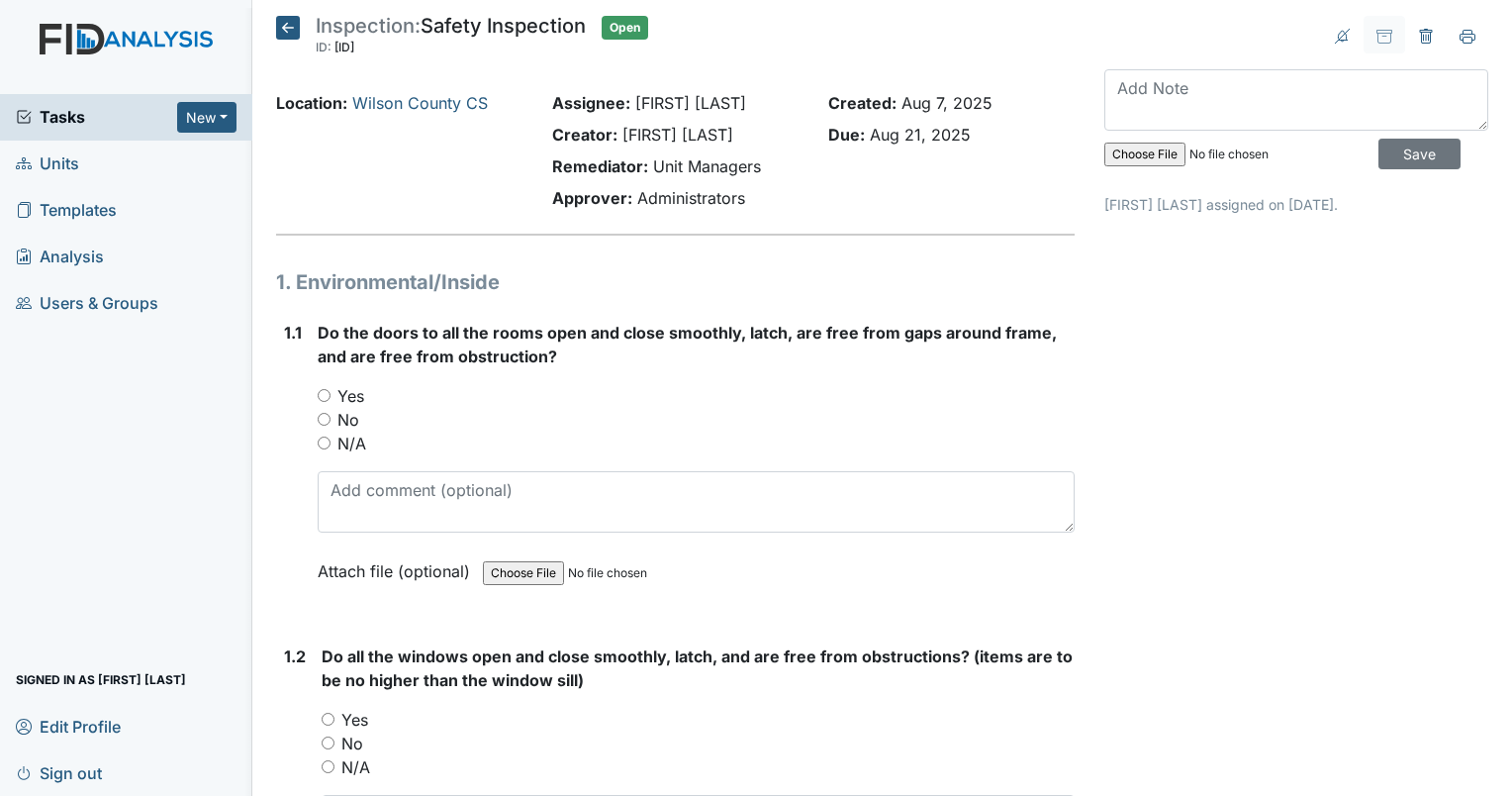 scroll, scrollTop: 0, scrollLeft: 0, axis: both 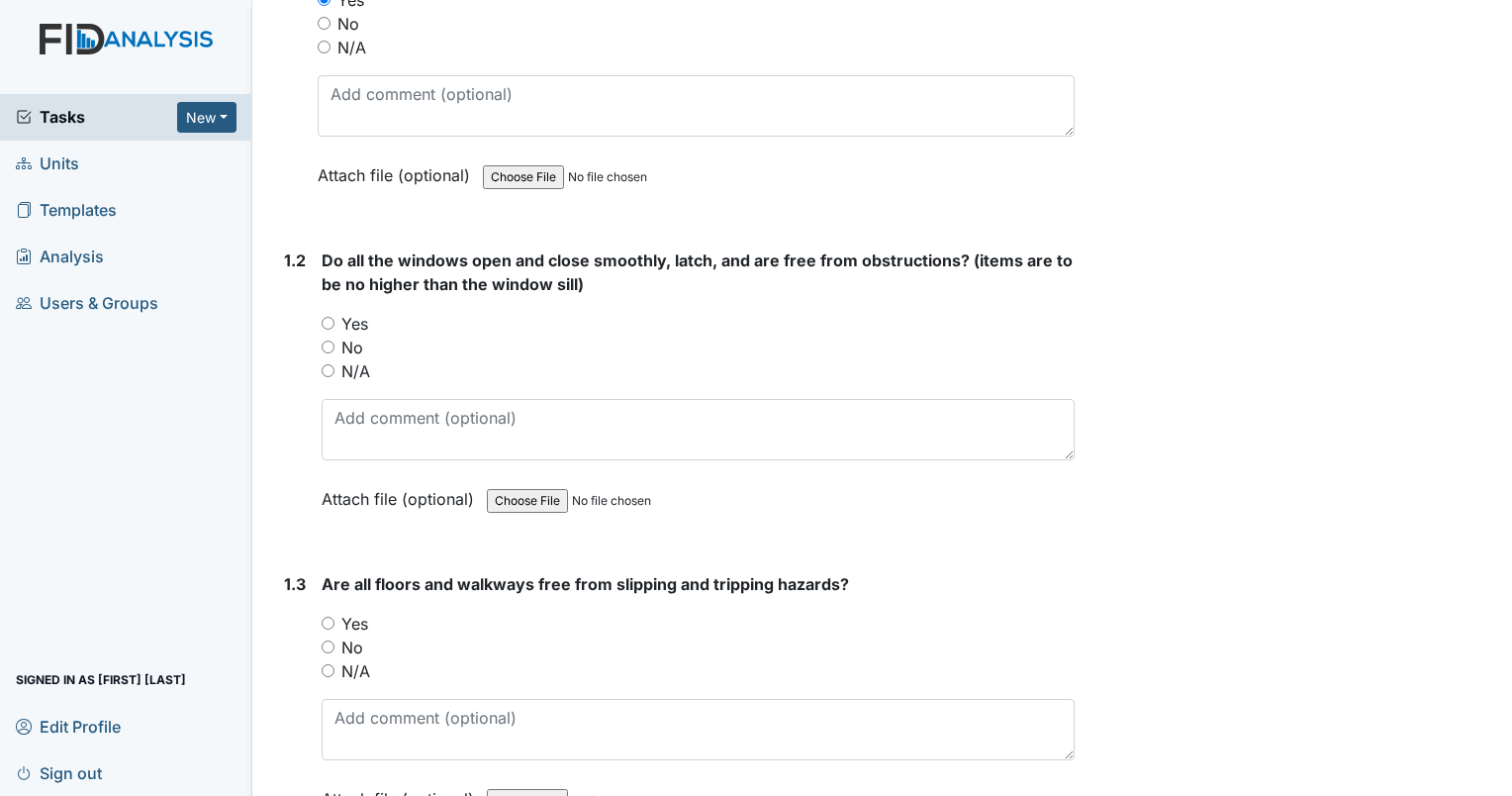 click on "Yes" at bounding box center (328, 323) 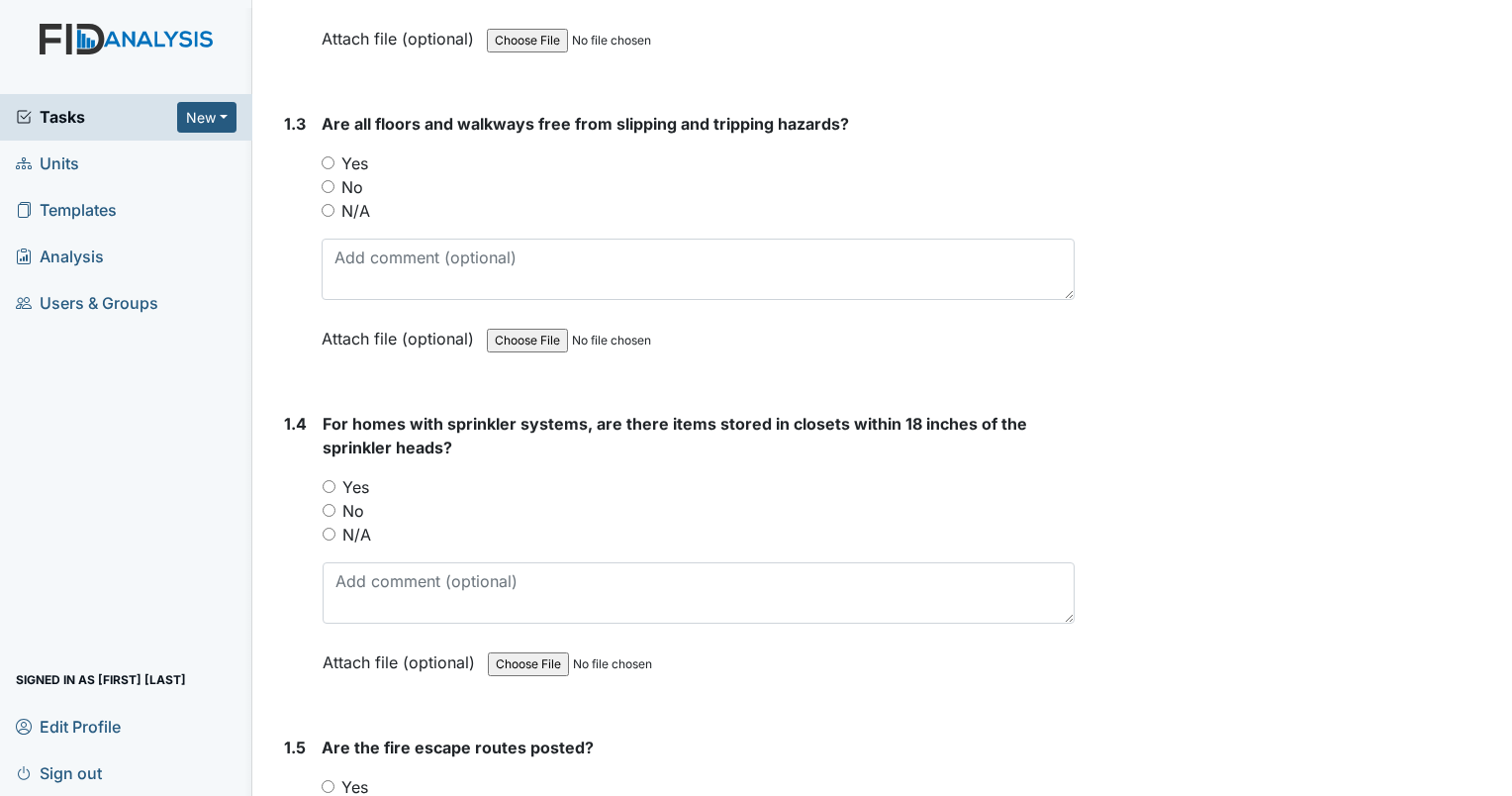 scroll, scrollTop: 891, scrollLeft: 0, axis: vertical 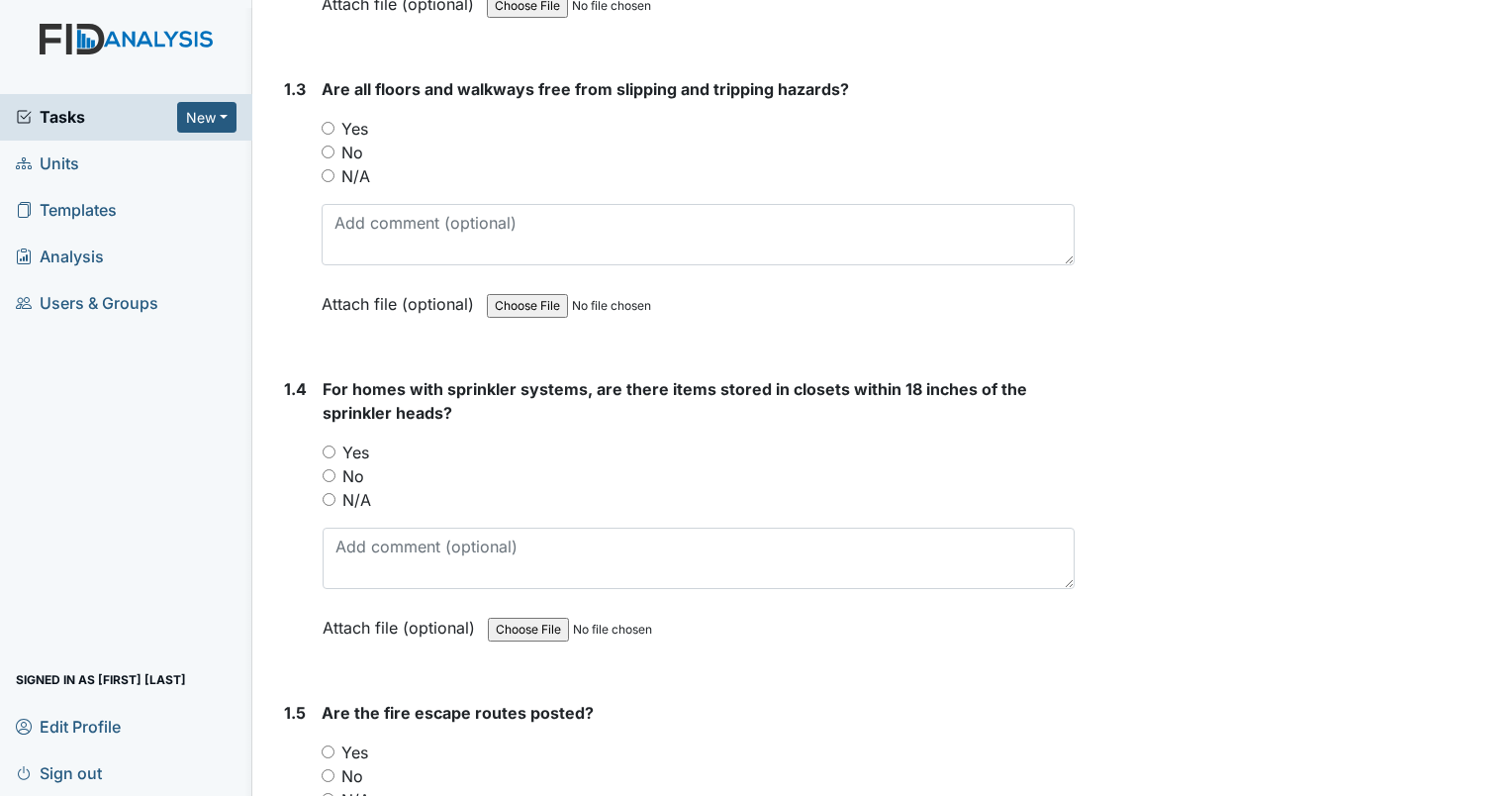 click on "Yes" at bounding box center [328, 128] 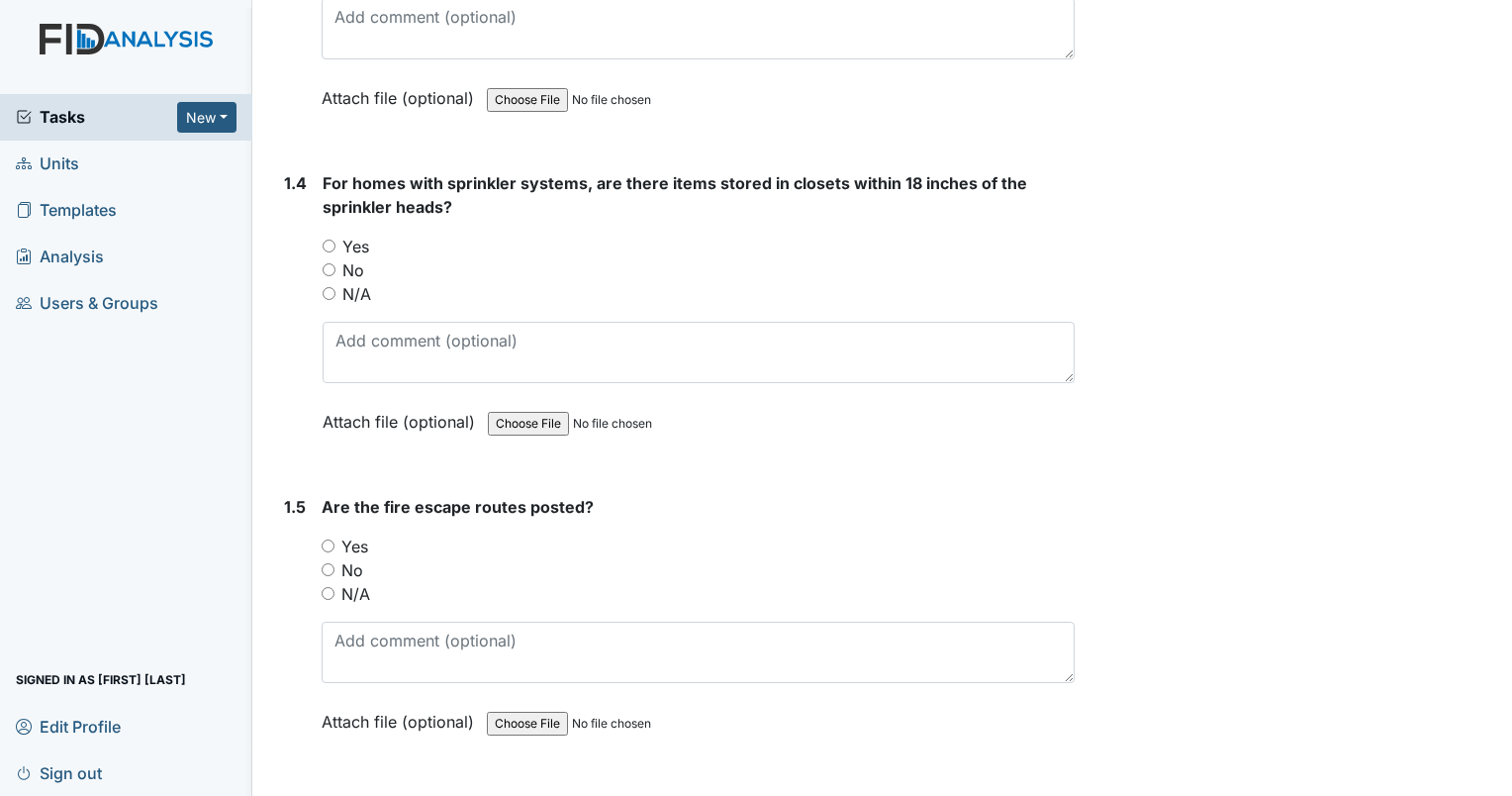 scroll, scrollTop: 1089, scrollLeft: 0, axis: vertical 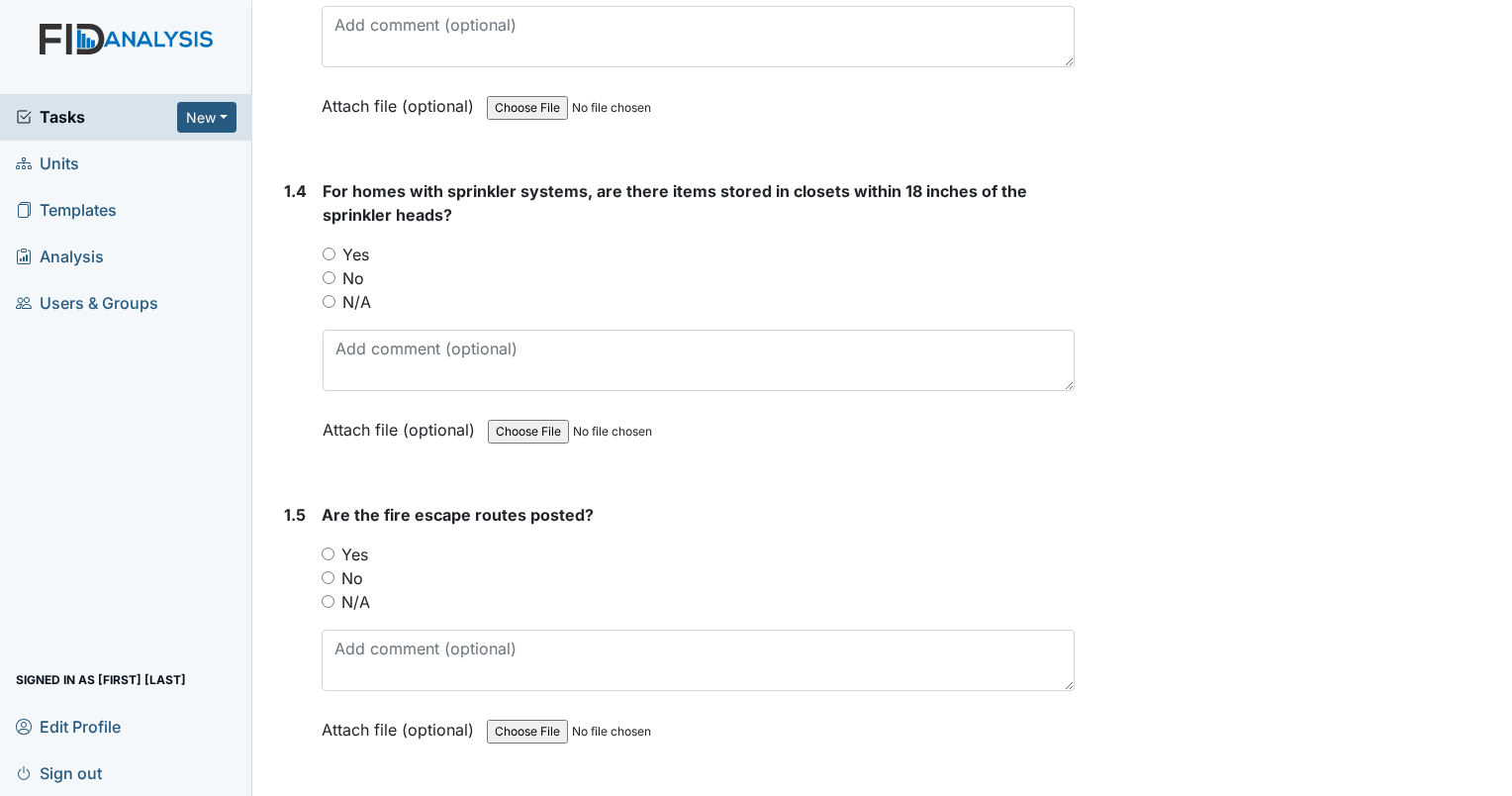 click on "N/A" at bounding box center [329, 301] 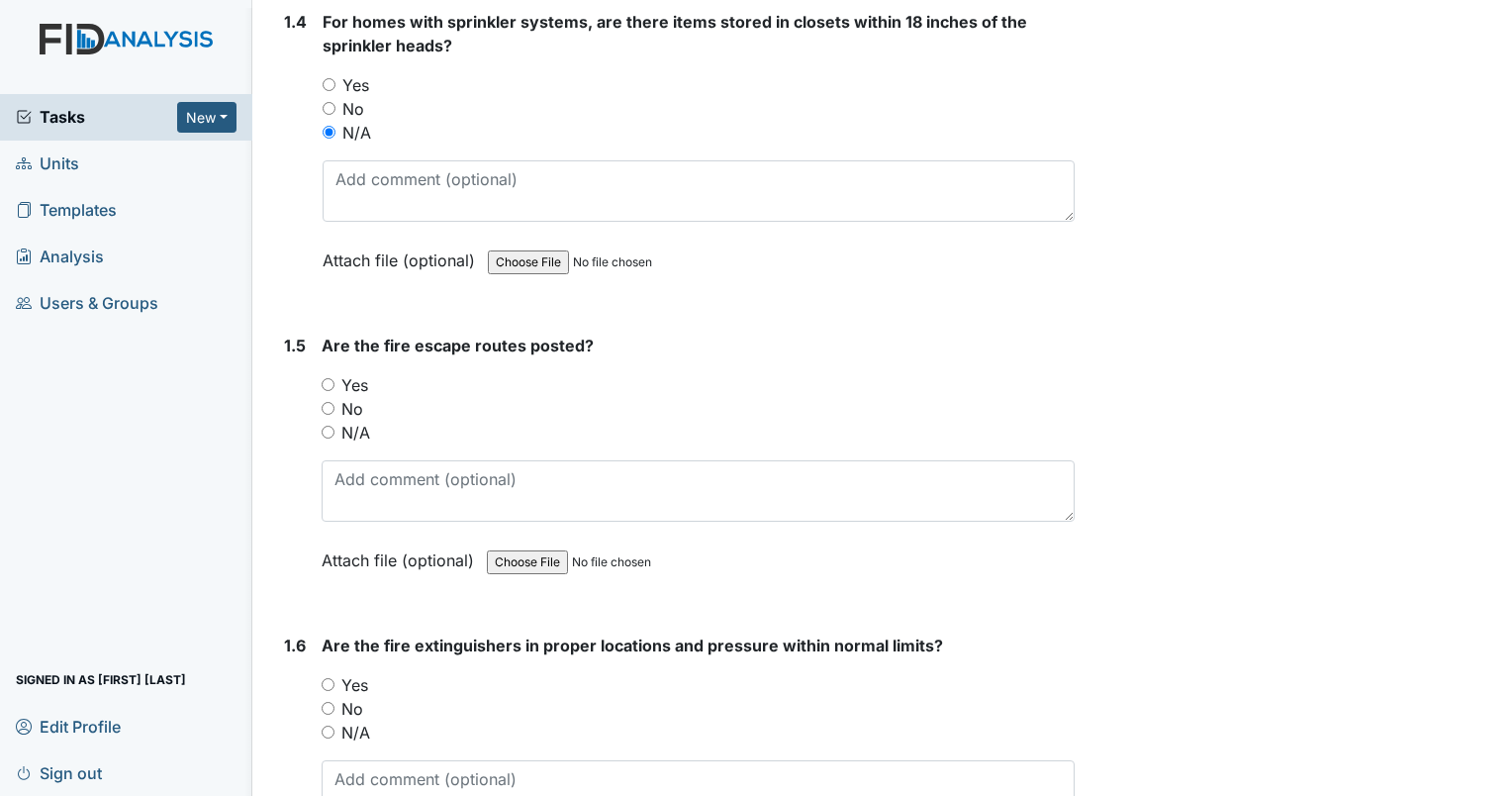 scroll, scrollTop: 1386, scrollLeft: 0, axis: vertical 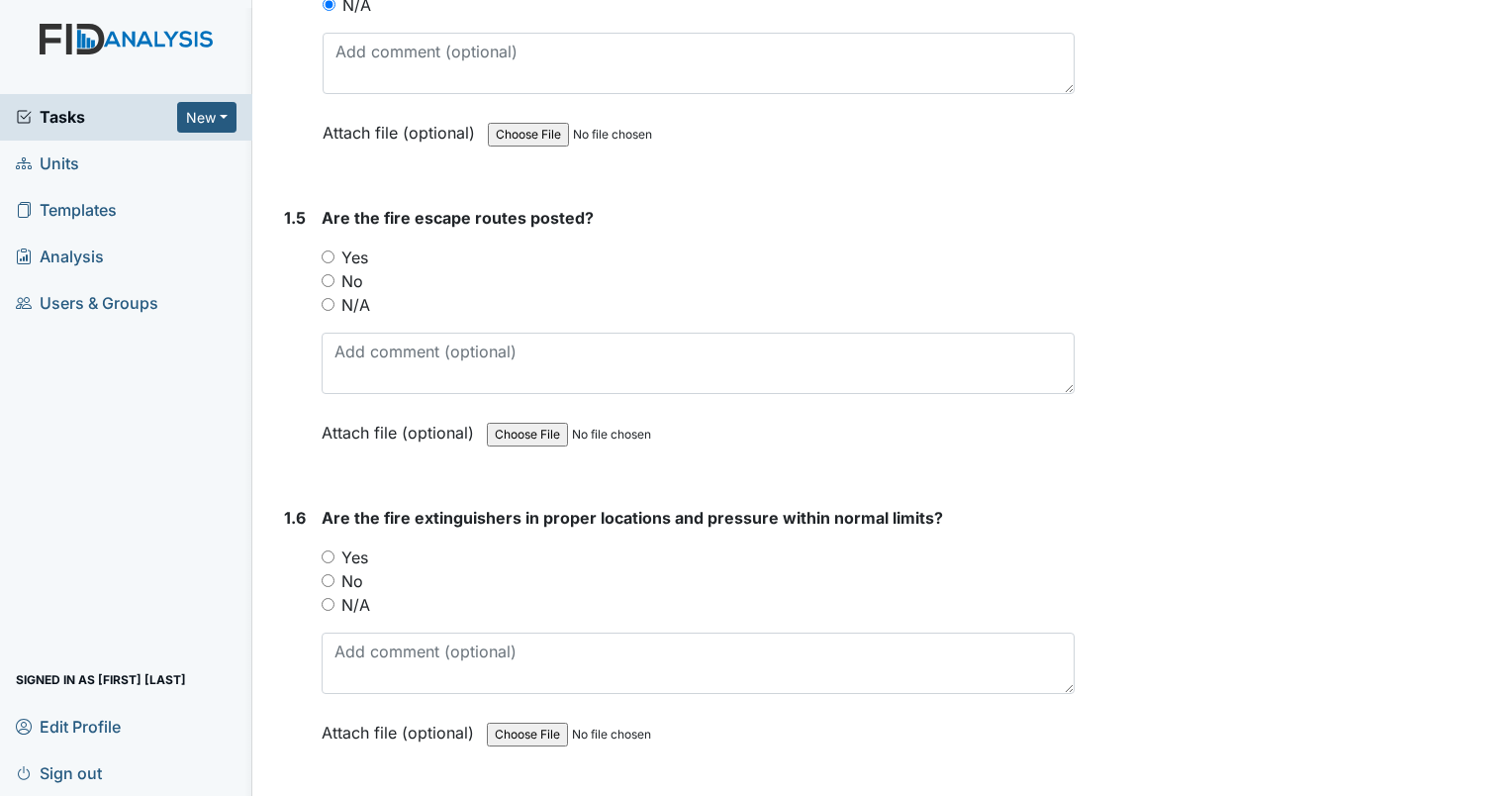 click on "Yes" at bounding box center [328, 256] 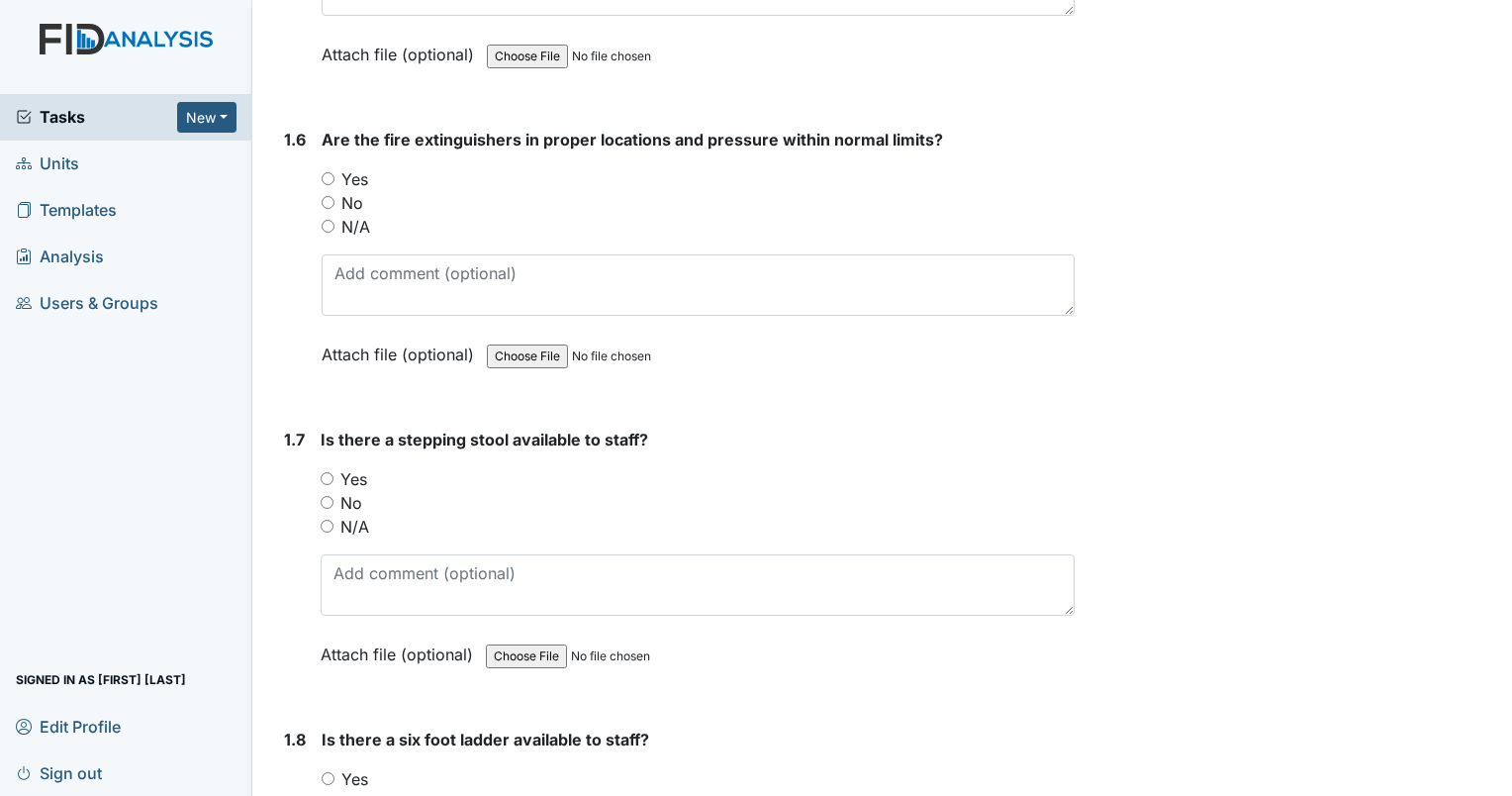scroll, scrollTop: 1782, scrollLeft: 0, axis: vertical 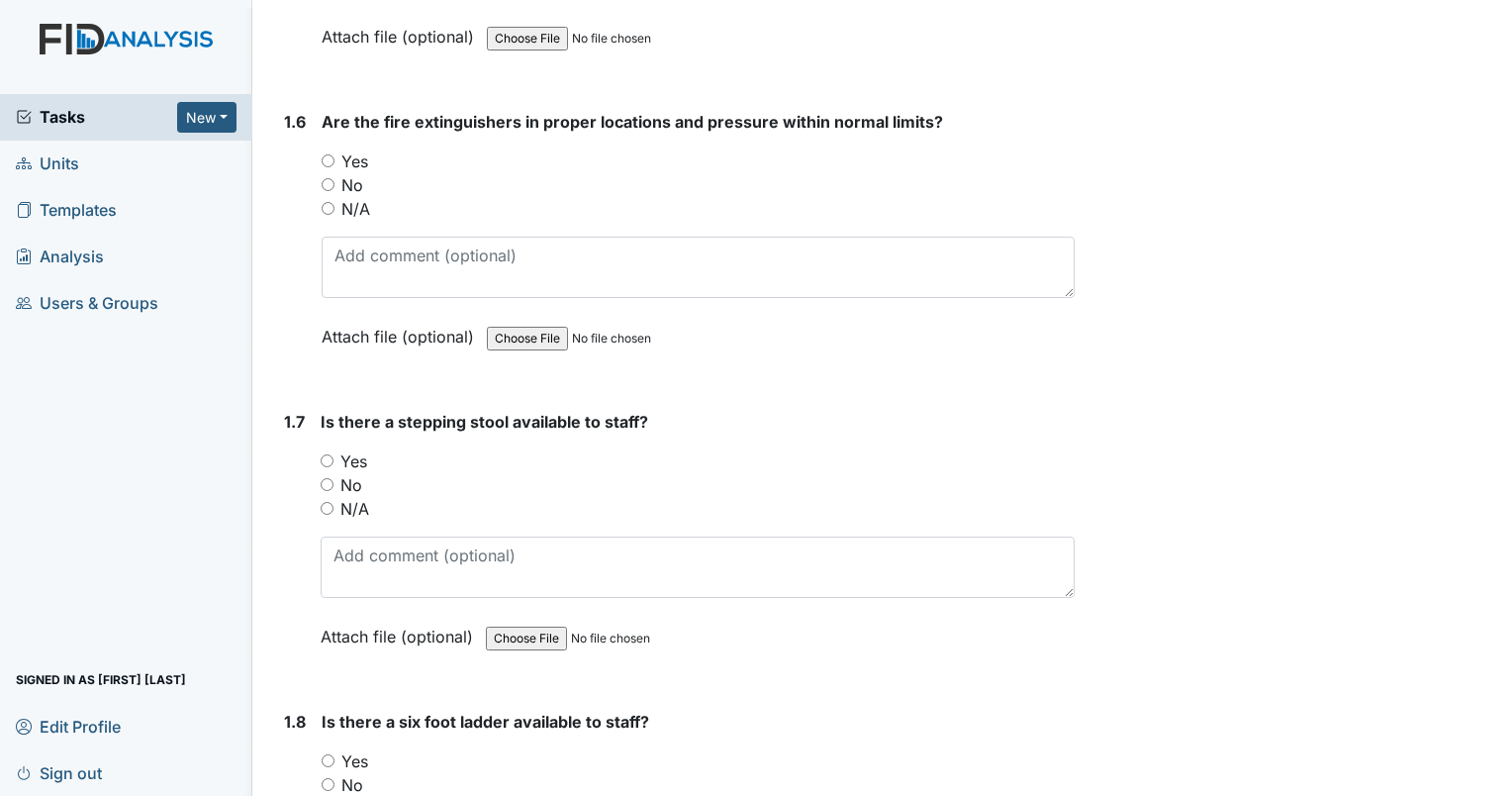 click on "Yes" at bounding box center [328, 160] 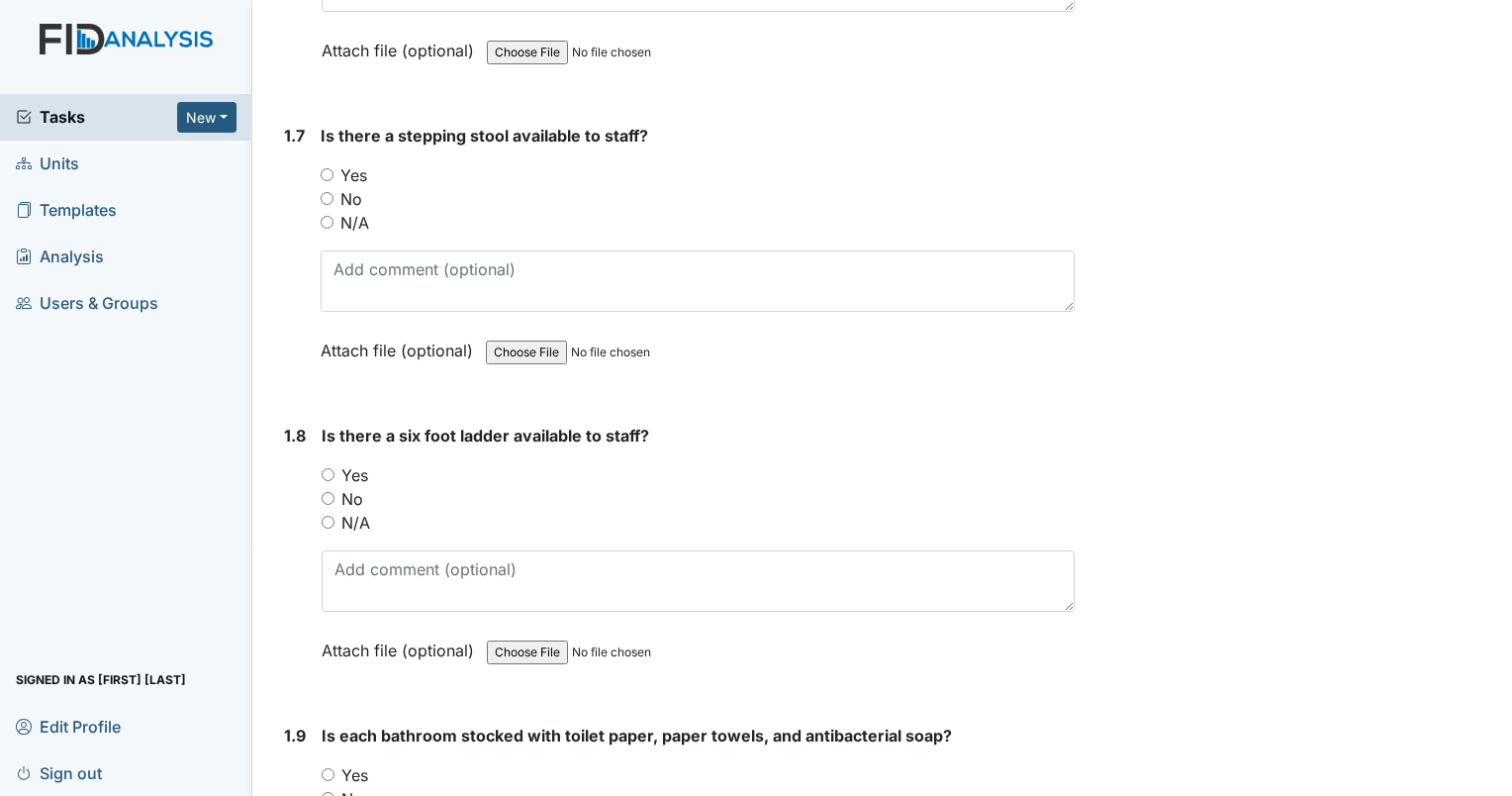 scroll, scrollTop: 2079, scrollLeft: 0, axis: vertical 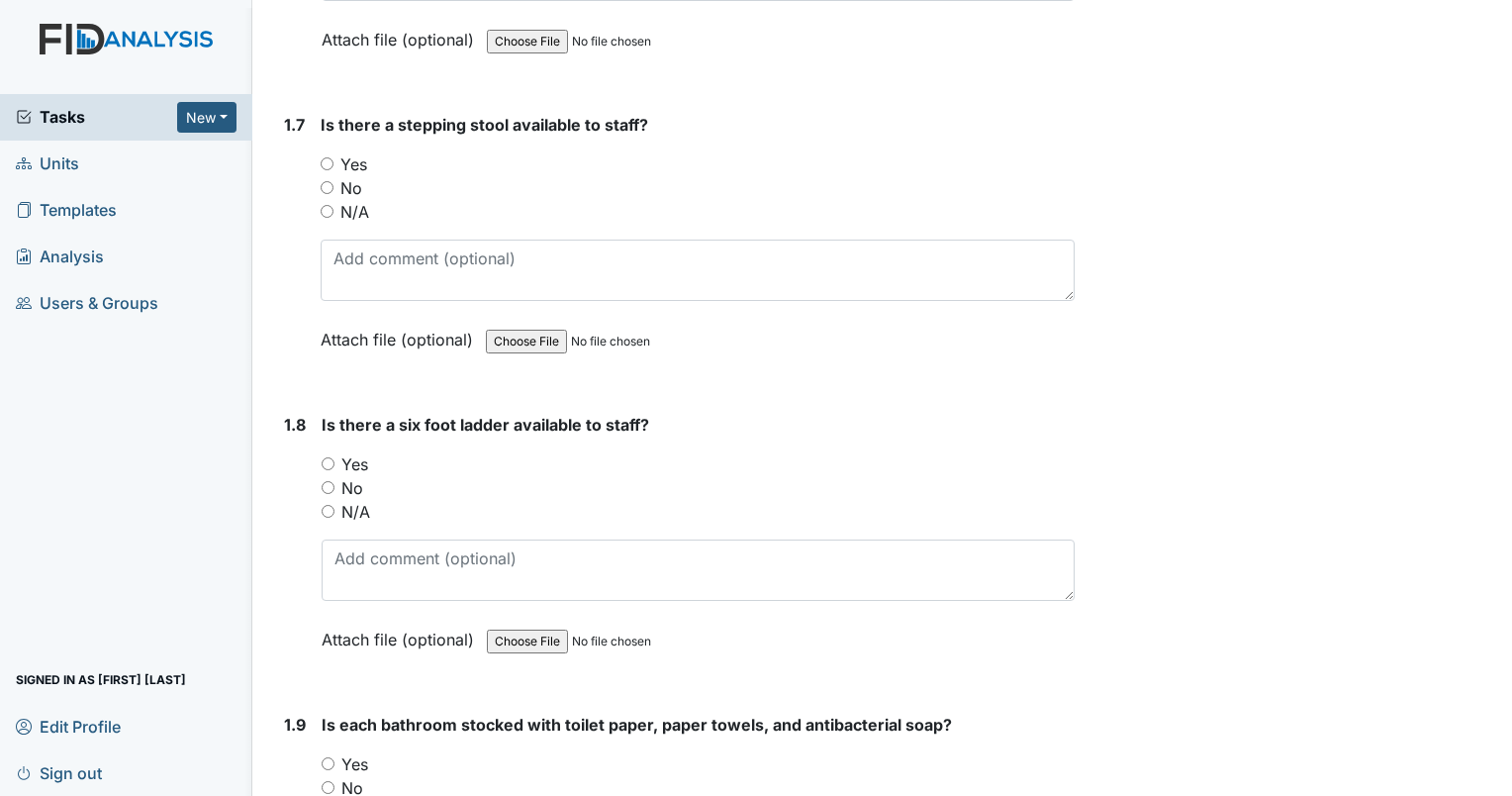 click on "Yes" at bounding box center [327, 163] 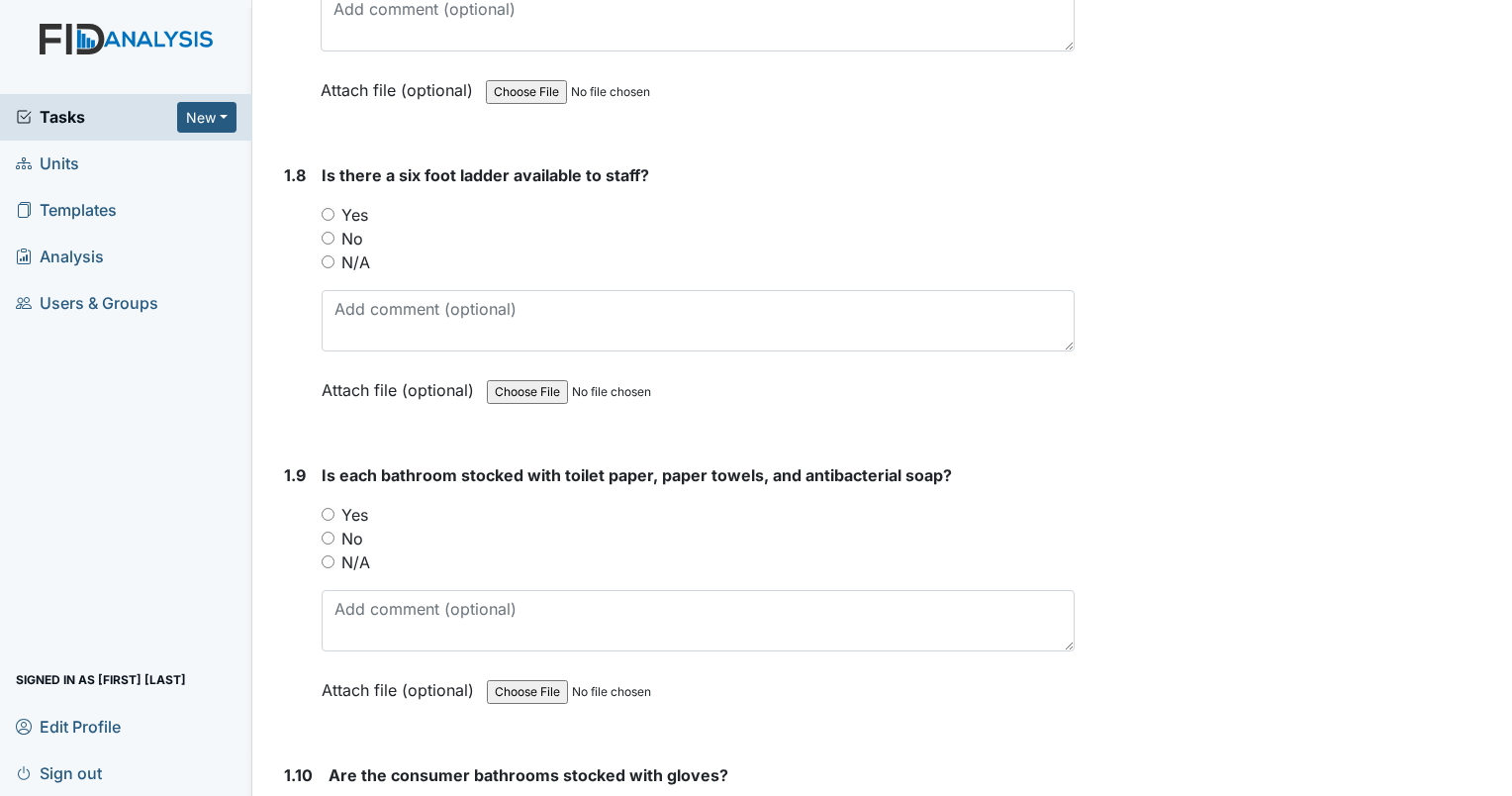 scroll, scrollTop: 2376, scrollLeft: 0, axis: vertical 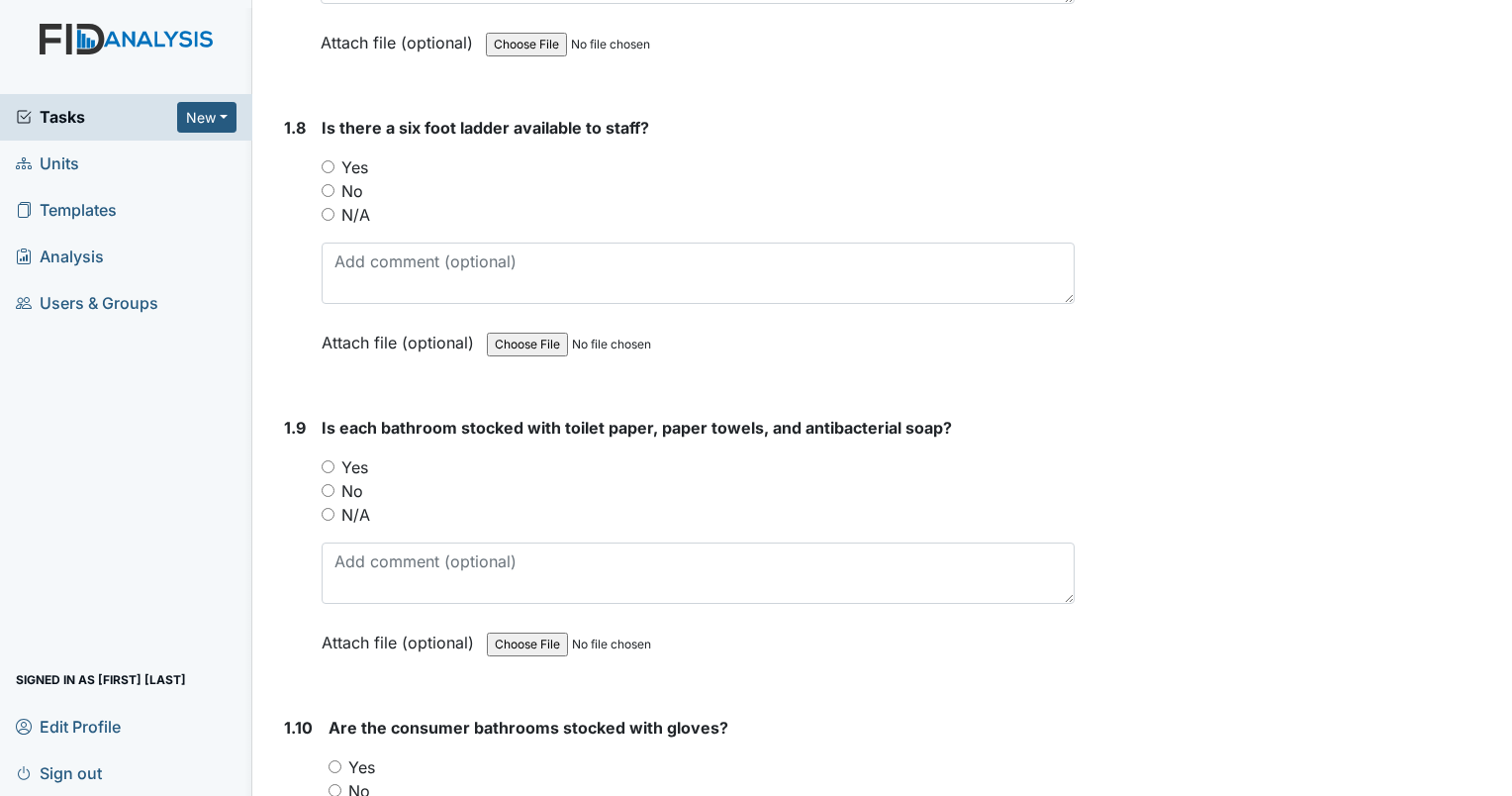 click on "N/A" at bounding box center (328, 214) 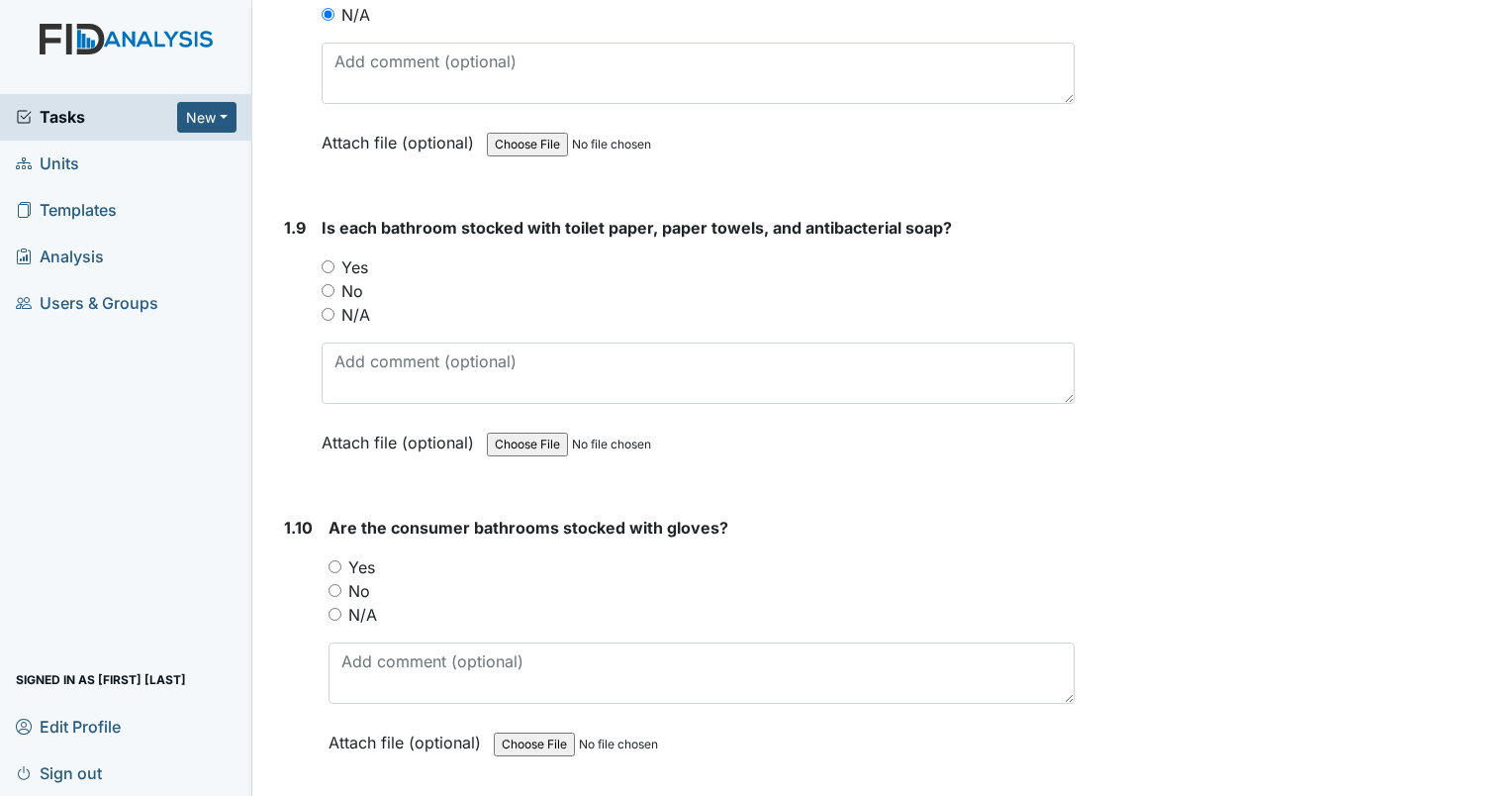 scroll, scrollTop: 2673, scrollLeft: 0, axis: vertical 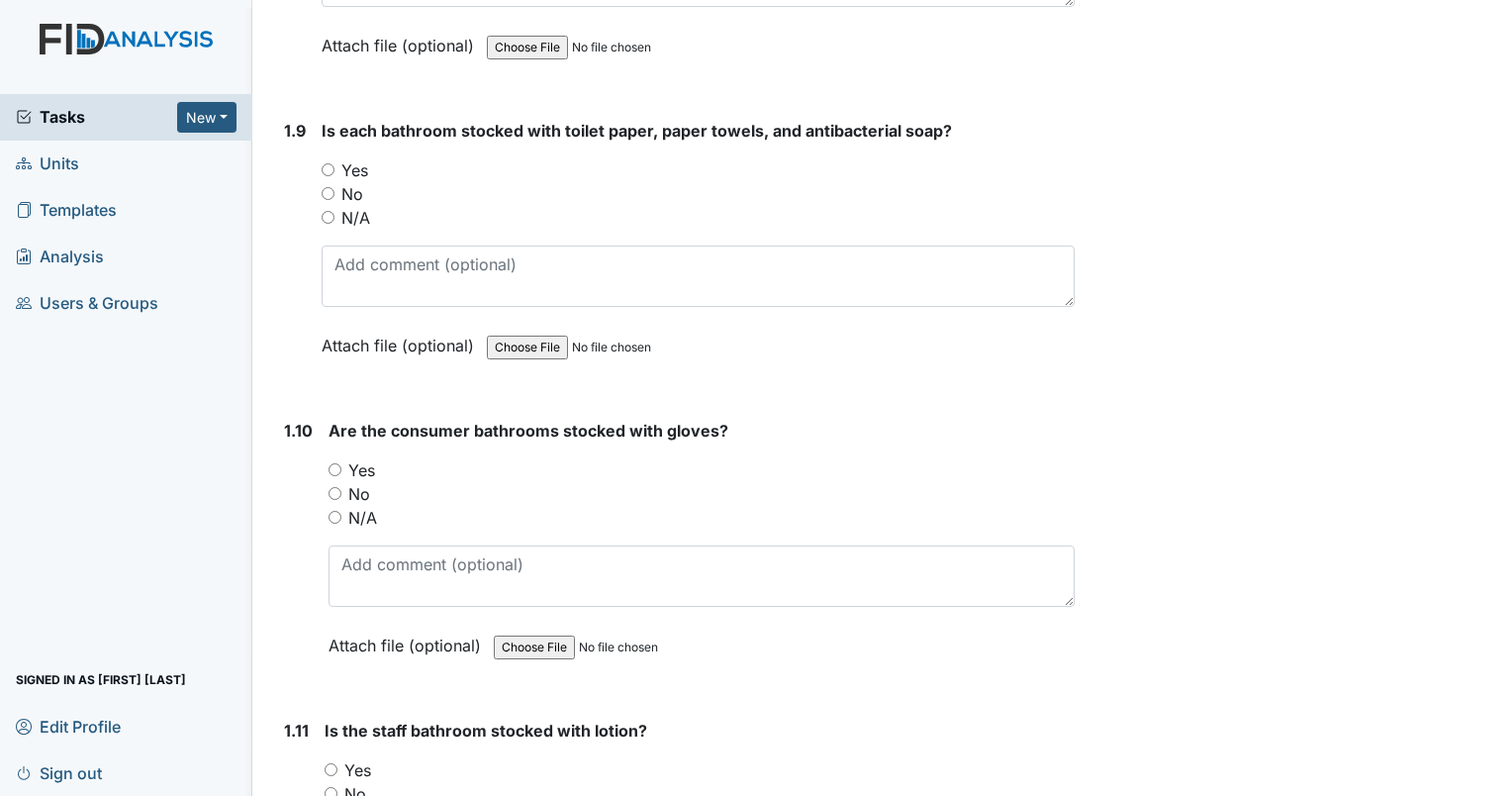 click on "Yes" at bounding box center (328, 169) 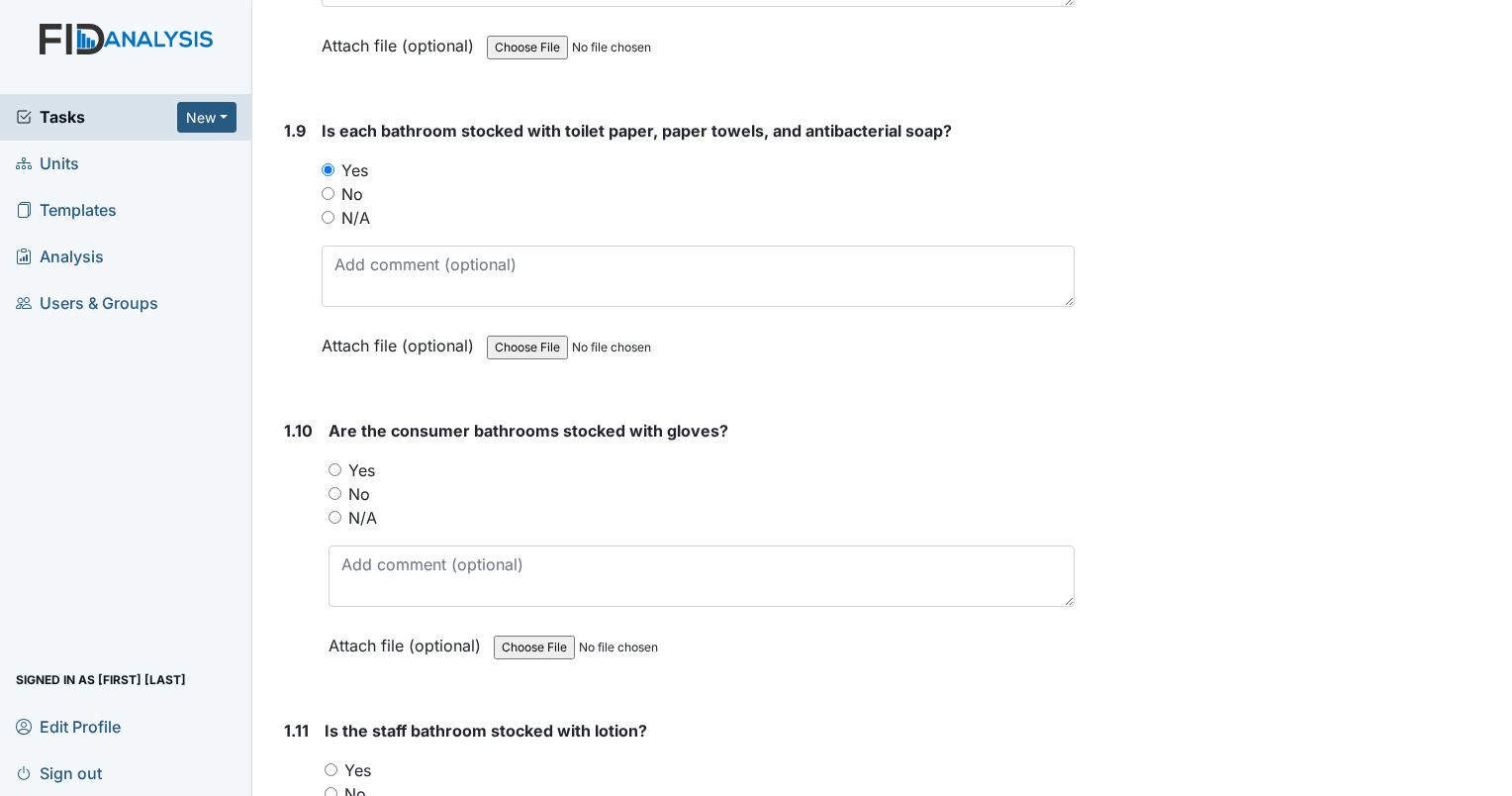 click on "Yes" at bounding box center (334, 469) 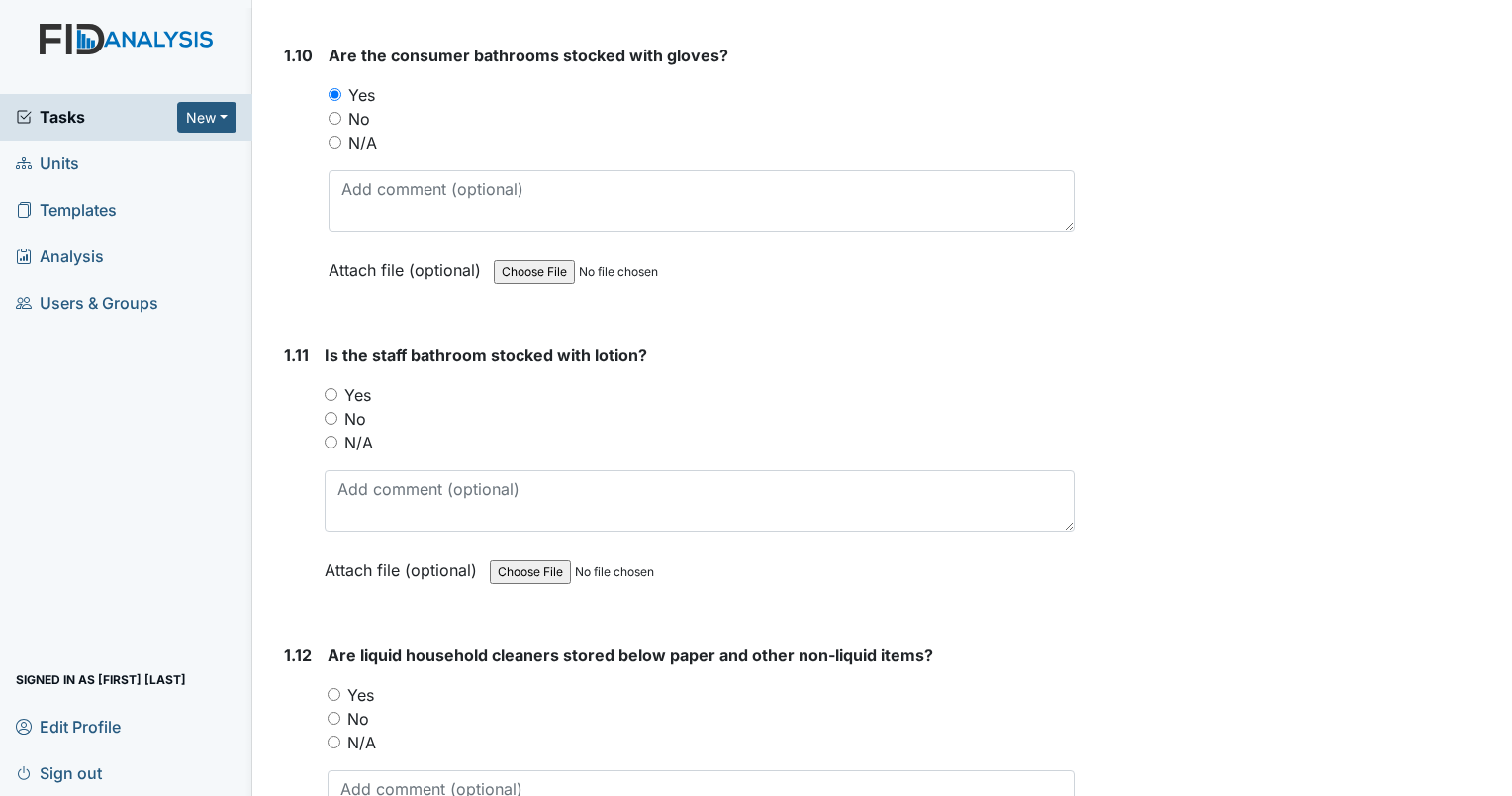 scroll, scrollTop: 3069, scrollLeft: 0, axis: vertical 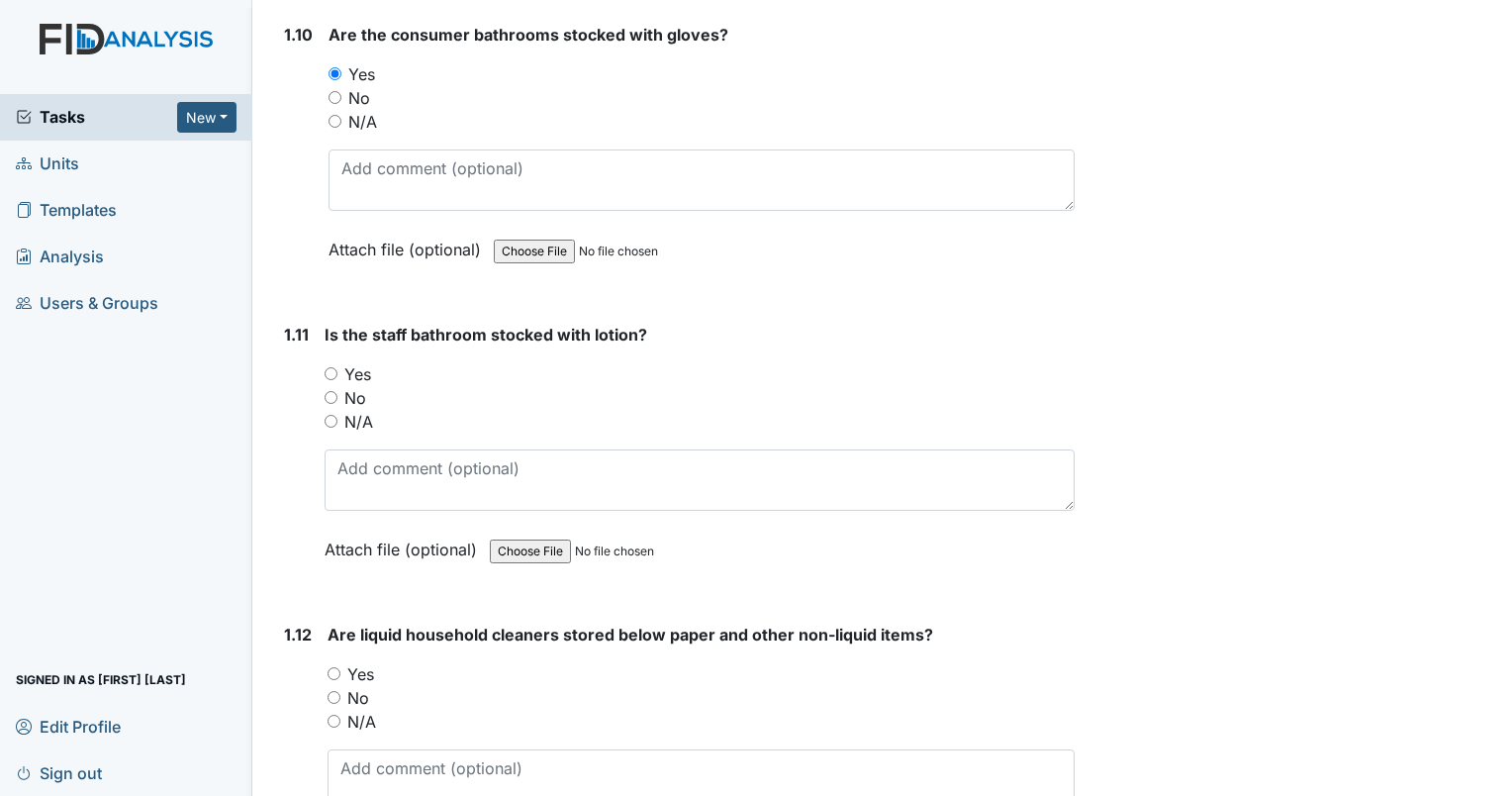 click on "Yes" at bounding box center (331, 373) 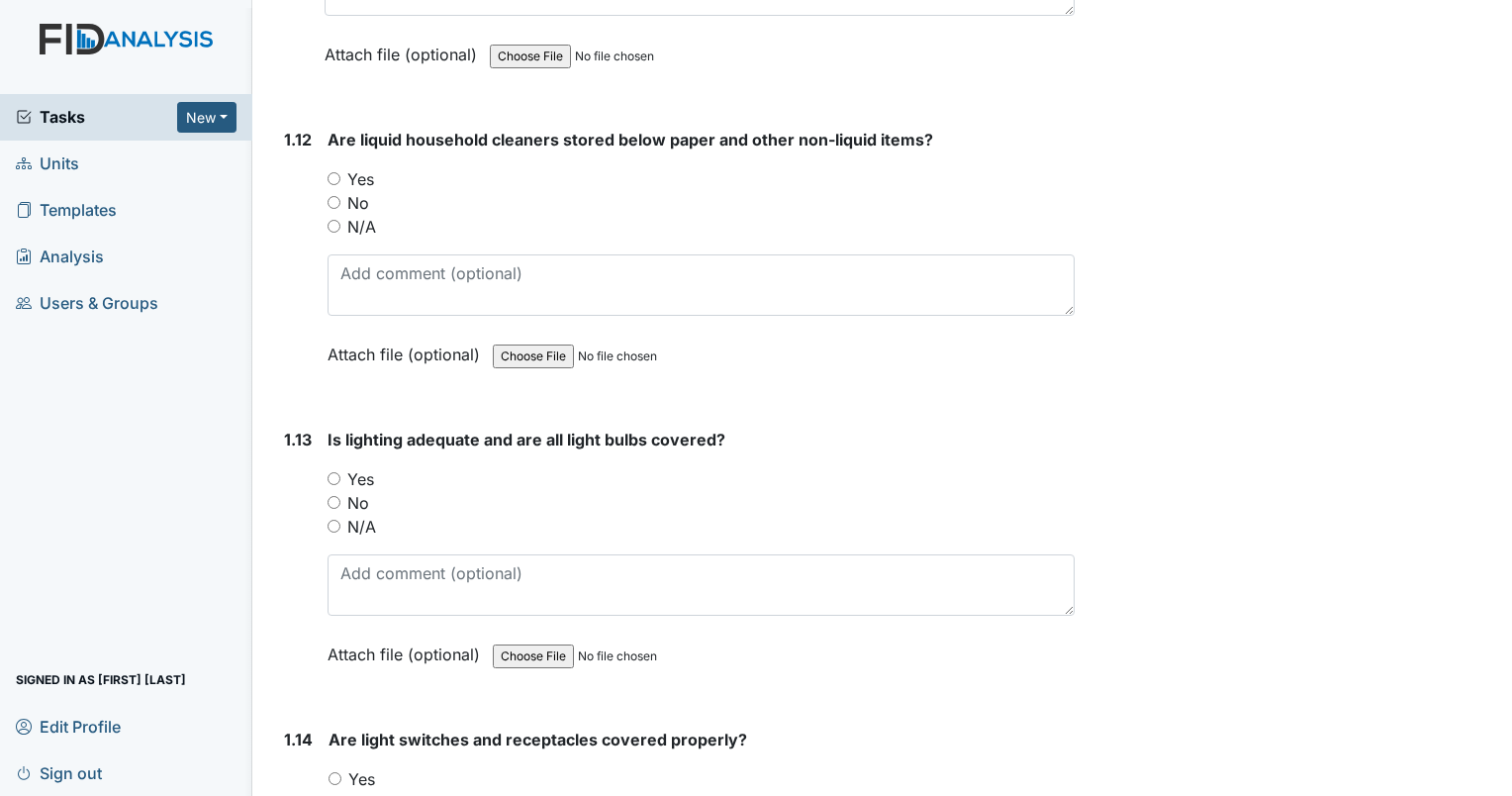 scroll, scrollTop: 3663, scrollLeft: 0, axis: vertical 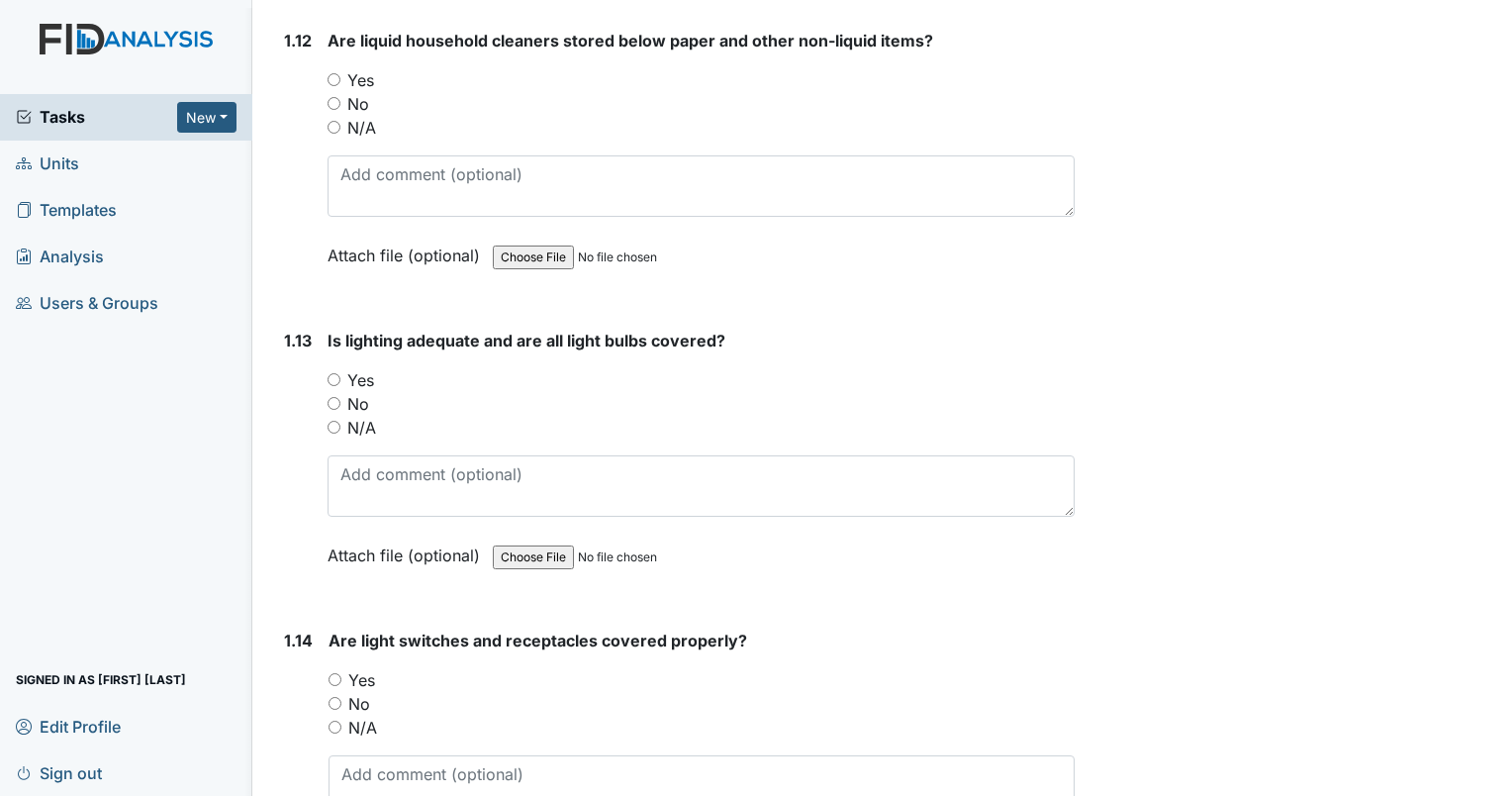 drag, startPoint x: 336, startPoint y: 369, endPoint x: 370, endPoint y: 365, distance: 34.234486 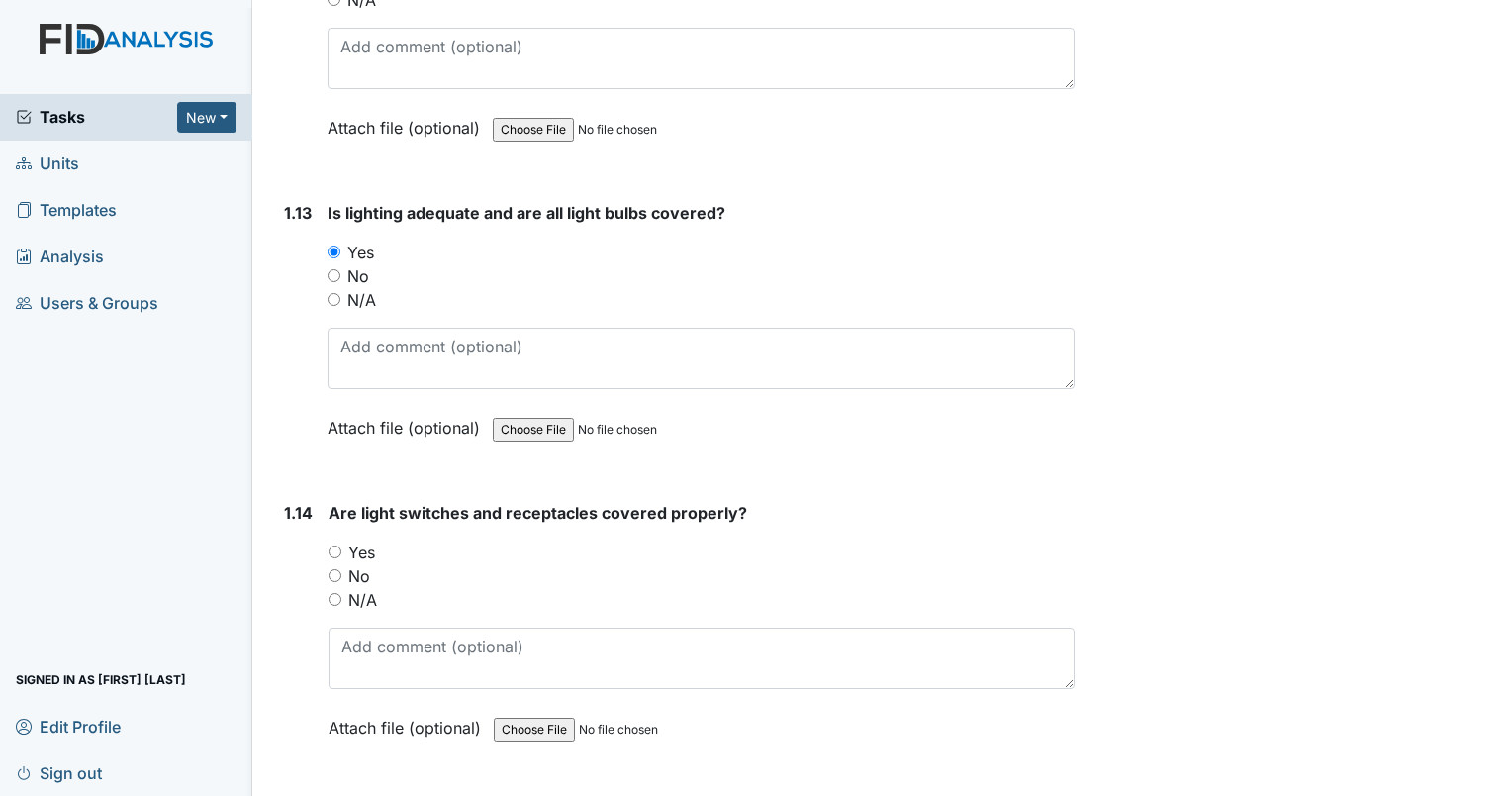 scroll, scrollTop: 4059, scrollLeft: 0, axis: vertical 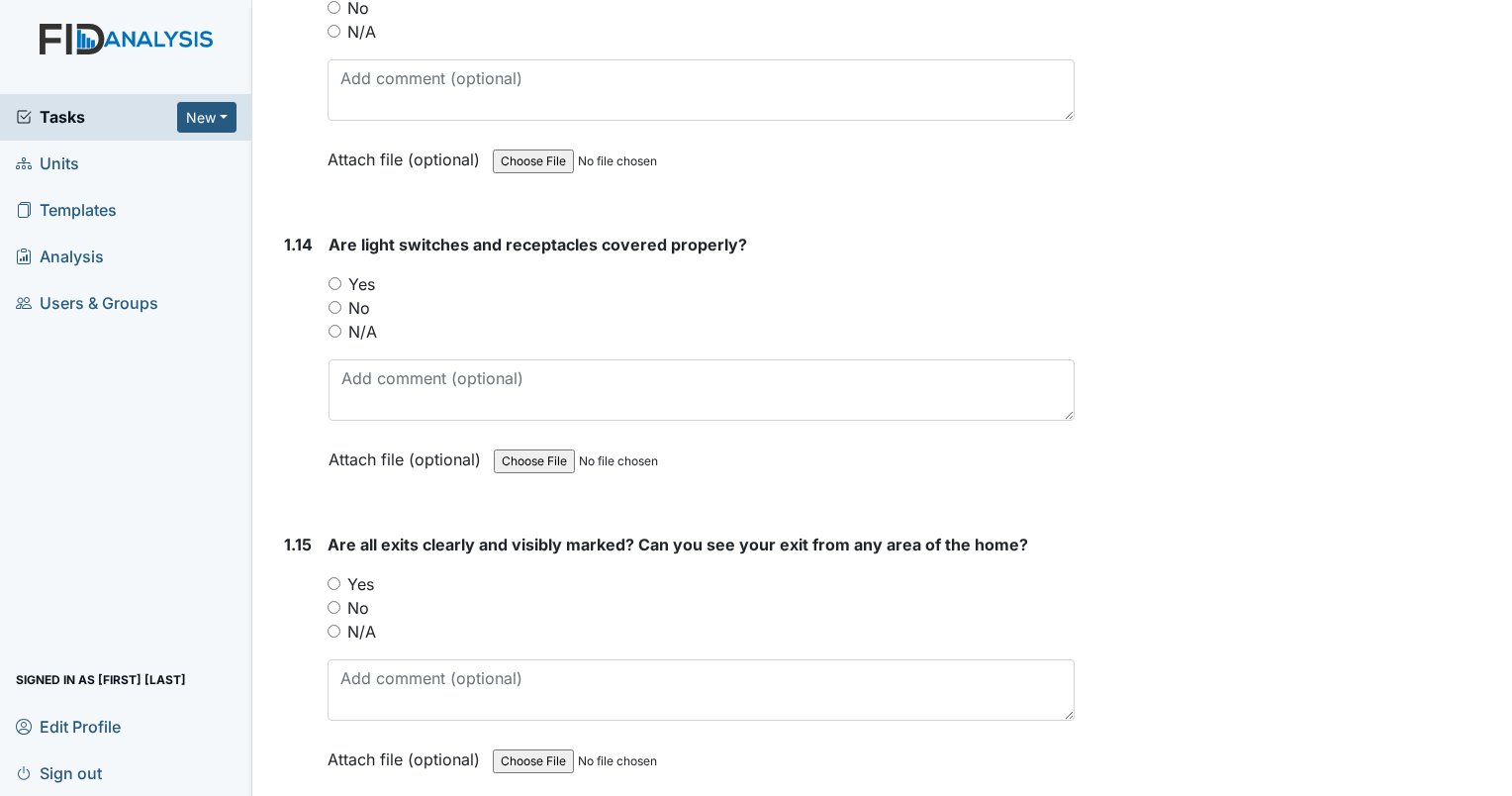 click on "Yes" at bounding box center (334, 283) 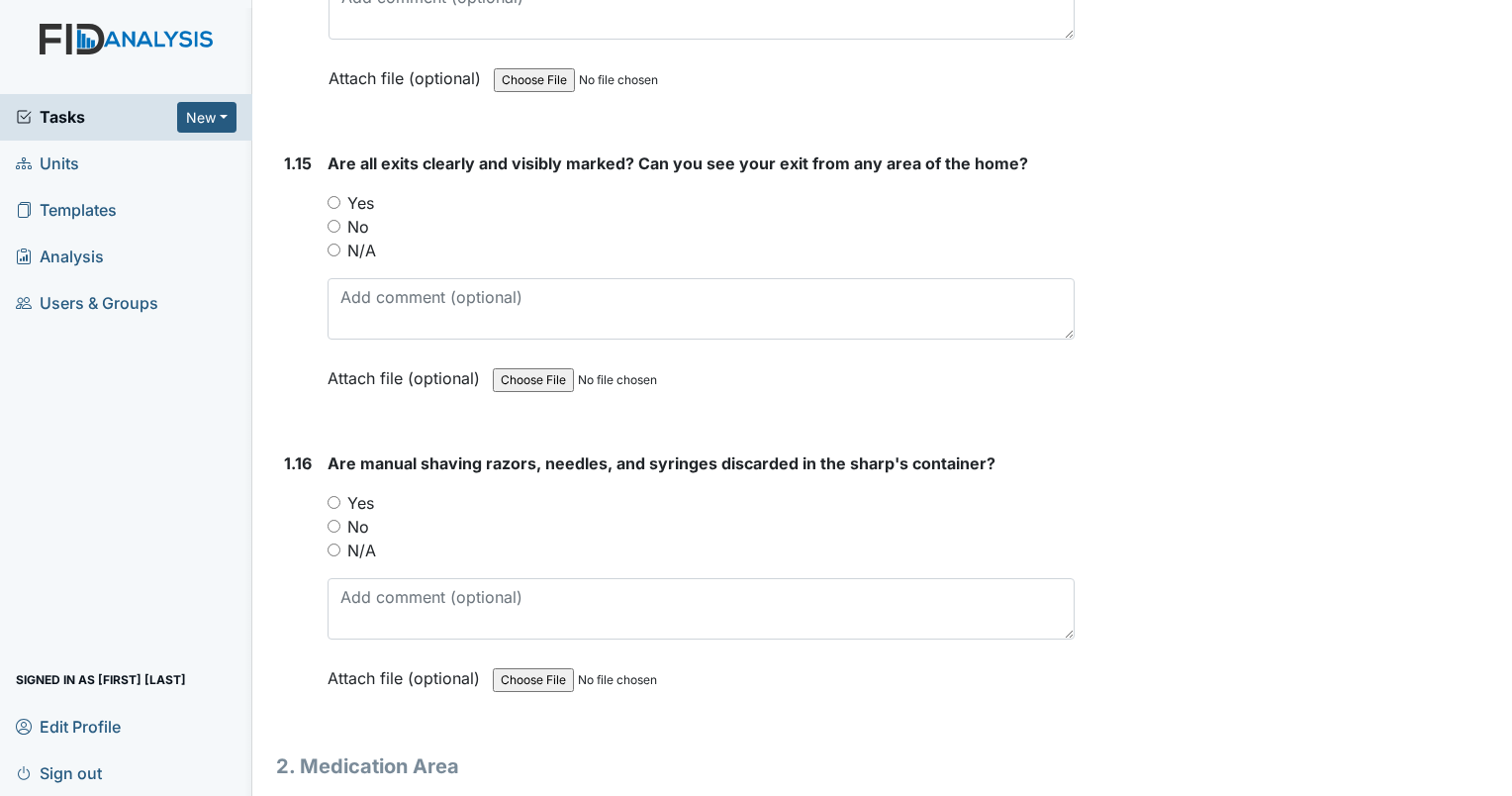 scroll, scrollTop: 4455, scrollLeft: 0, axis: vertical 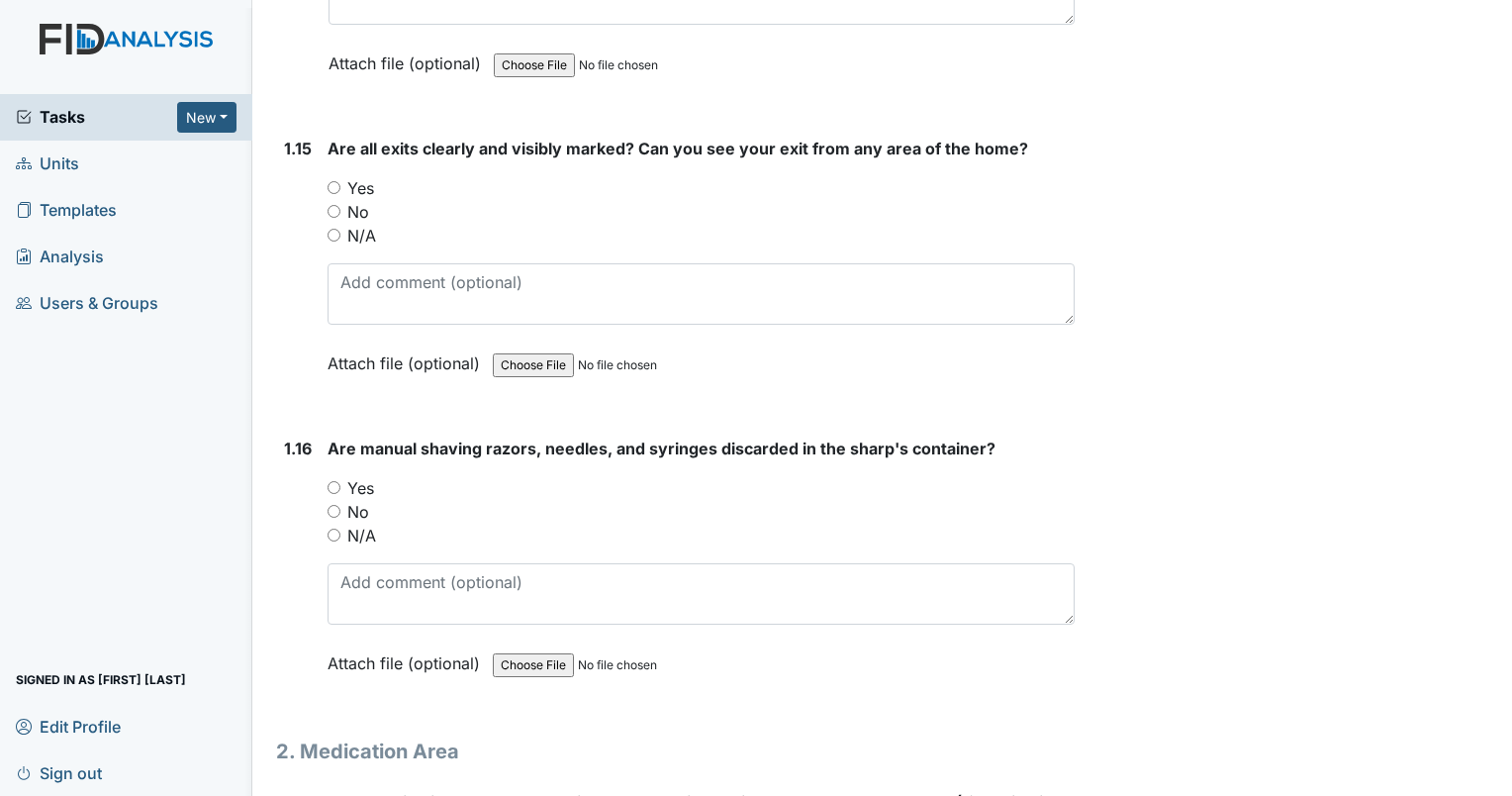 drag, startPoint x: 328, startPoint y: 174, endPoint x: 400, endPoint y: 190, distance: 73.75636 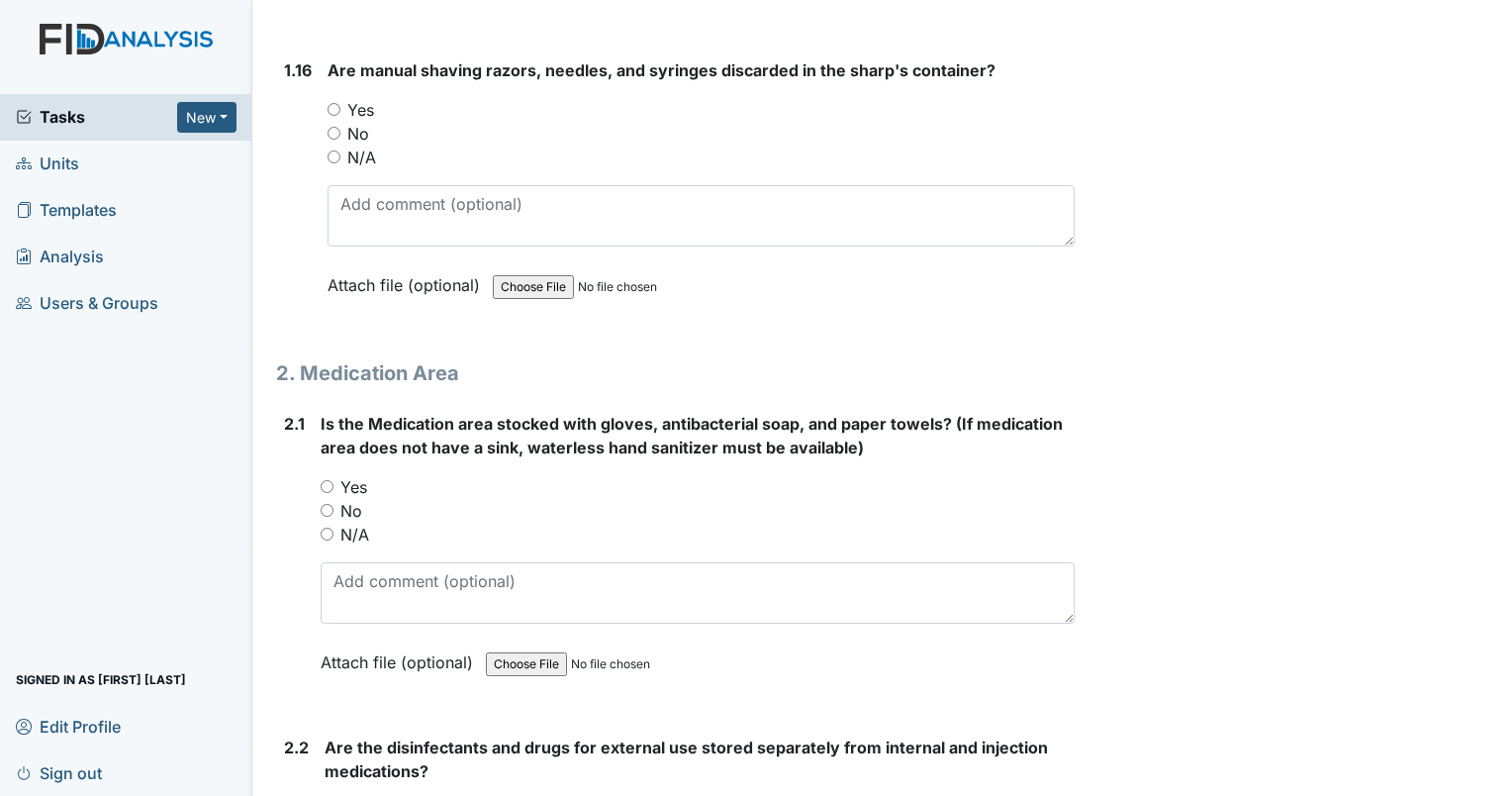scroll, scrollTop: 4851, scrollLeft: 0, axis: vertical 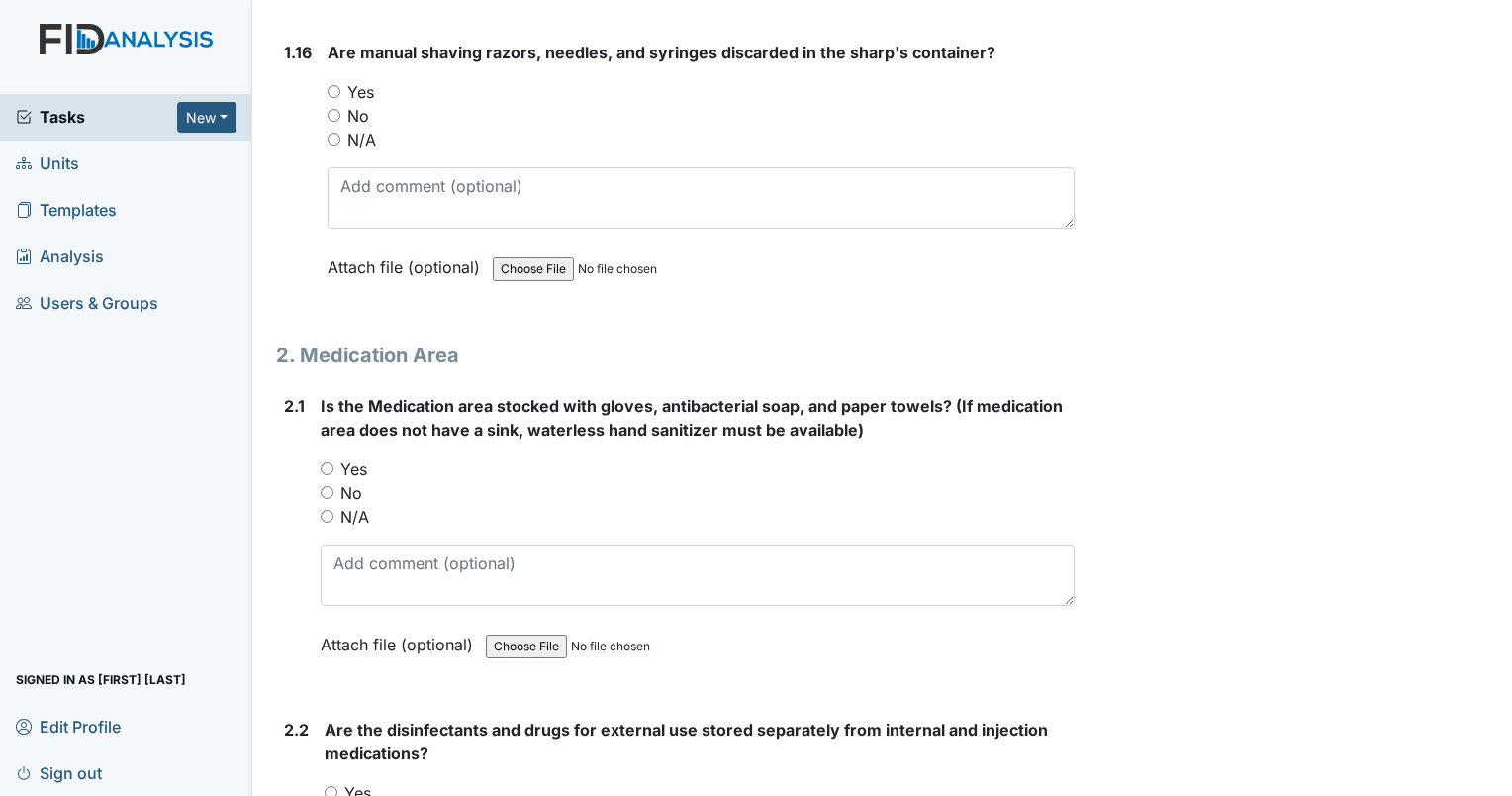 click on "Yes" at bounding box center (333, 91) 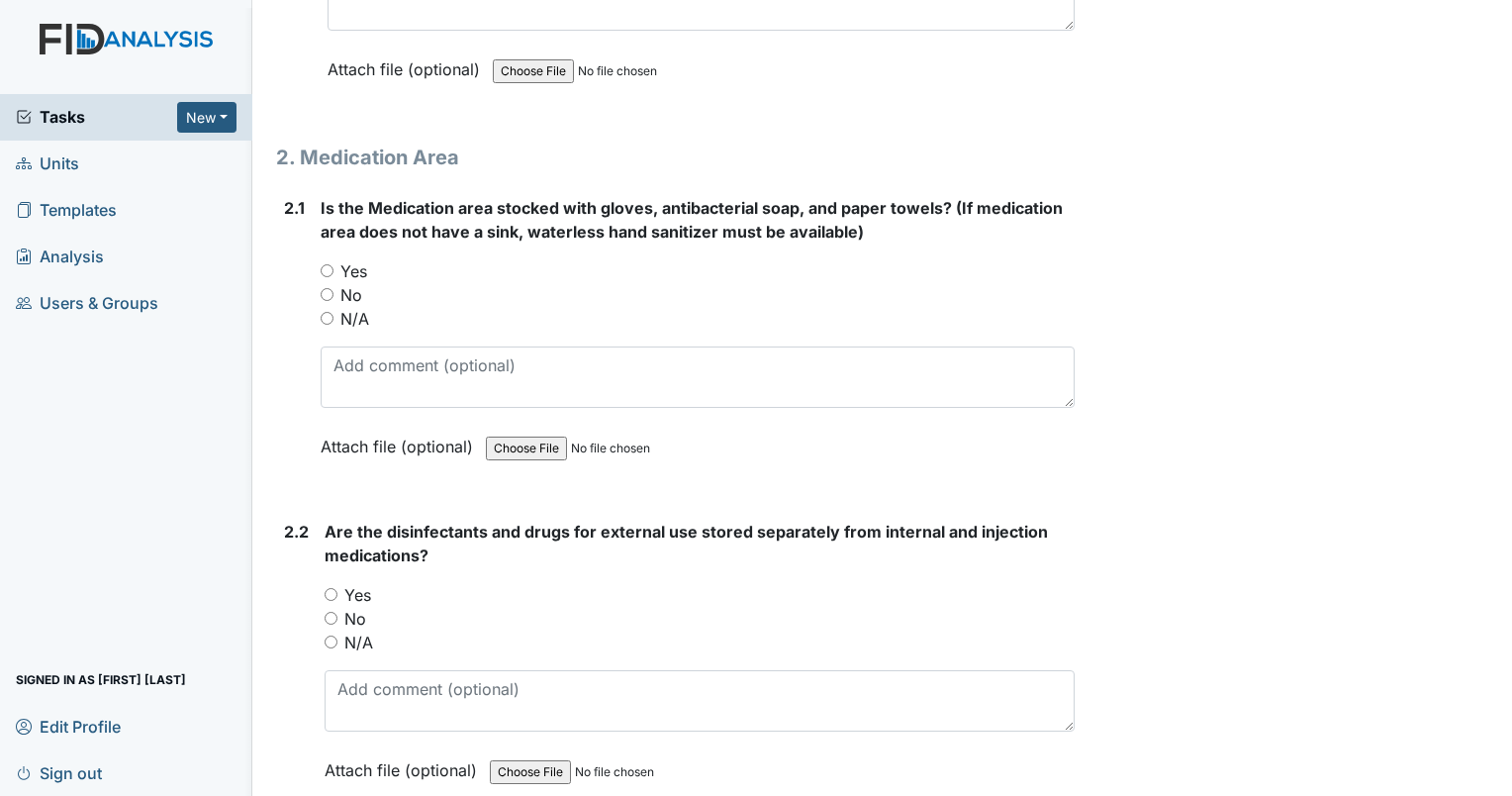 scroll, scrollTop: 5148, scrollLeft: 0, axis: vertical 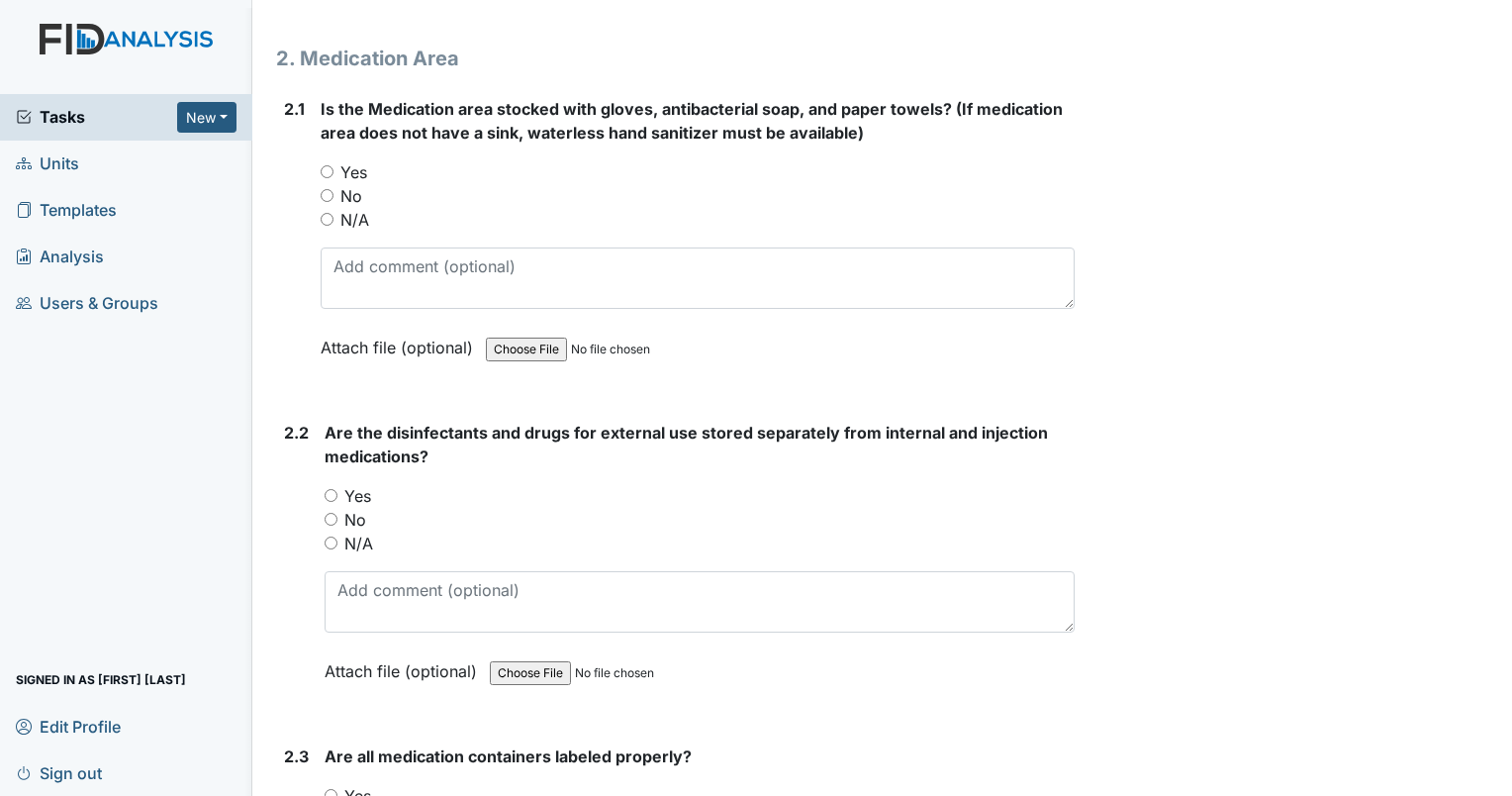 click on "Yes" at bounding box center (327, 171) 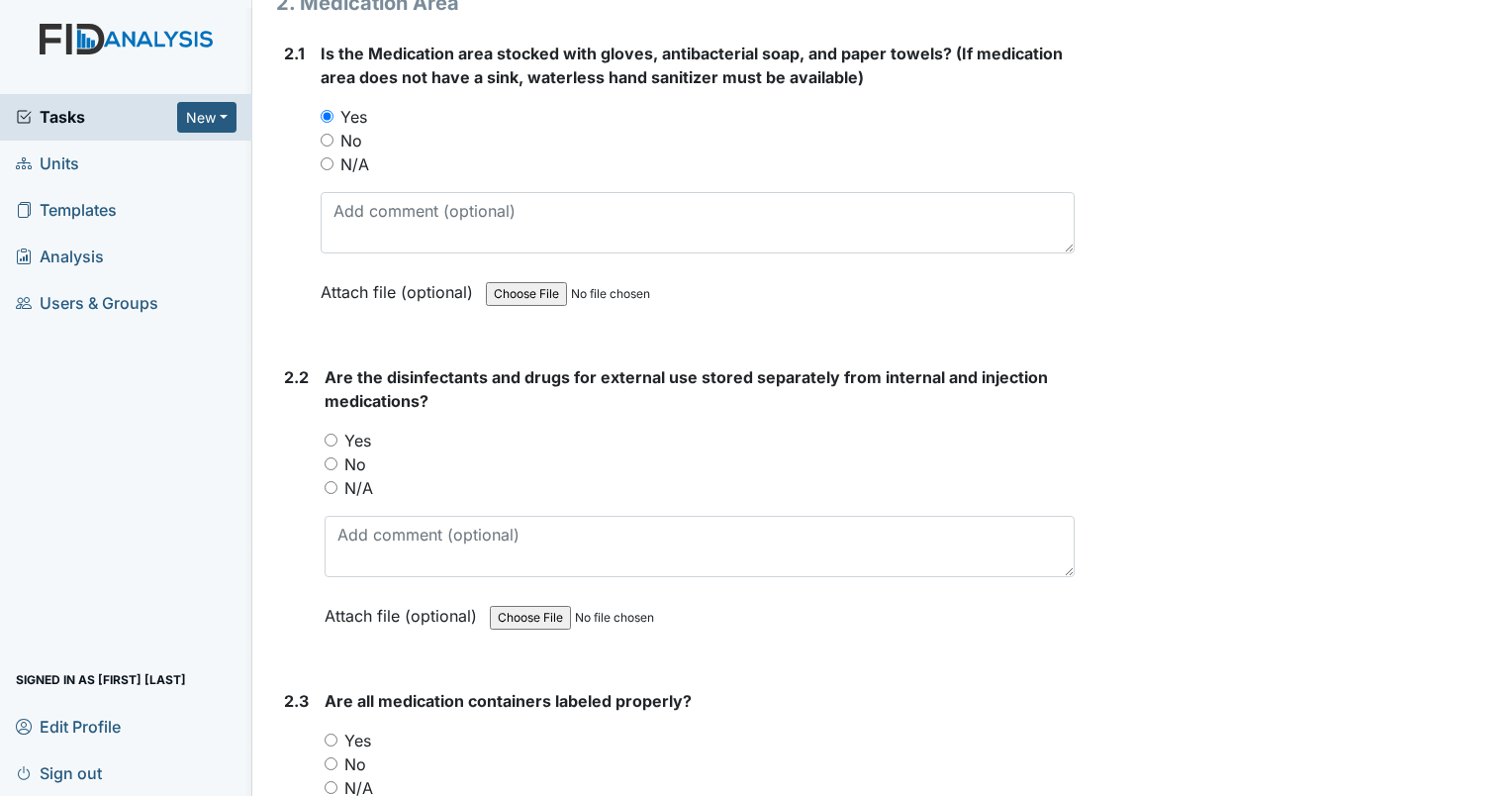 scroll, scrollTop: 5445, scrollLeft: 0, axis: vertical 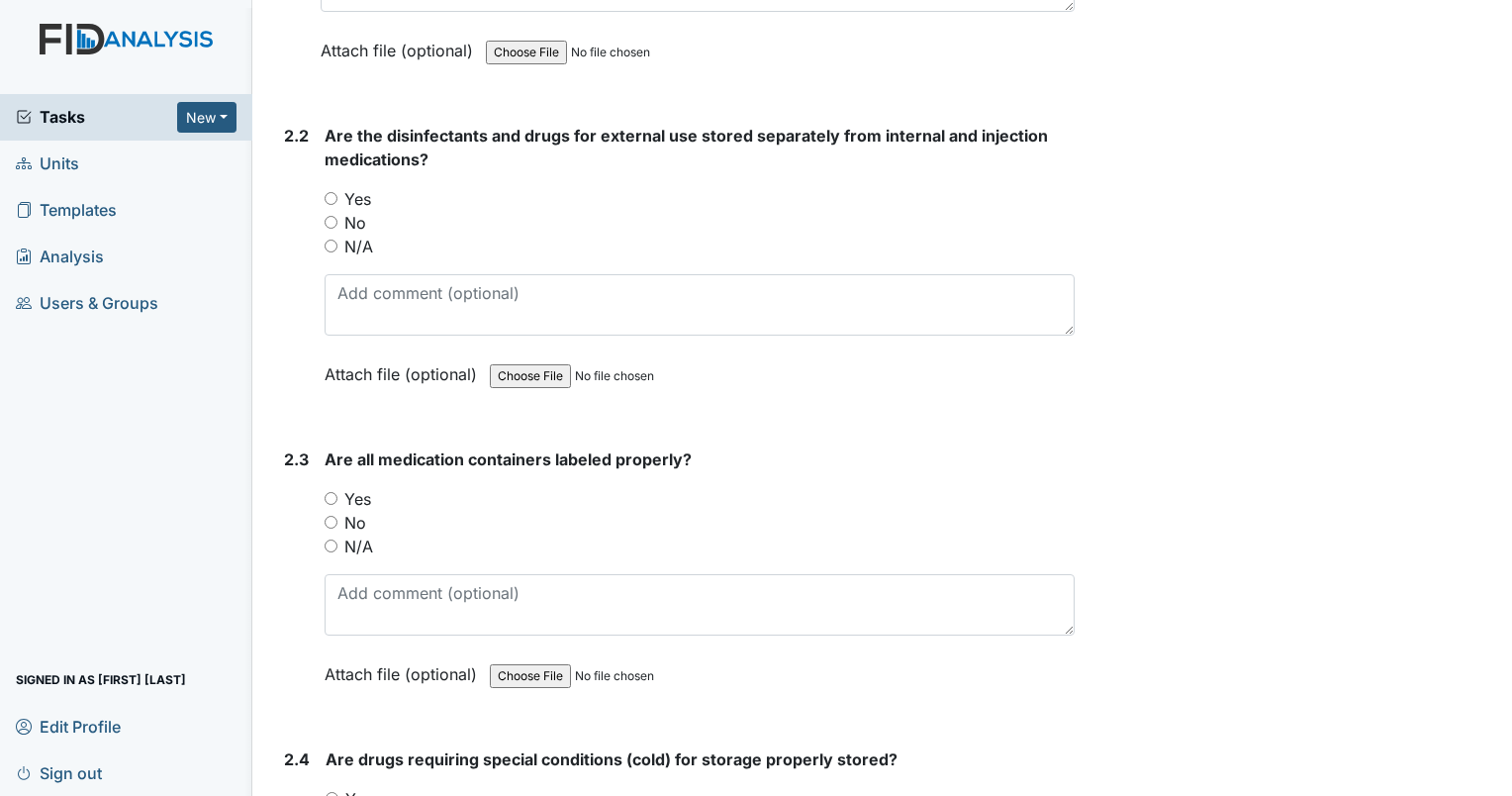 click on "Yes" at bounding box center [331, 198] 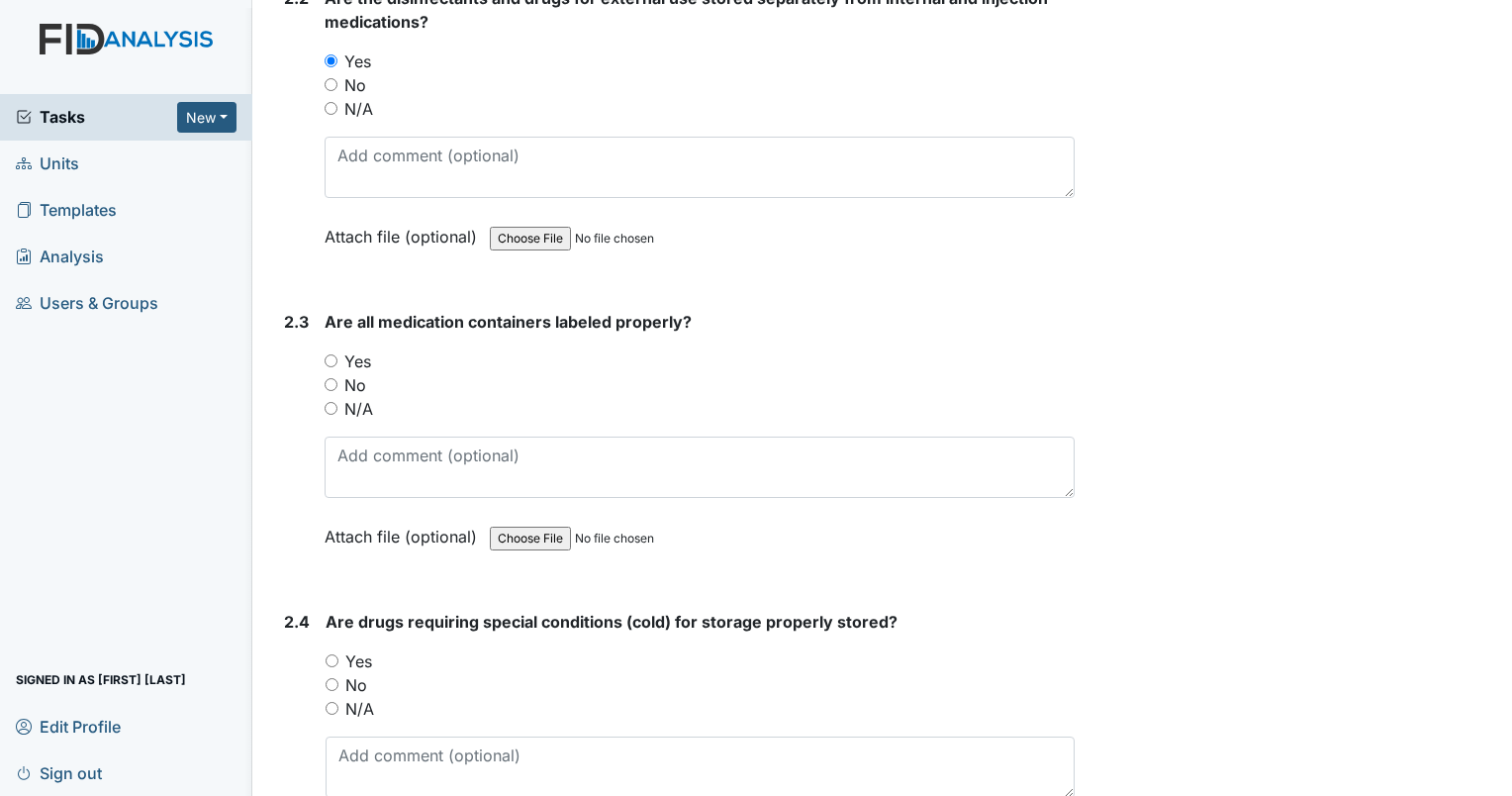 scroll, scrollTop: 5742, scrollLeft: 0, axis: vertical 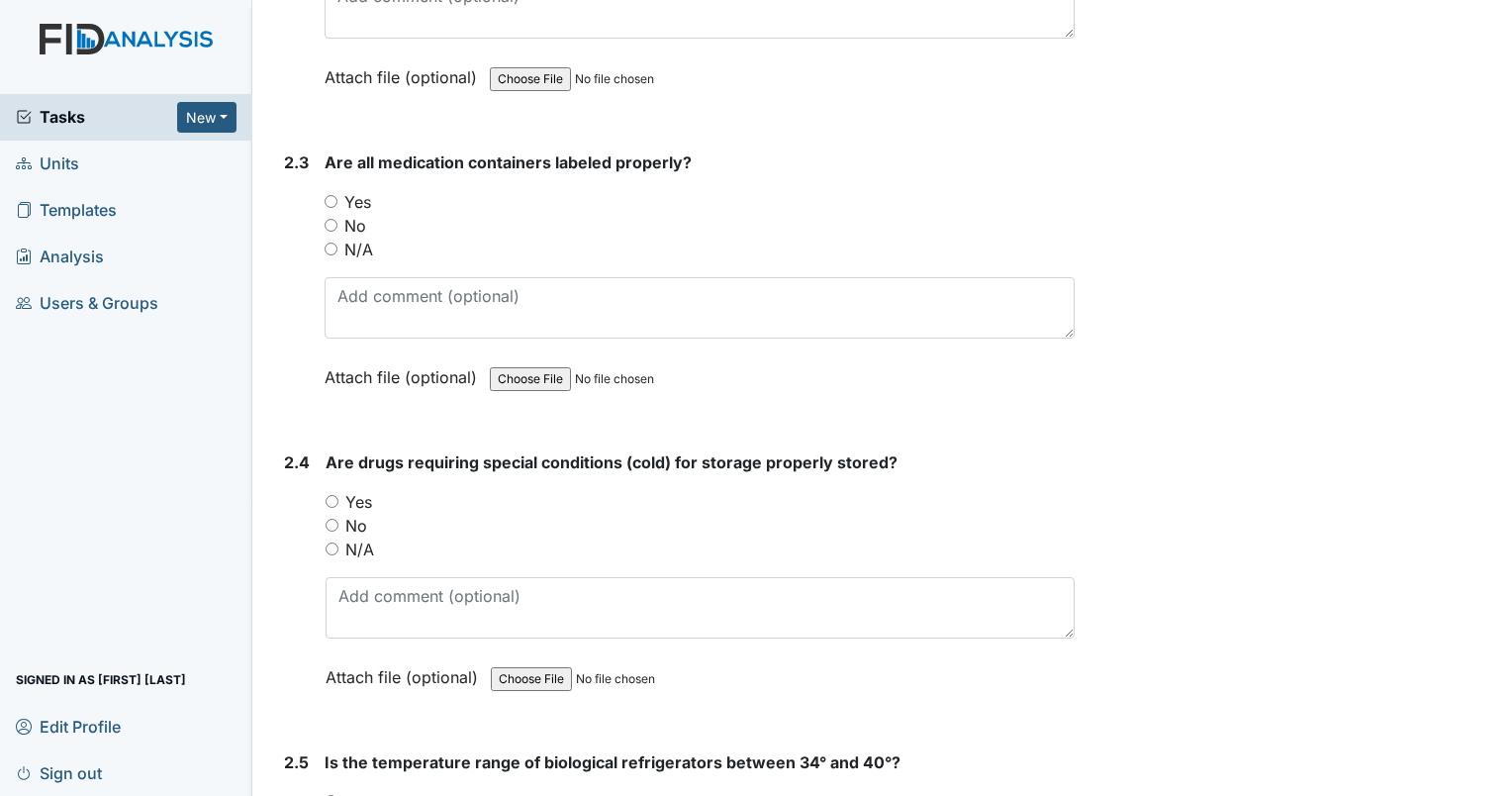 click on "Yes" at bounding box center (331, 201) 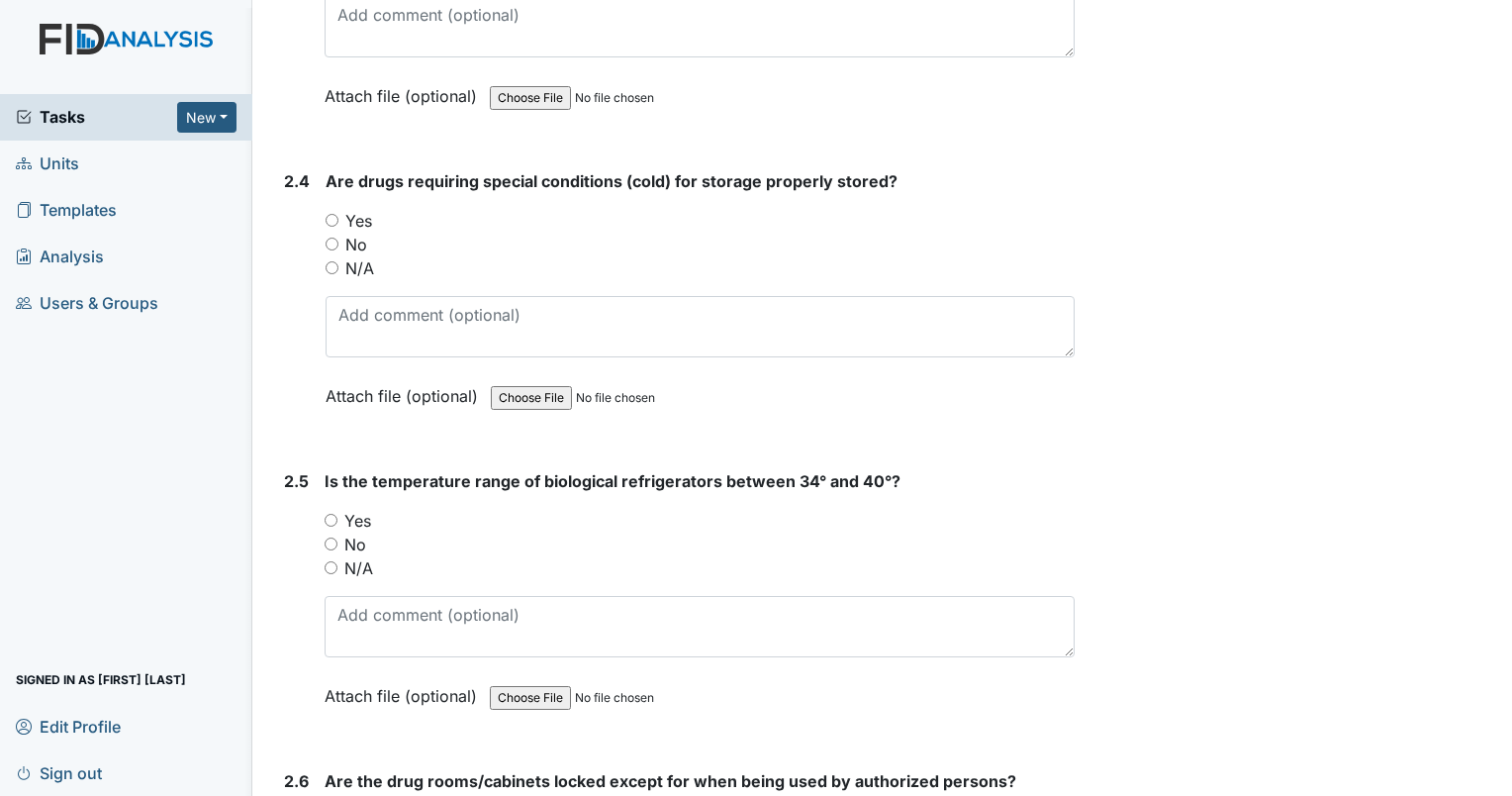 scroll, scrollTop: 6039, scrollLeft: 0, axis: vertical 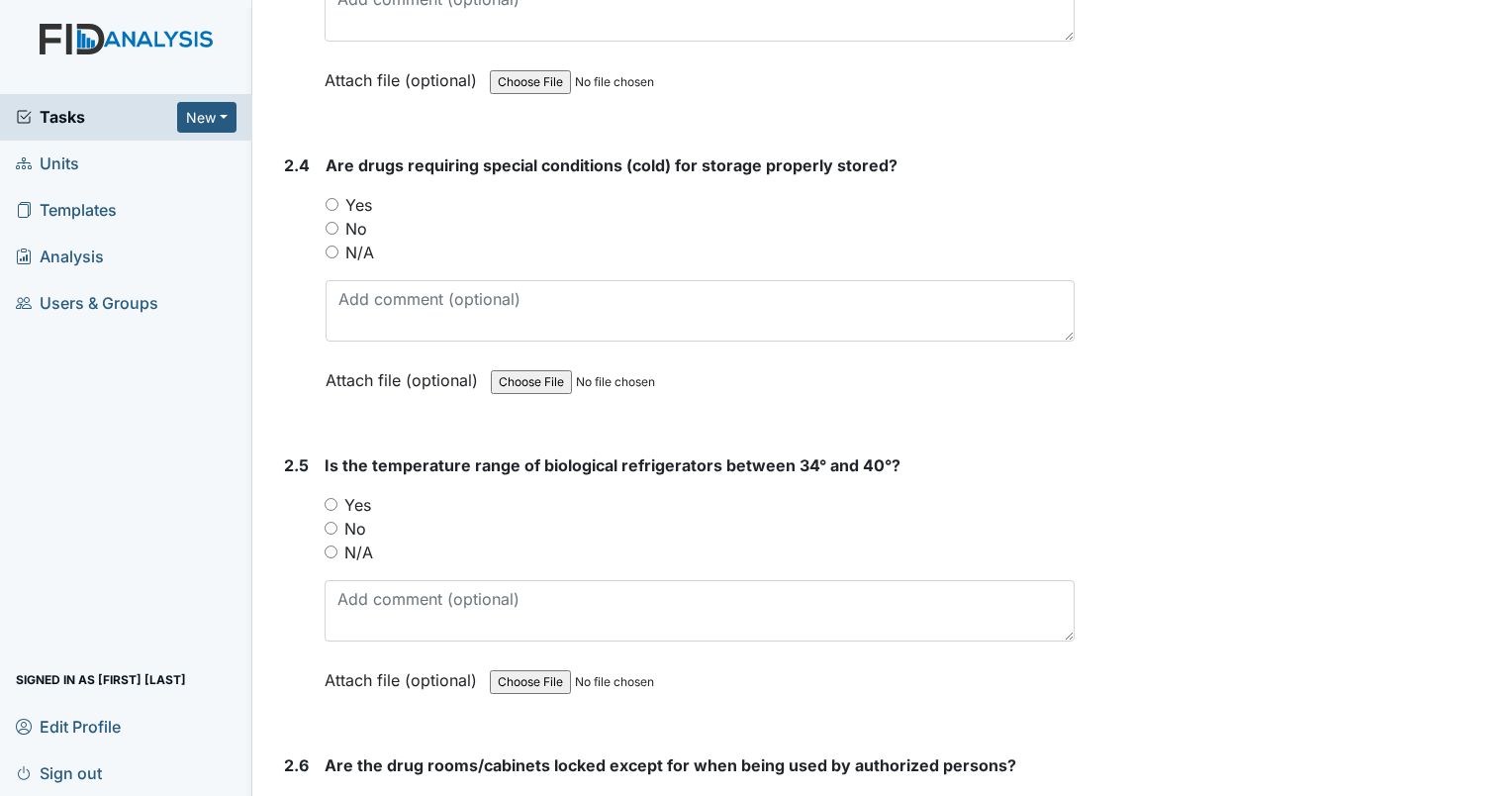 click on "2.4
Are drugs requiring special conditions (cold) for storage properly stored?
You must select one of the below options.
Yes
No
N/A
Attach file (optional)
You can upload .pdf, .txt, .jpg, .jpeg, .png, .csv, .xls, or .doc files under 100MB." at bounding box center [675, 287] 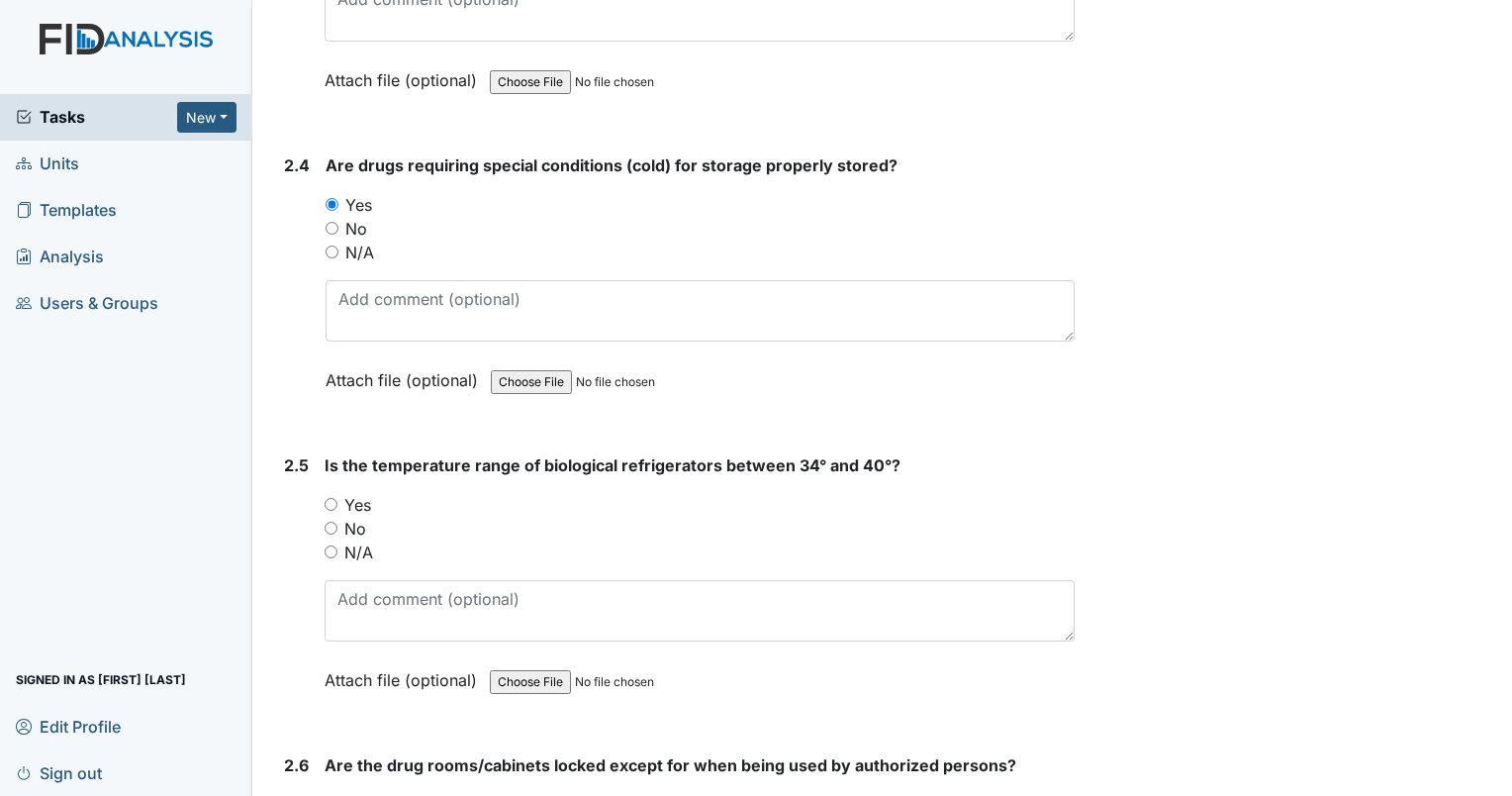click on "N/A" at bounding box center [331, 251] 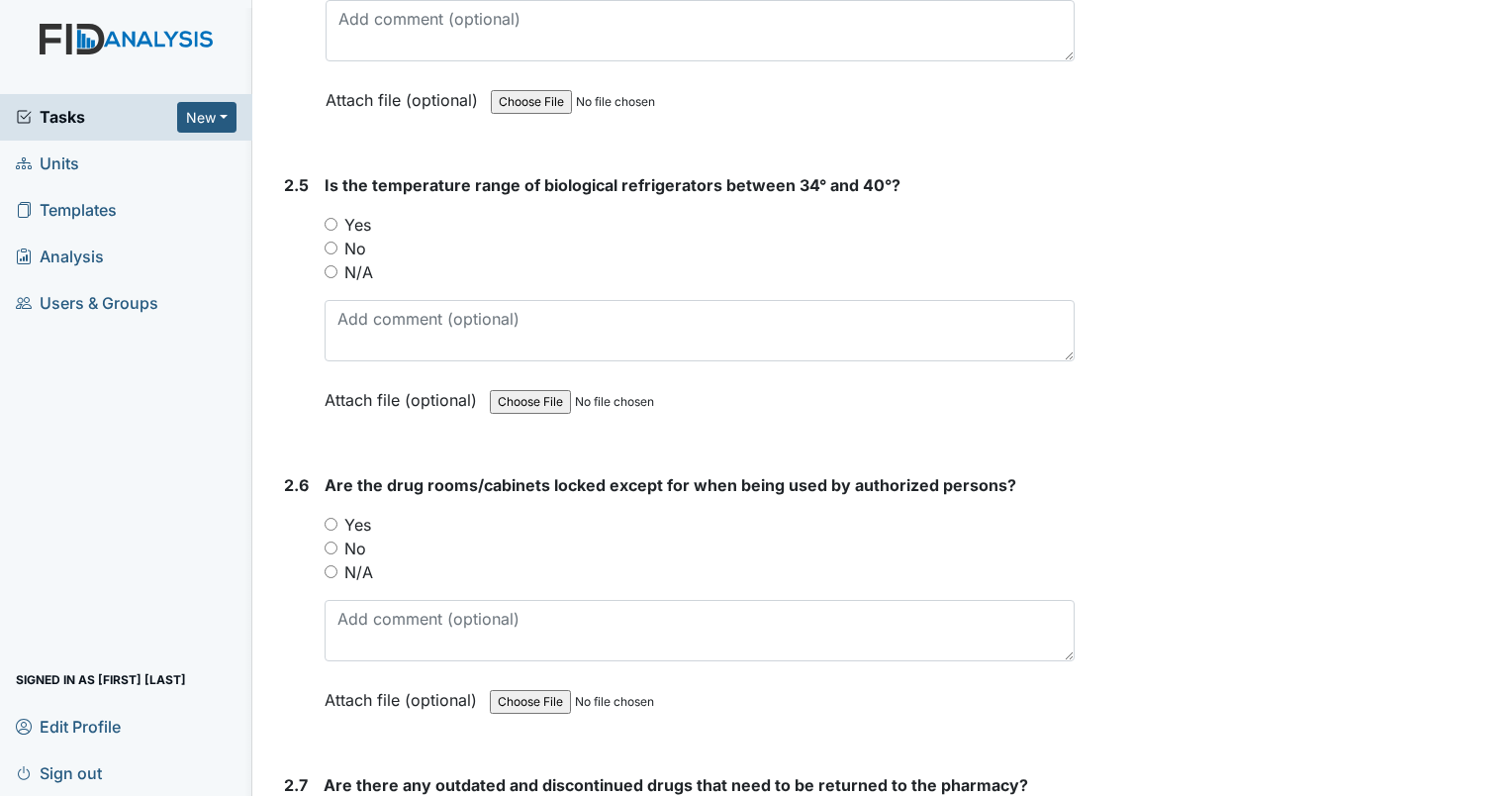 scroll, scrollTop: 6336, scrollLeft: 0, axis: vertical 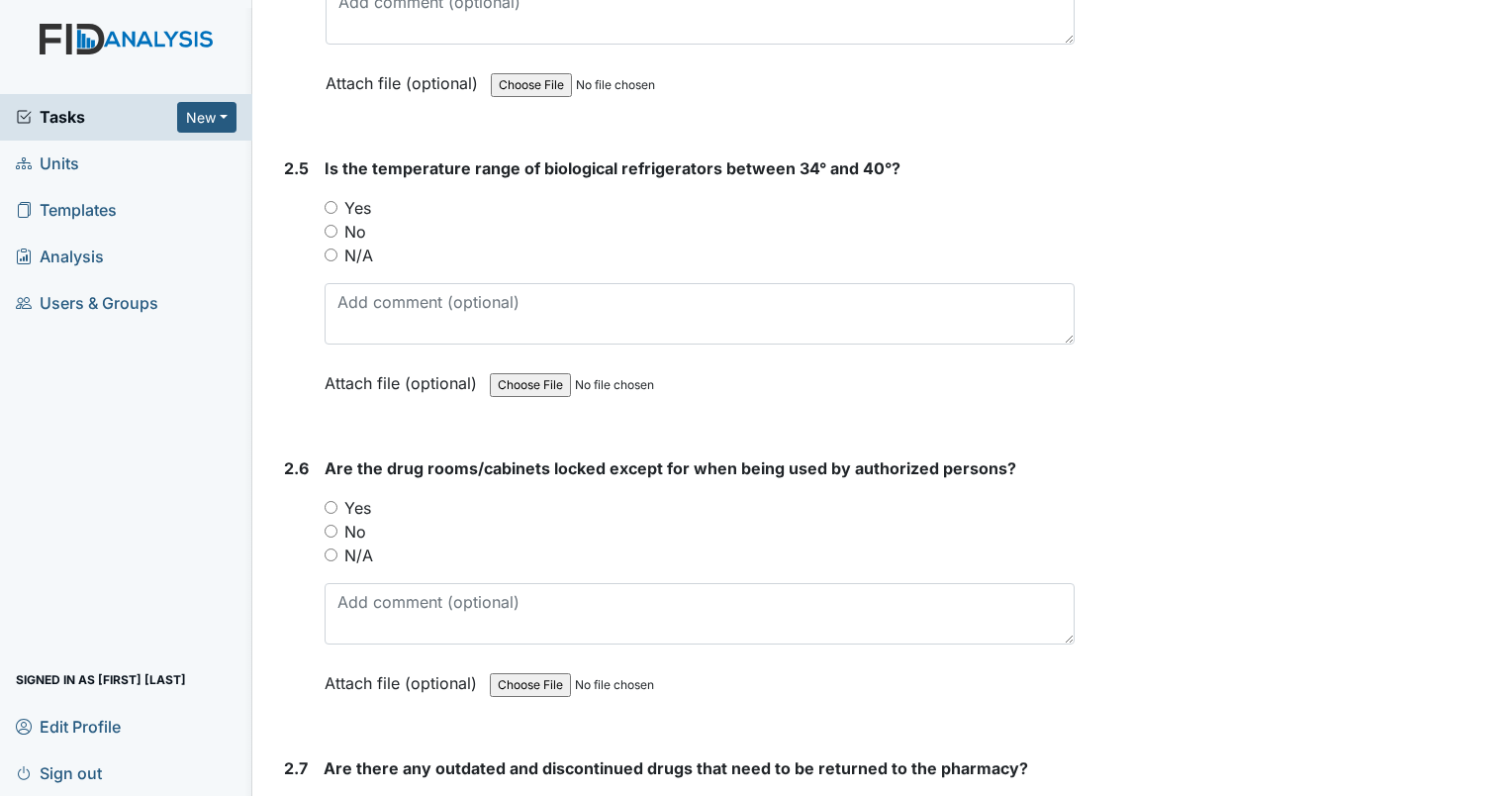 click on "Yes" at bounding box center (331, 207) 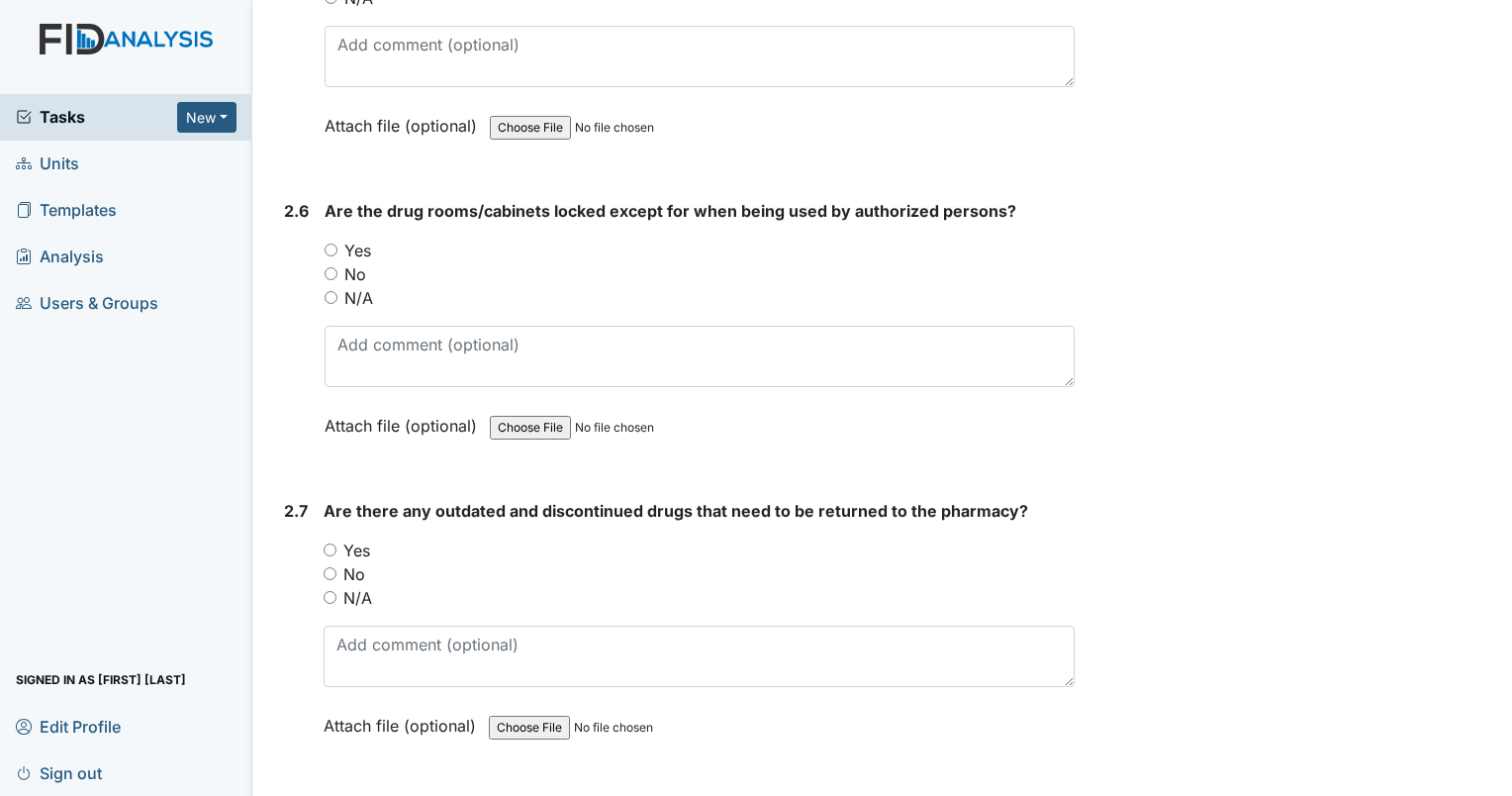 scroll, scrollTop: 6633, scrollLeft: 0, axis: vertical 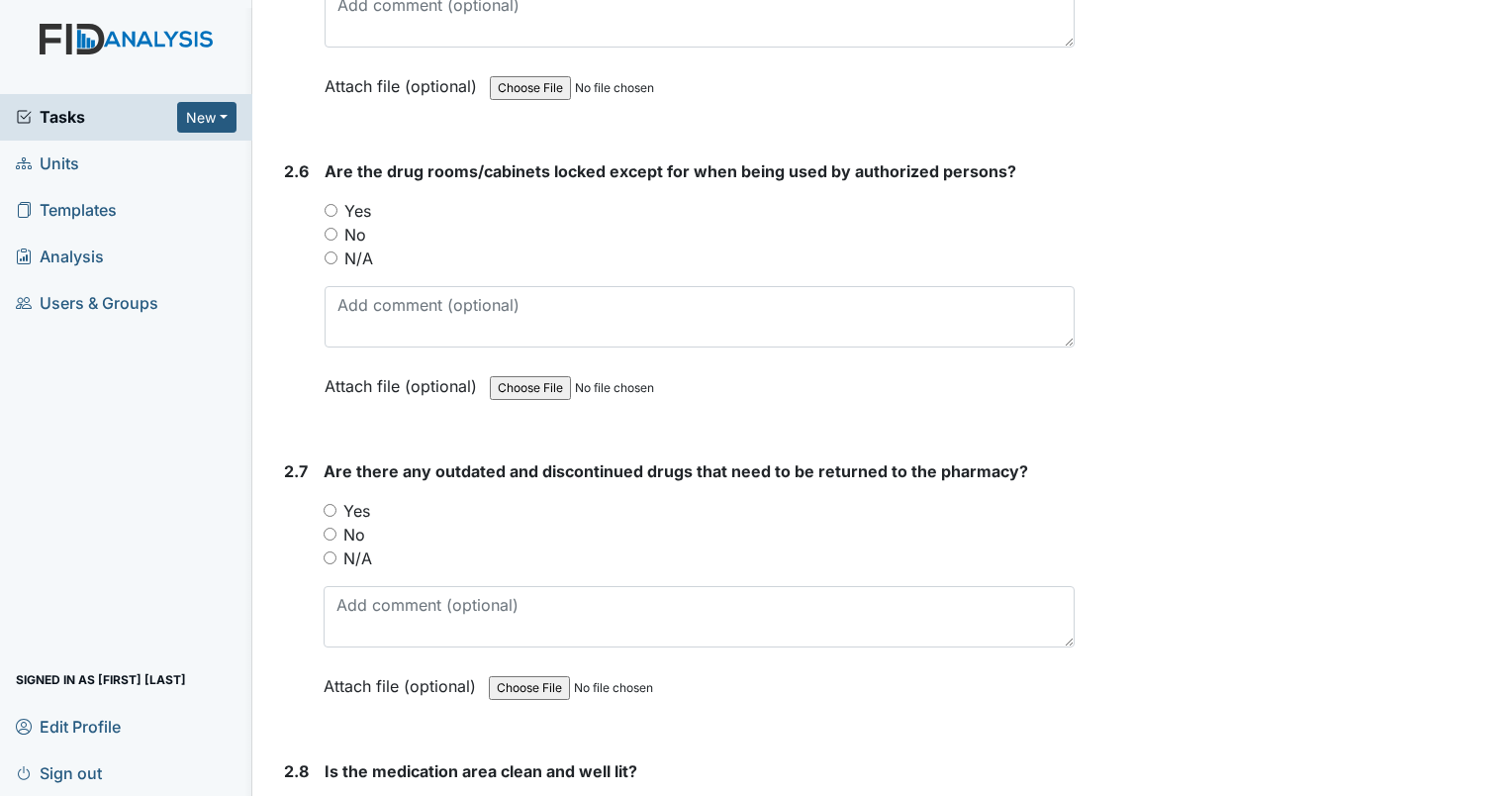 drag, startPoint x: 328, startPoint y: 187, endPoint x: 534, endPoint y: 219, distance: 208.47062 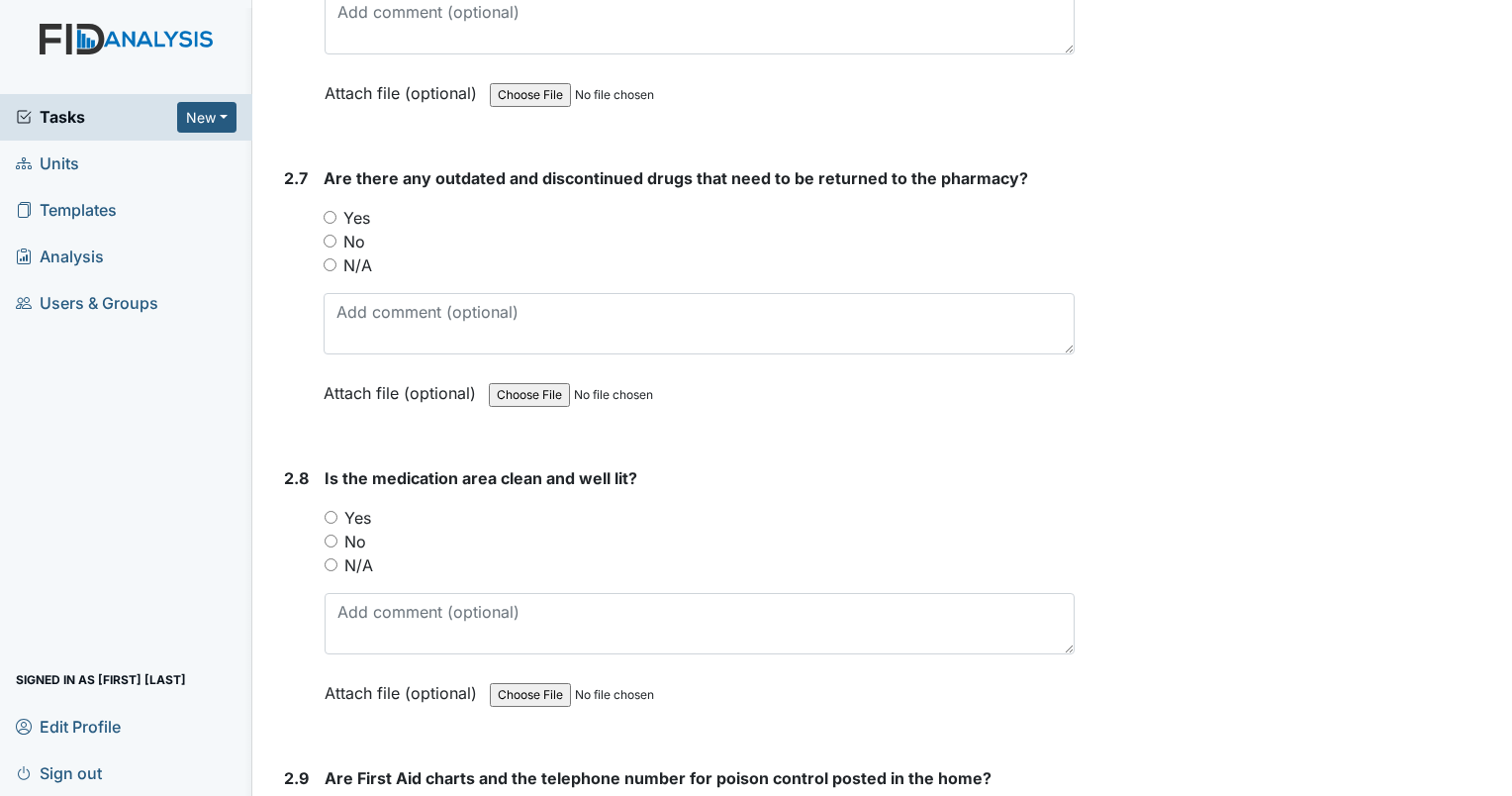 scroll, scrollTop: 6930, scrollLeft: 0, axis: vertical 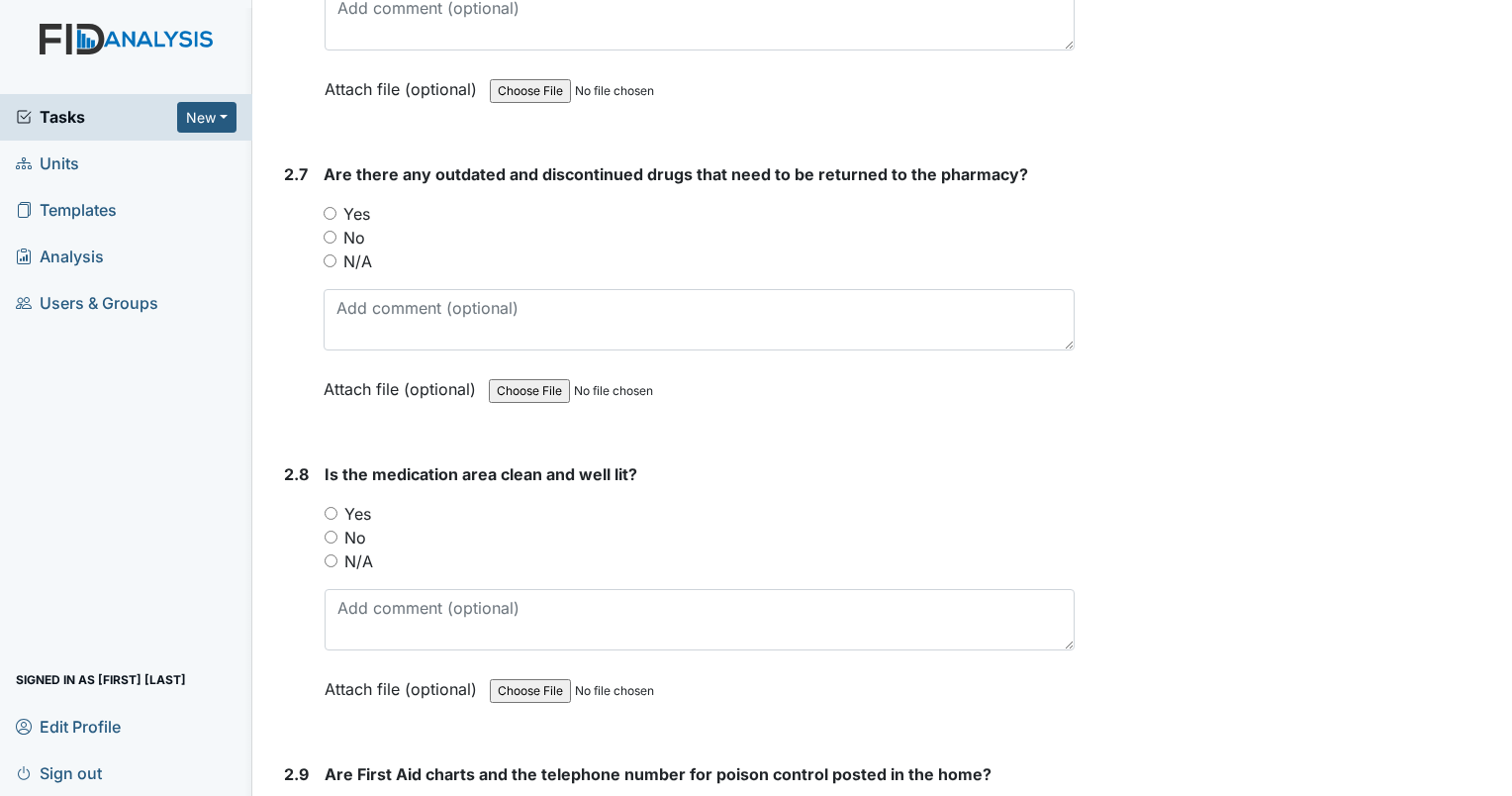 click on "No" at bounding box center [330, 237] 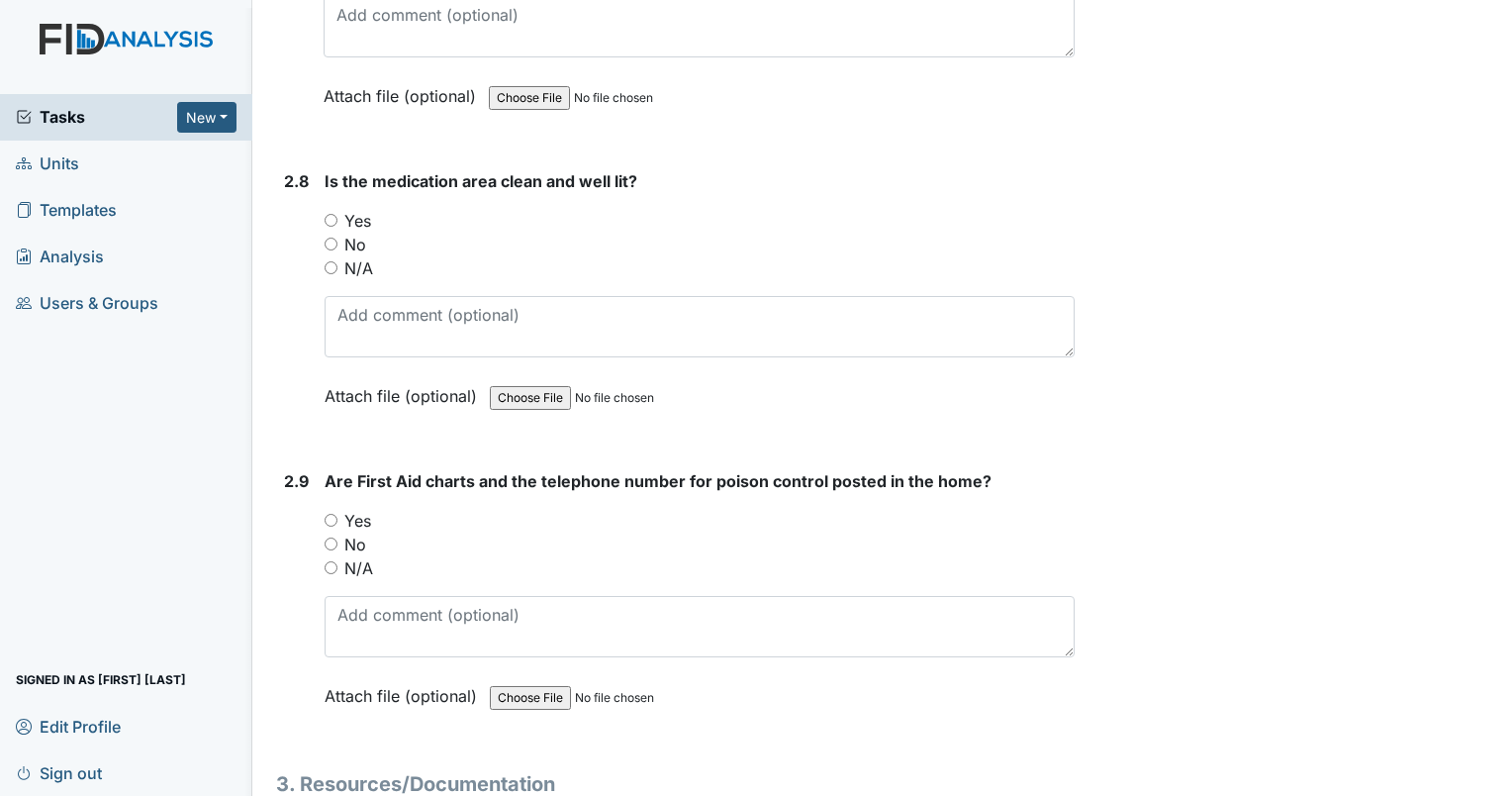 scroll, scrollTop: 7227, scrollLeft: 0, axis: vertical 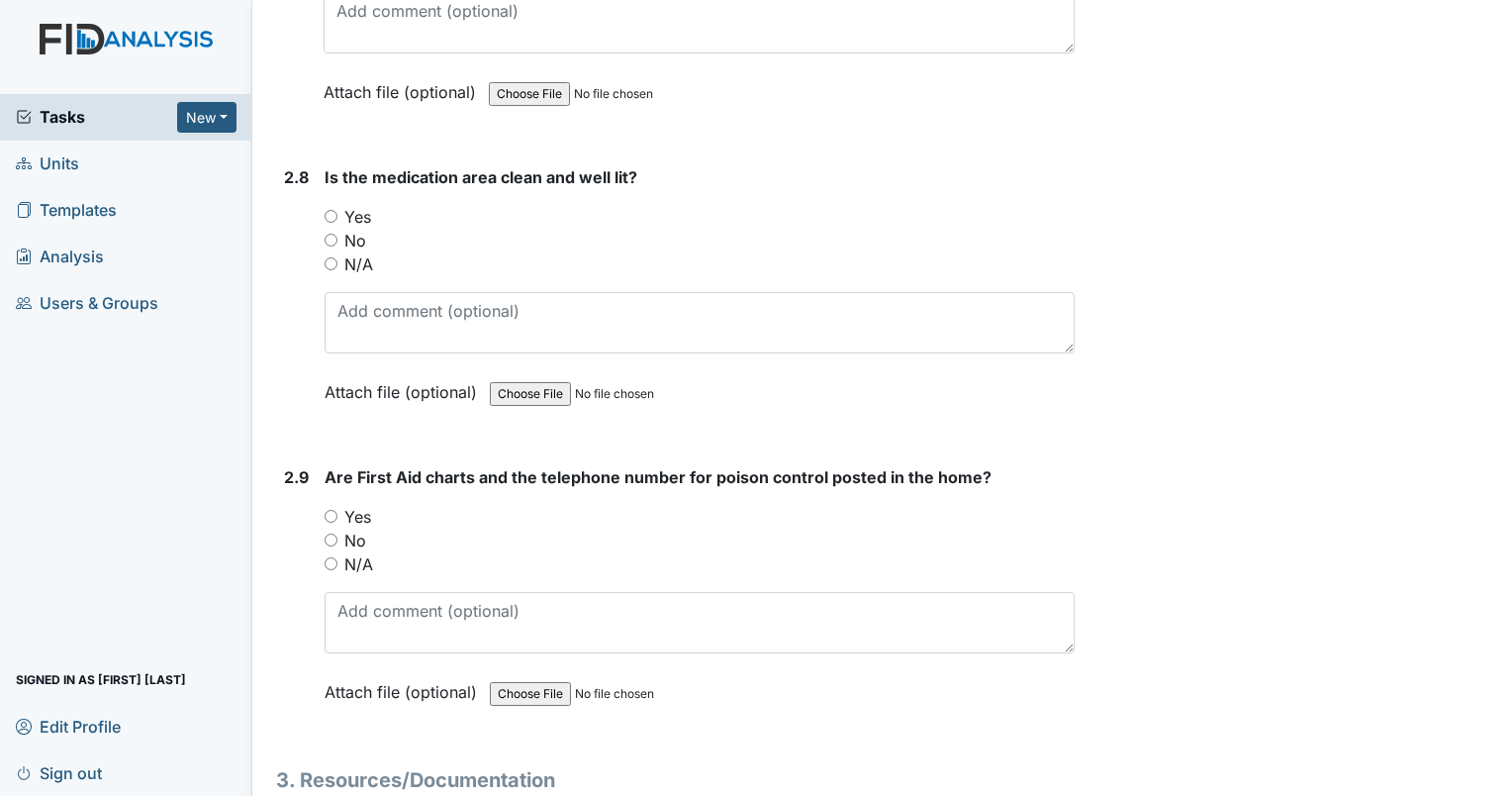 click on "Yes" at bounding box center (331, 216) 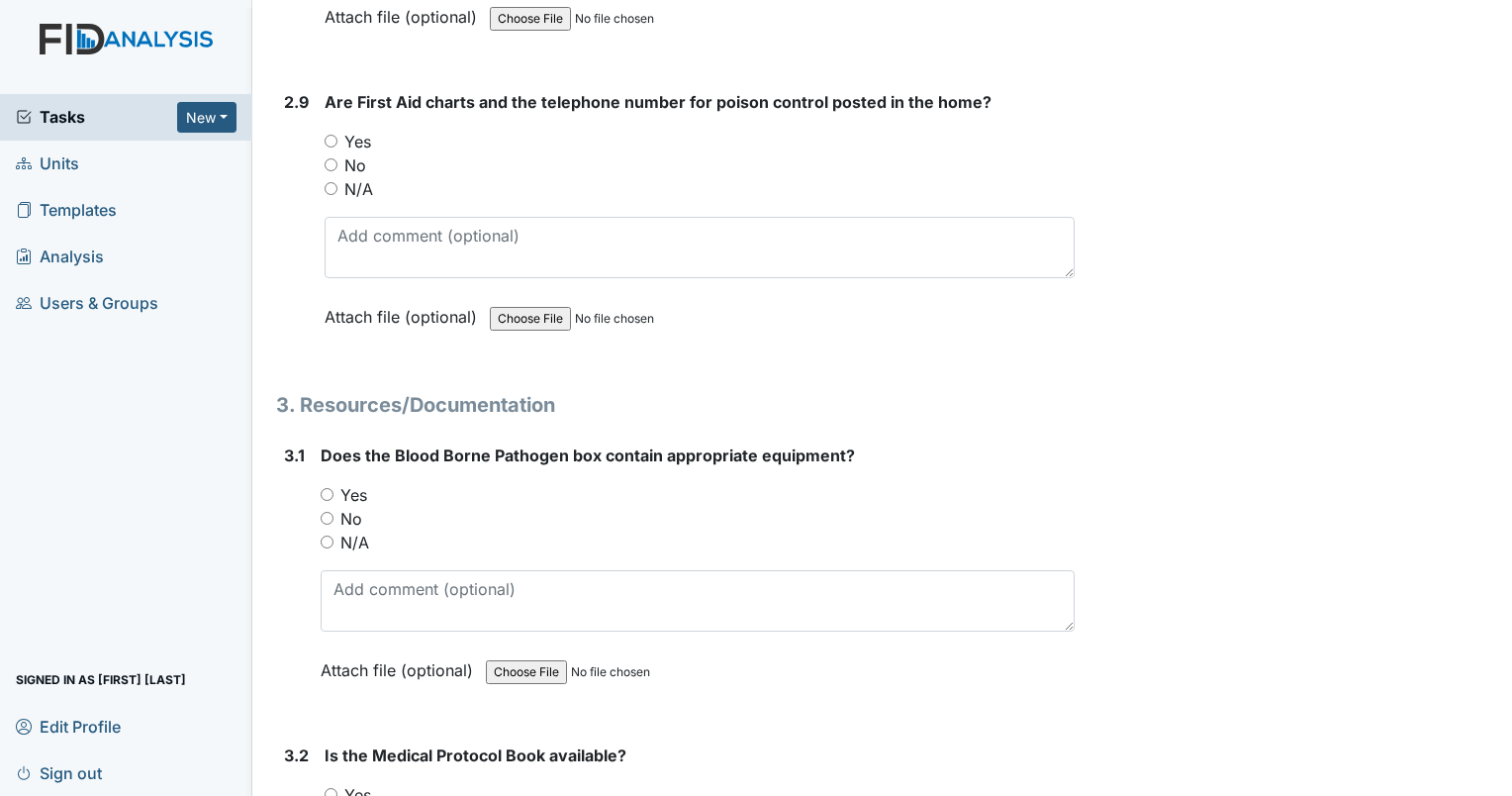 scroll, scrollTop: 7623, scrollLeft: 0, axis: vertical 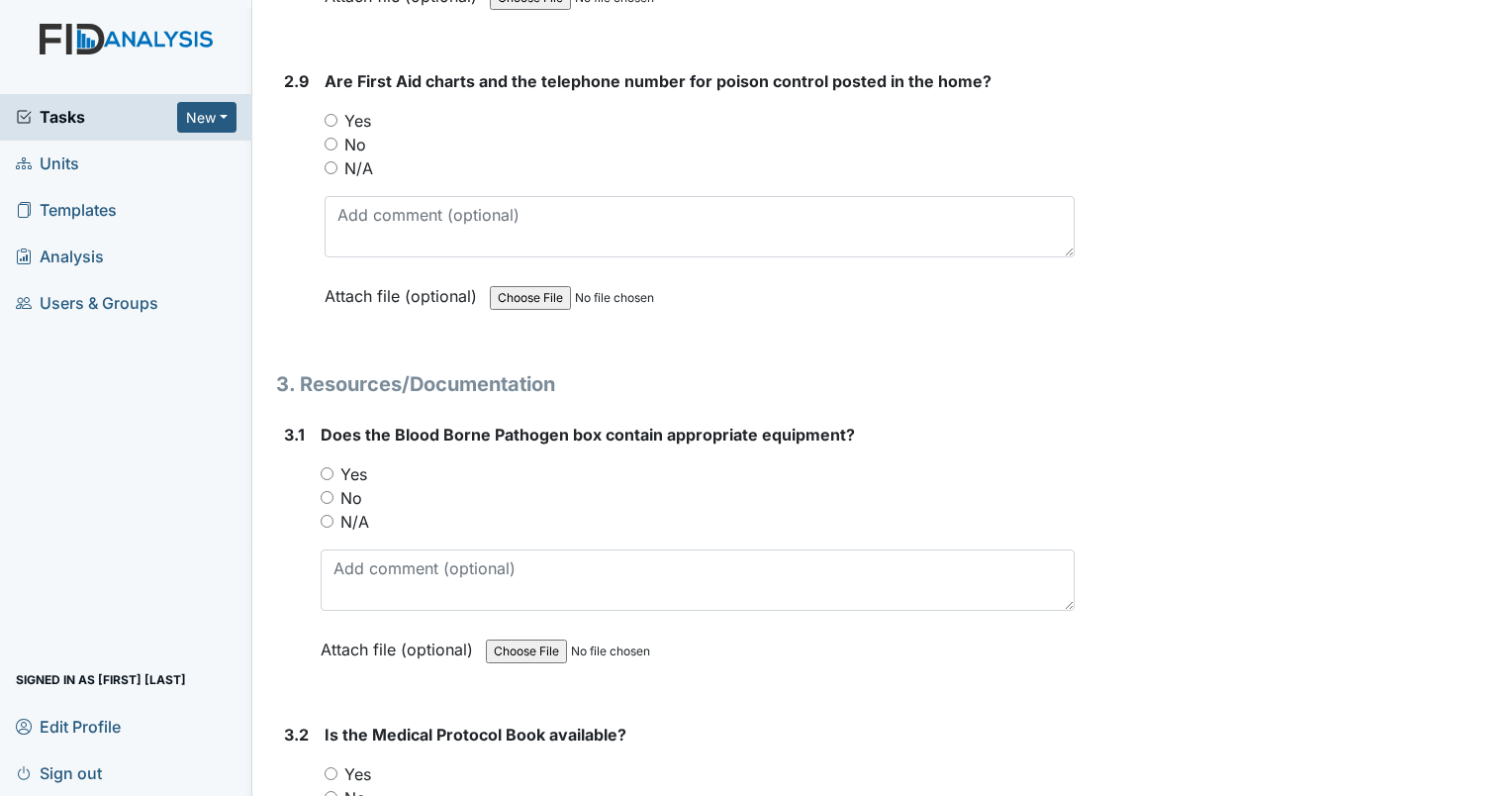 click on "Yes" at bounding box center [331, 120] 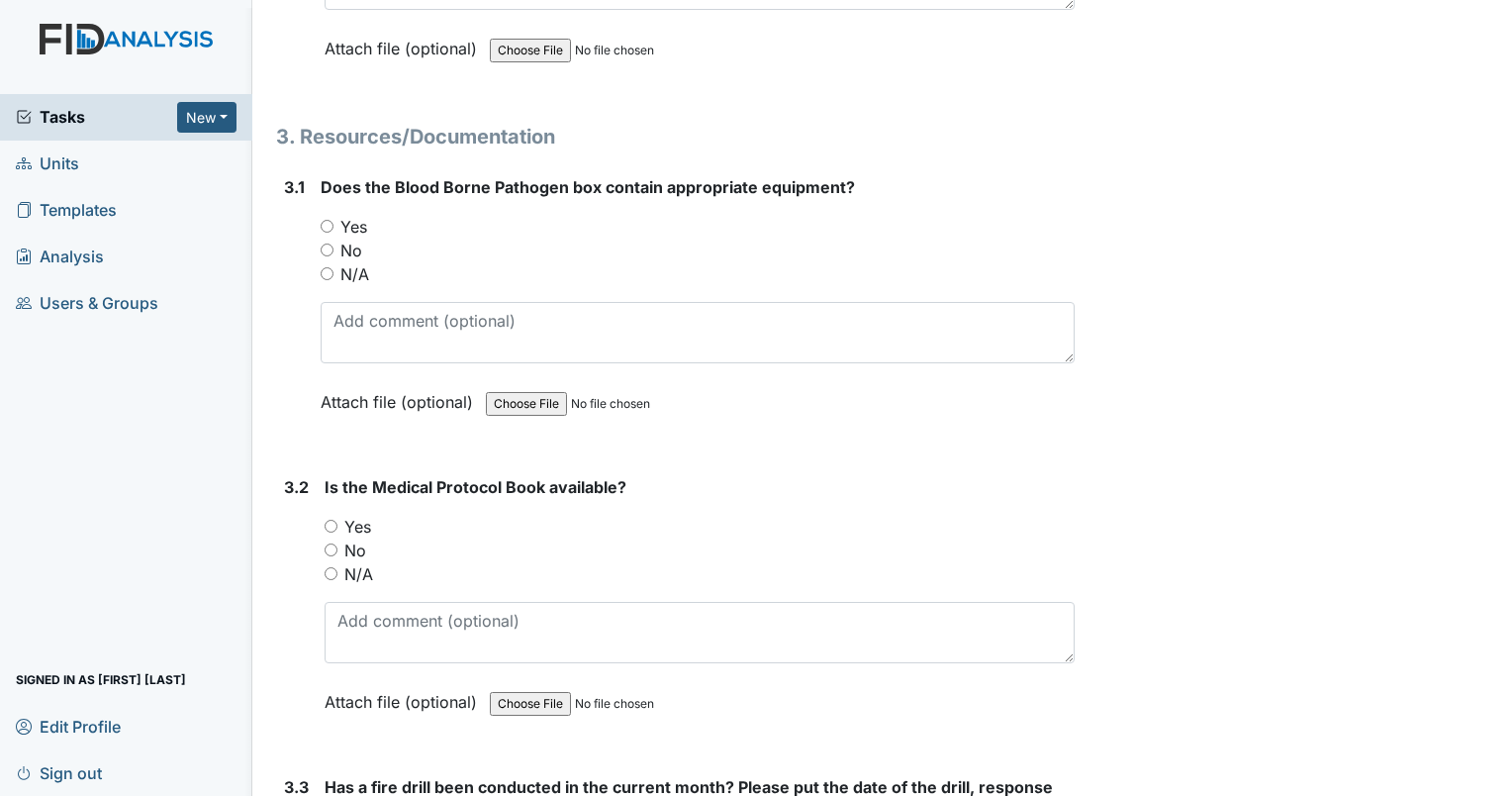 scroll, scrollTop: 7920, scrollLeft: 0, axis: vertical 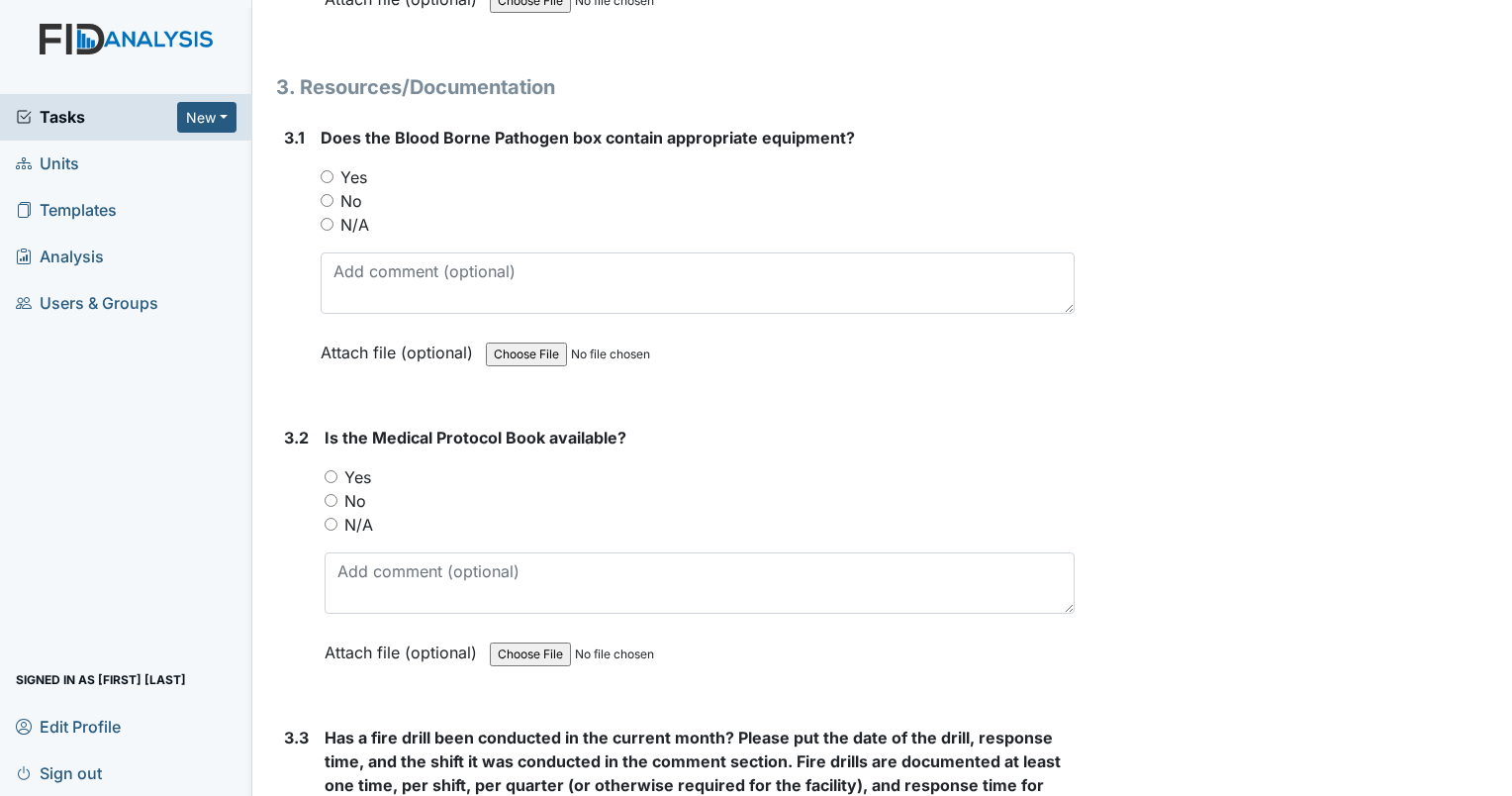 click on "N/A" at bounding box center [327, 224] 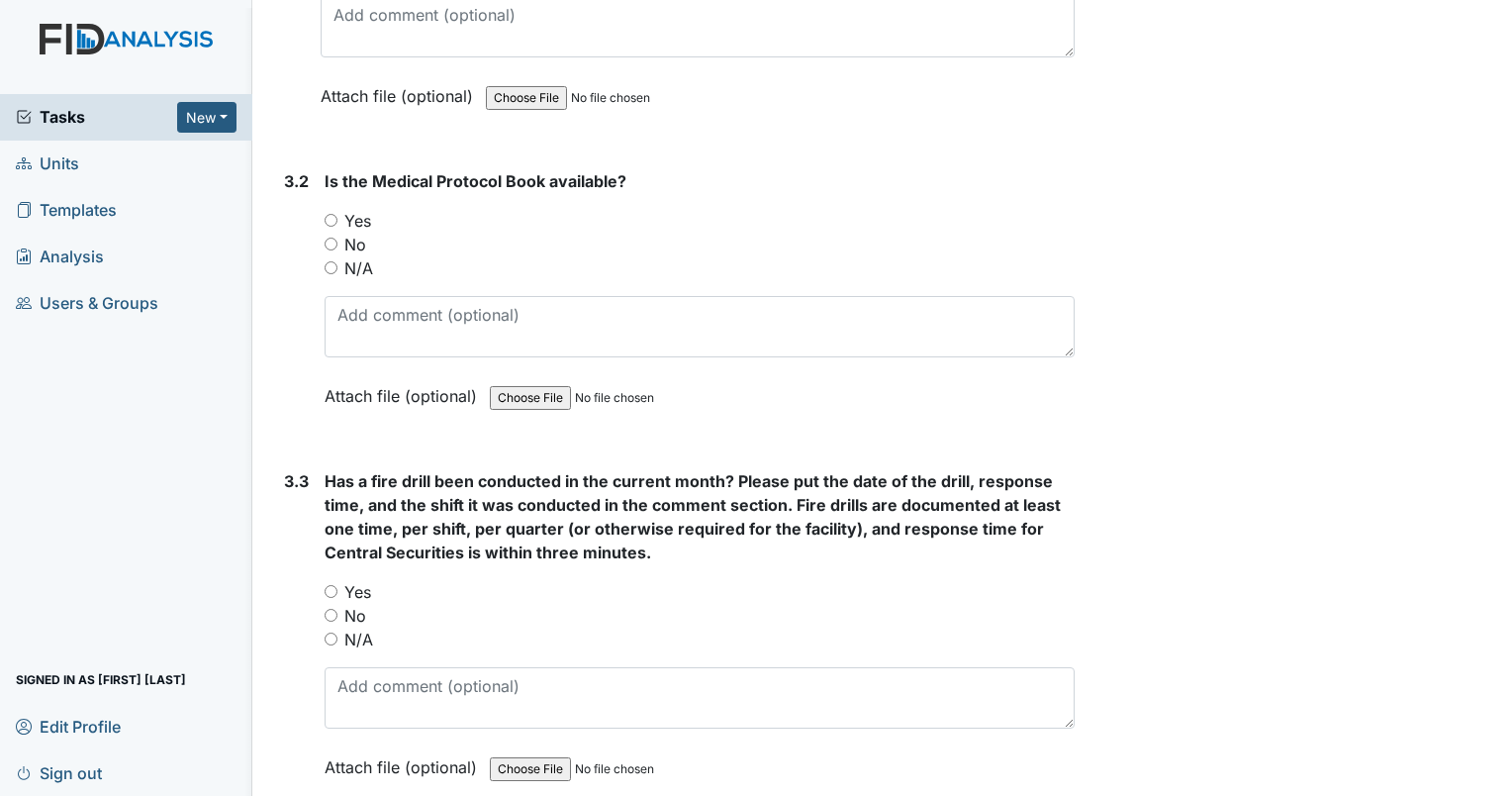 scroll, scrollTop: 8217, scrollLeft: 0, axis: vertical 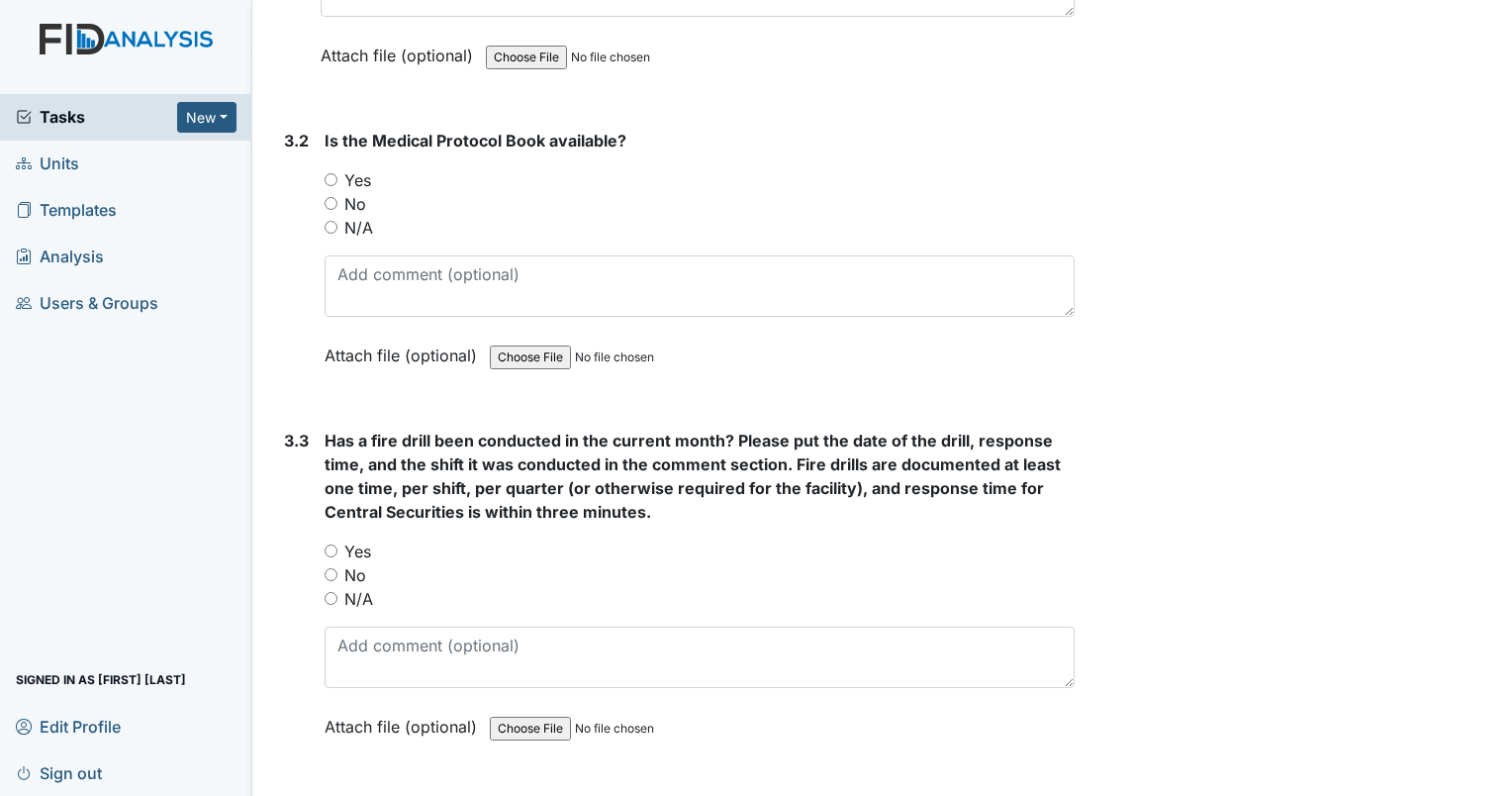 click on "3.2
Is the Medical Protocol Book available?
You must select one of the below options.
Yes
No
N/A
Attach file (optional)
You can upload .pdf, .txt, .jpg, .jpeg, .png, .csv, .xls, or .doc files under 100MB." at bounding box center [675, 262] 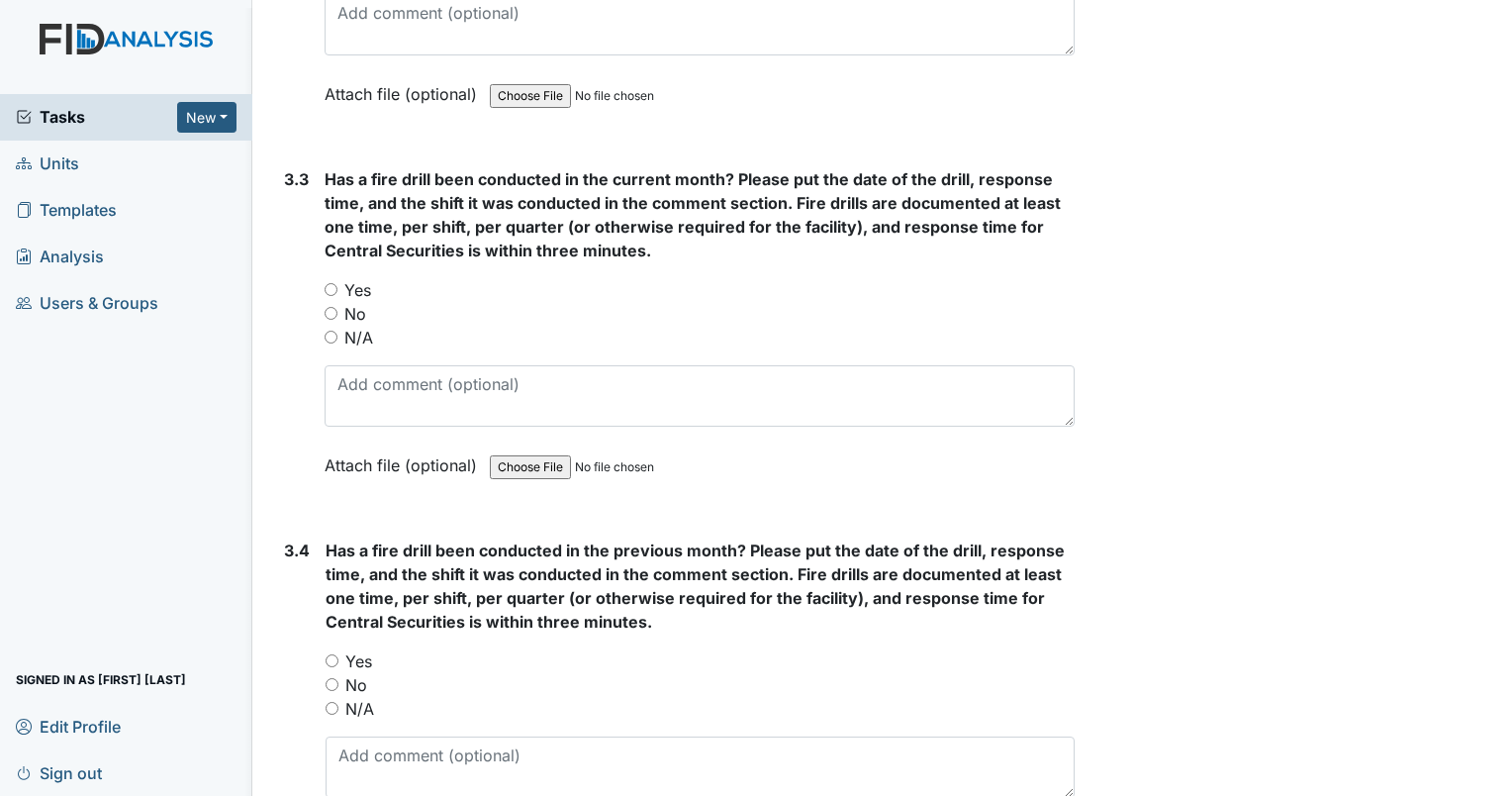 scroll, scrollTop: 8514, scrollLeft: 0, axis: vertical 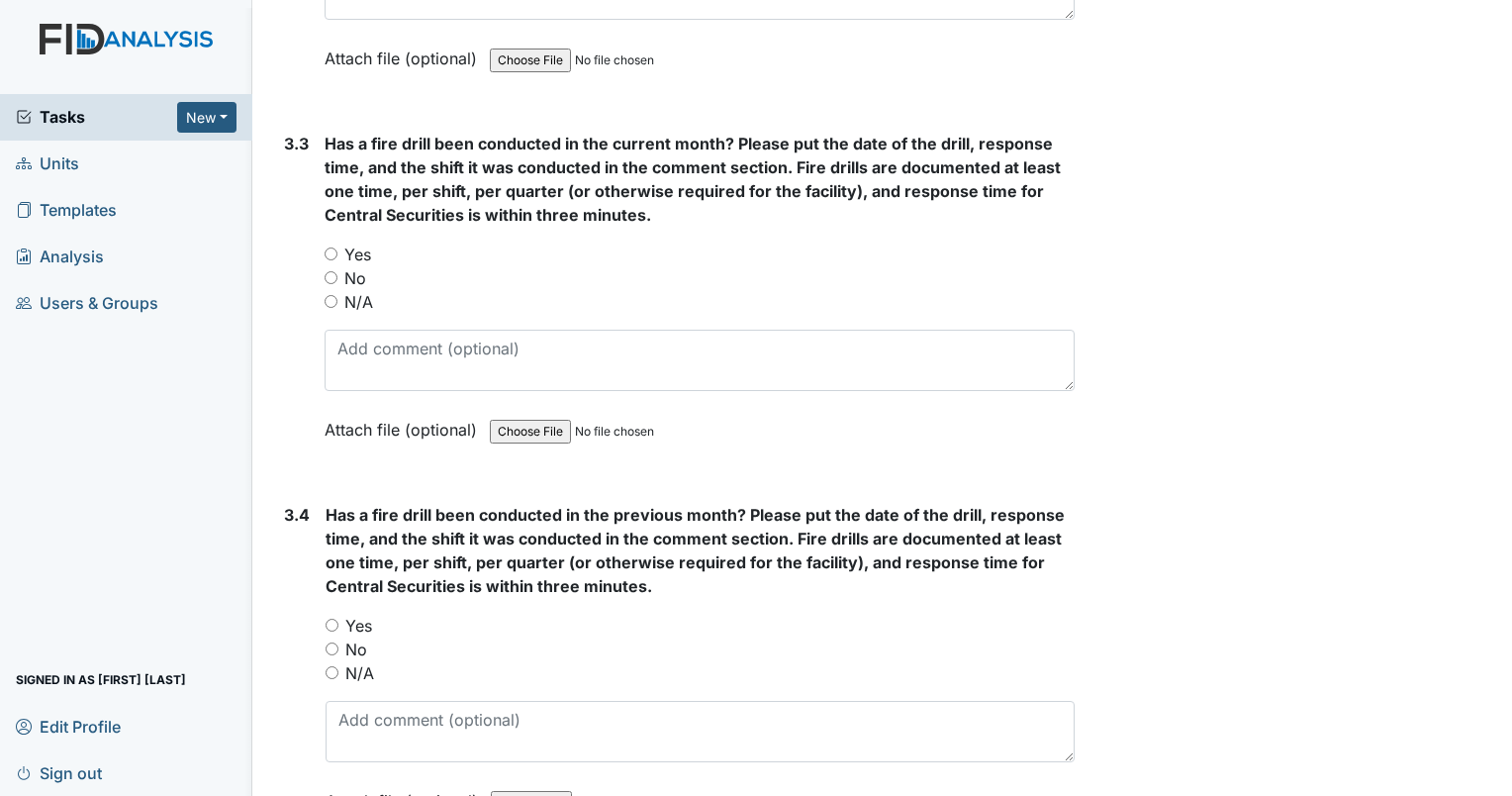 click on "Yes" at bounding box center [331, 253] 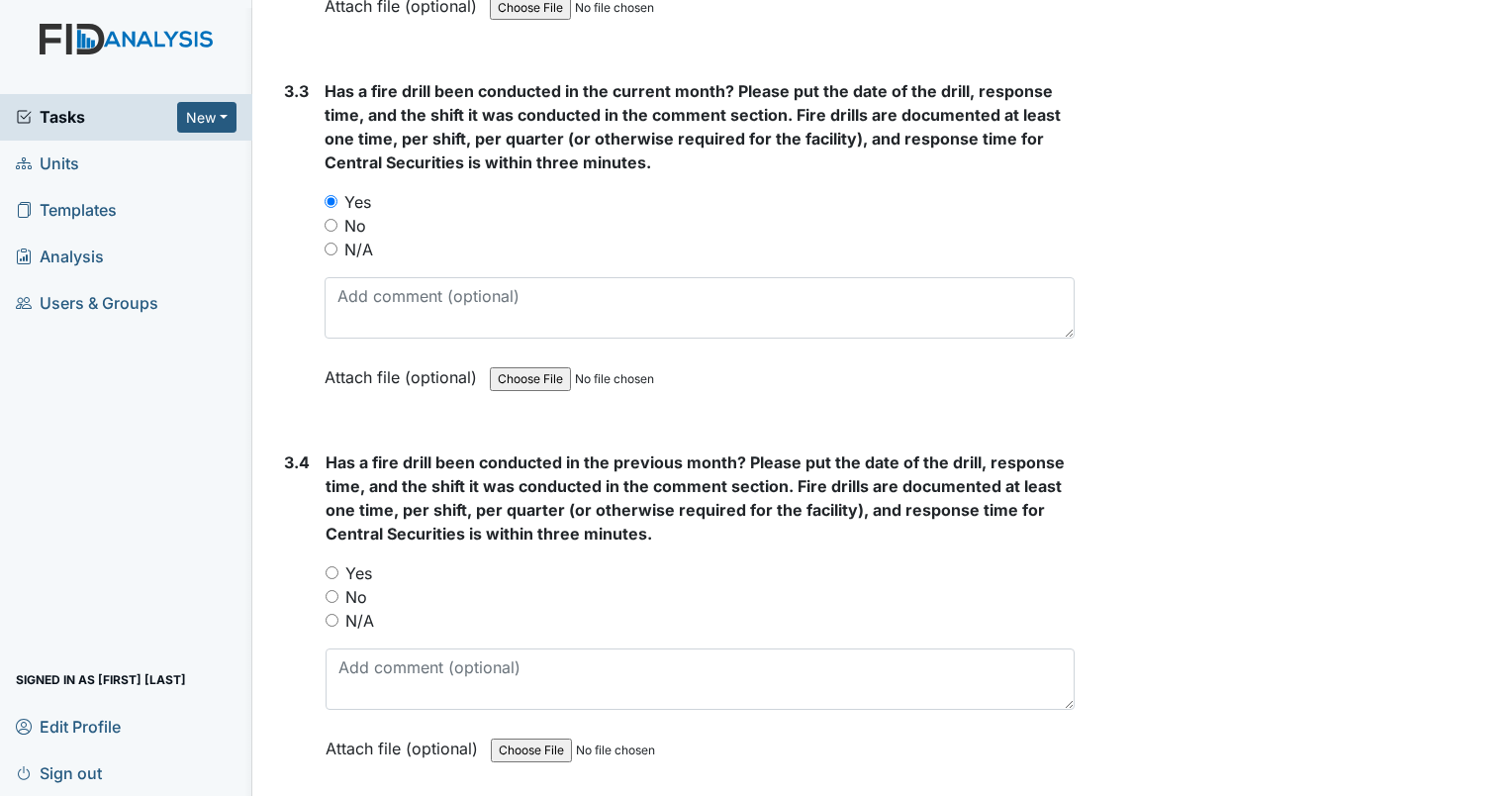 scroll, scrollTop: 8514, scrollLeft: 0, axis: vertical 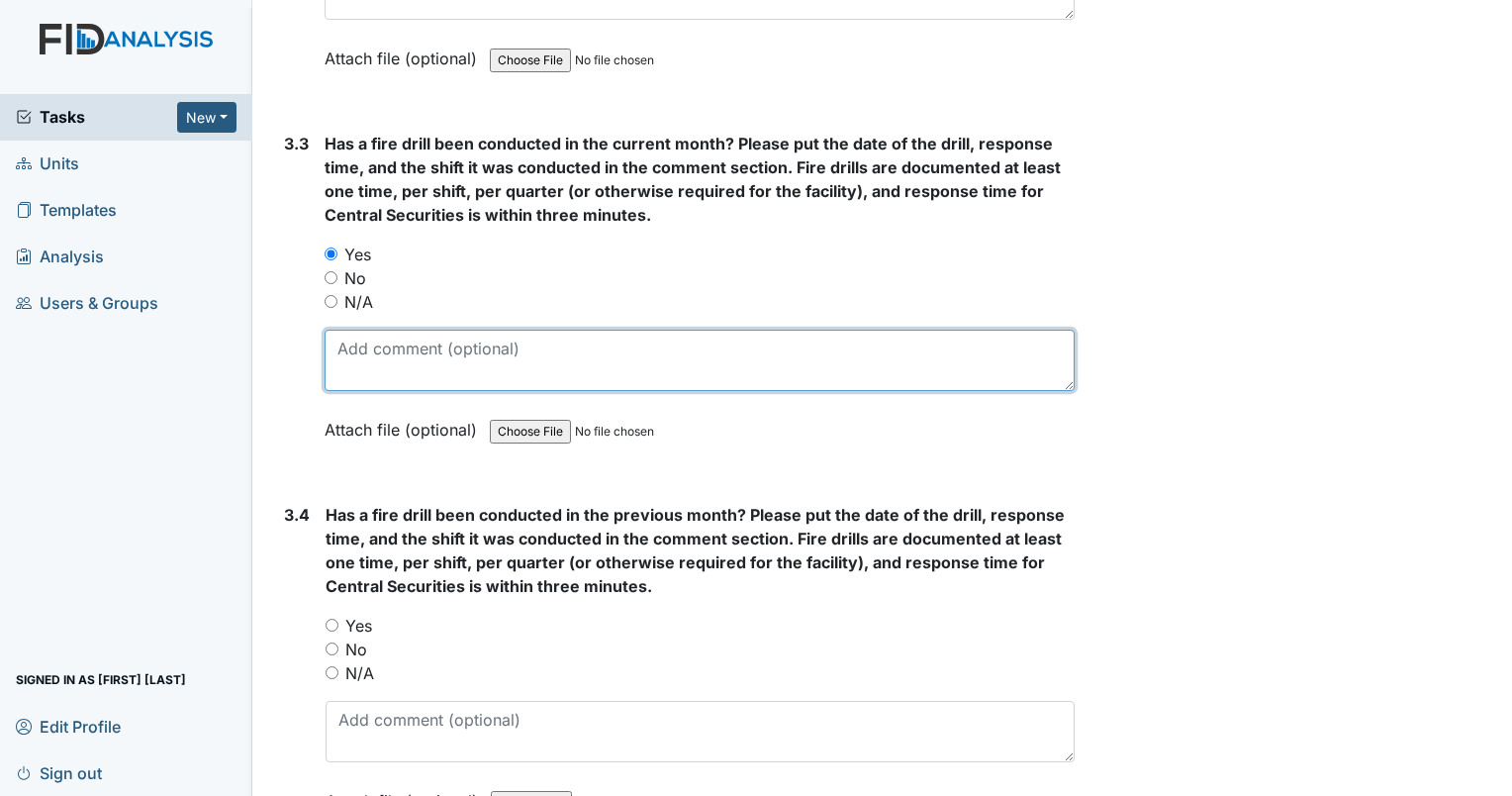 click at bounding box center (700, 360) 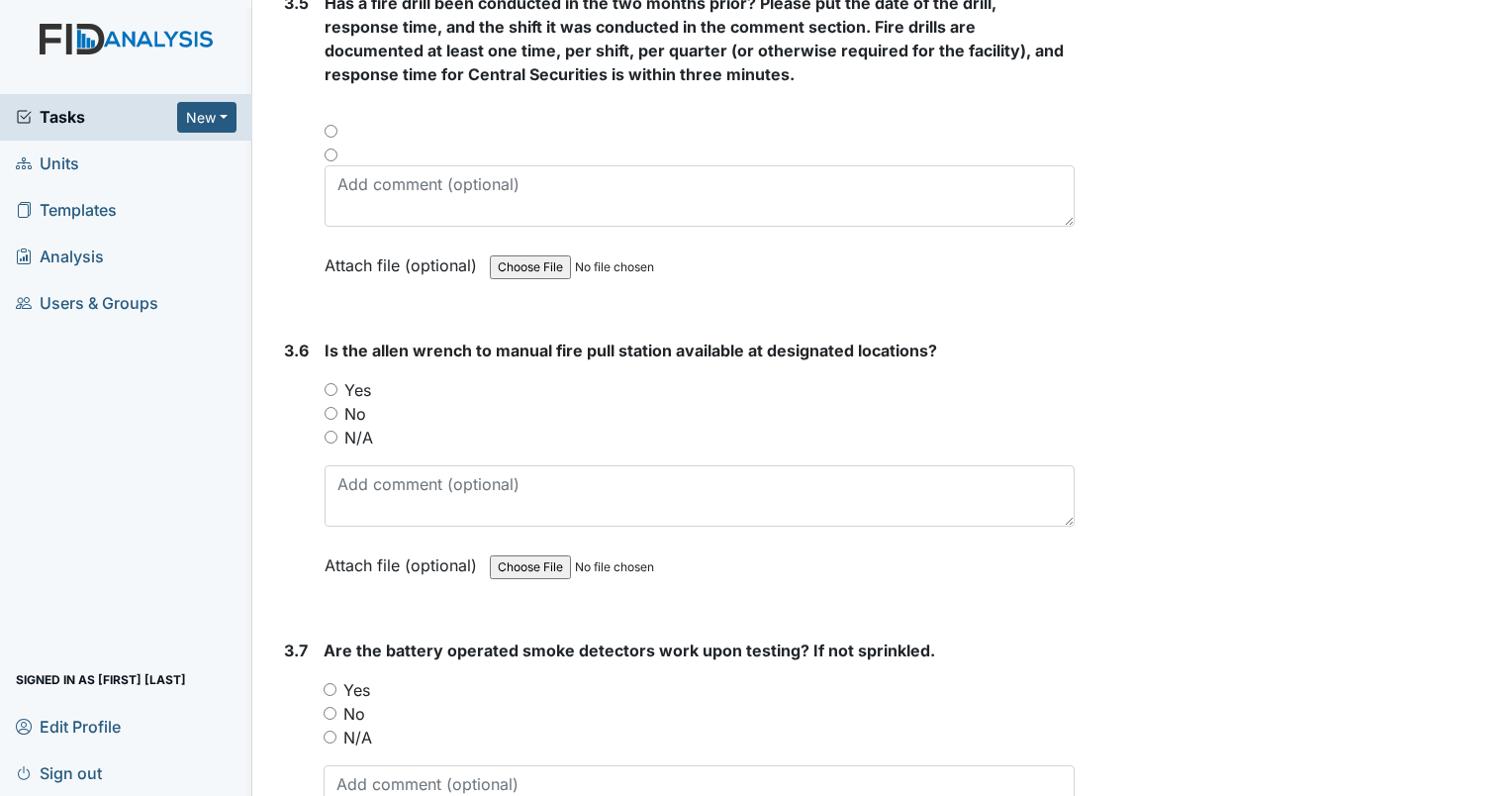 scroll, scrollTop: 9405, scrollLeft: 0, axis: vertical 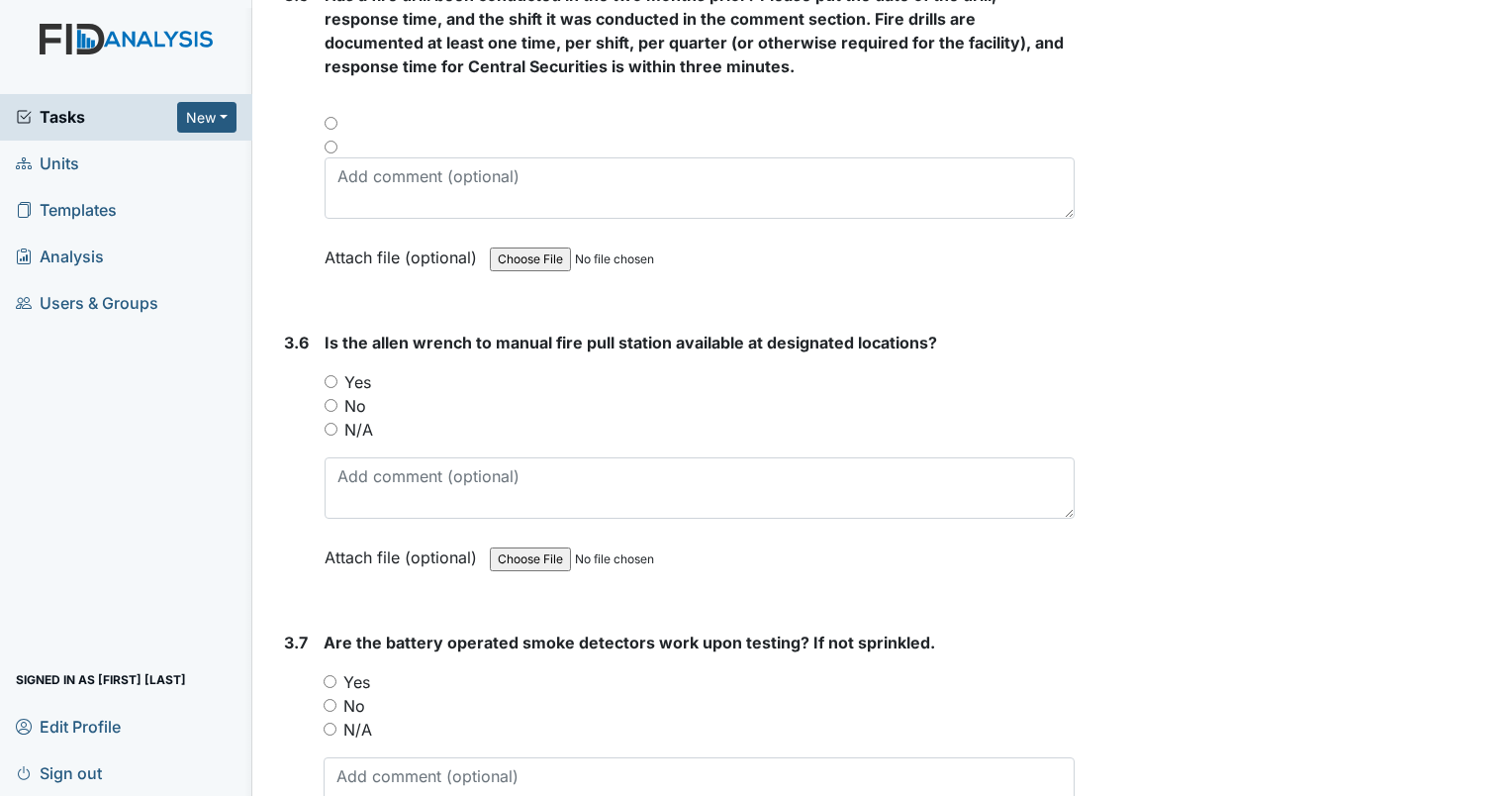click on "N/A" at bounding box center [700, 430] 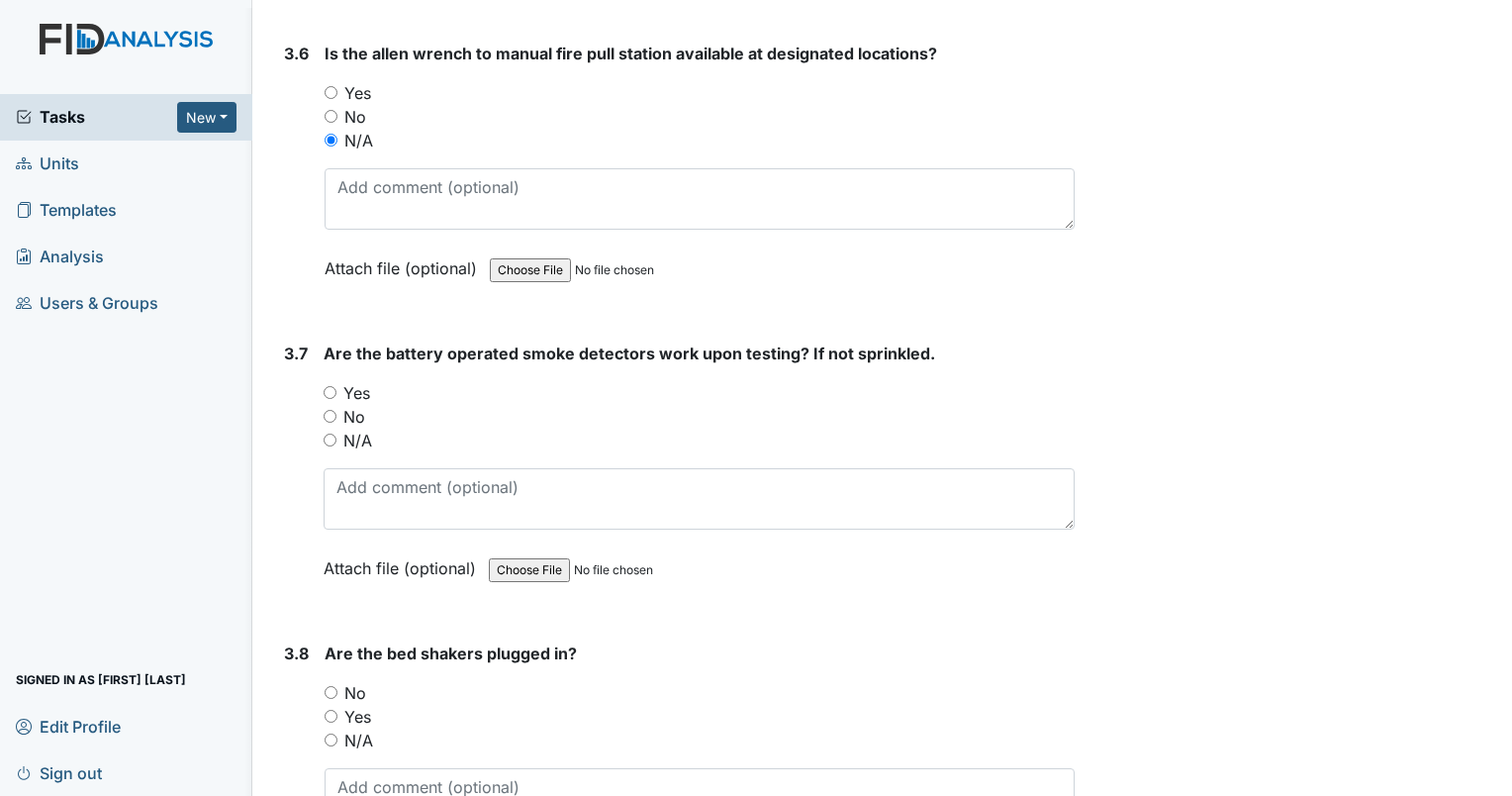 scroll, scrollTop: 9702, scrollLeft: 0, axis: vertical 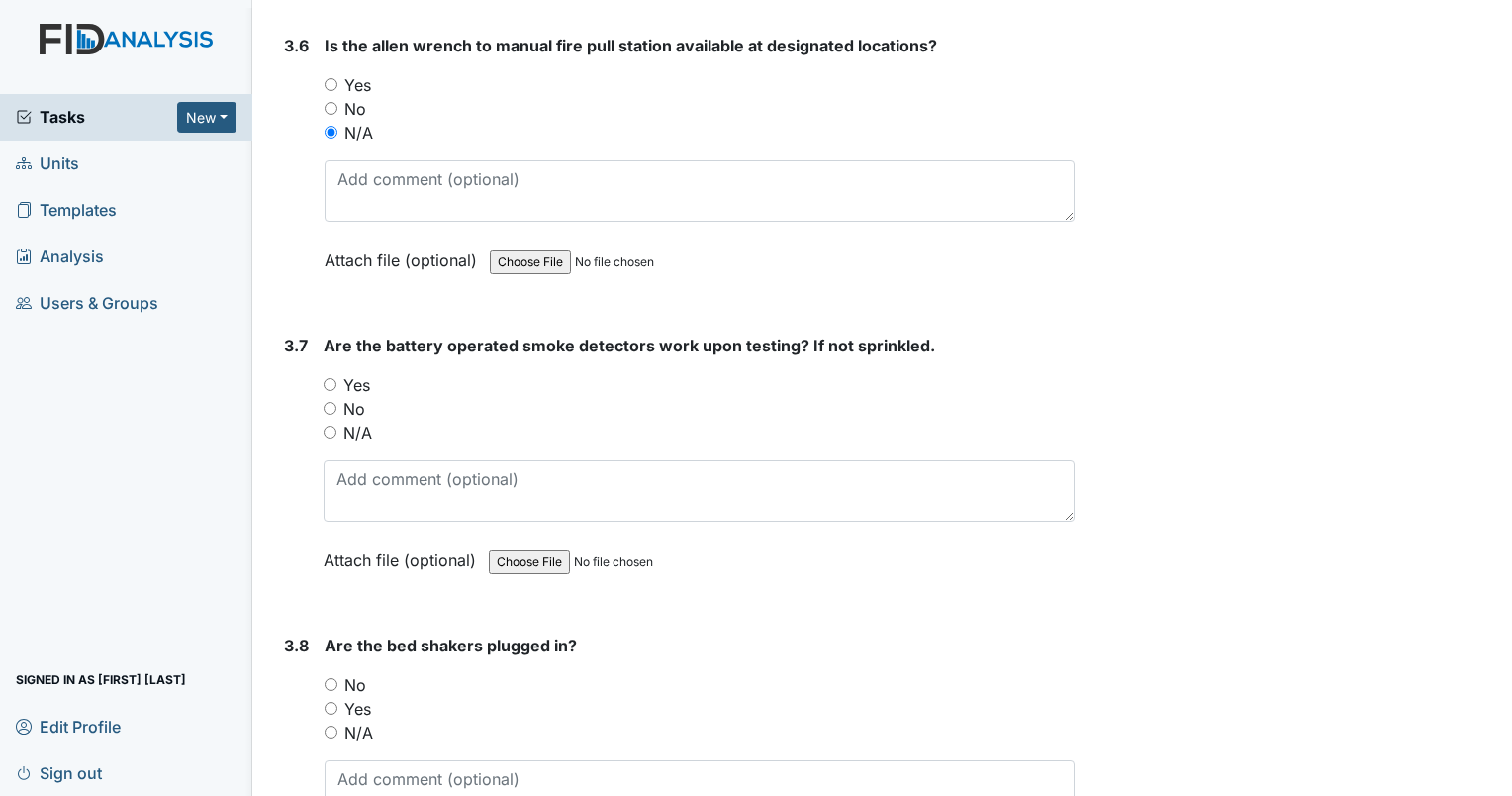 click on "Yes" at bounding box center [330, 384] 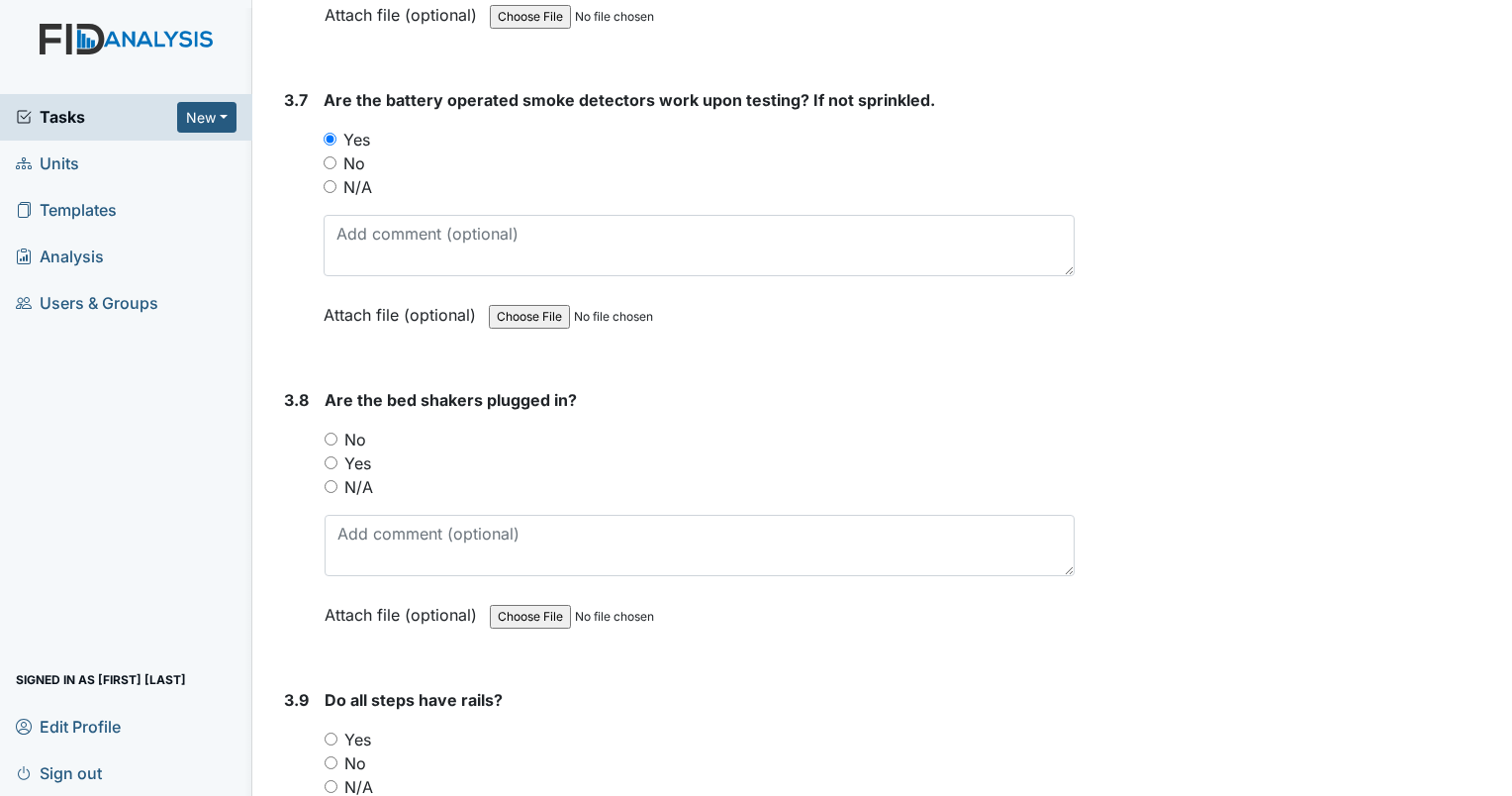 scroll, scrollTop: 10000, scrollLeft: 0, axis: vertical 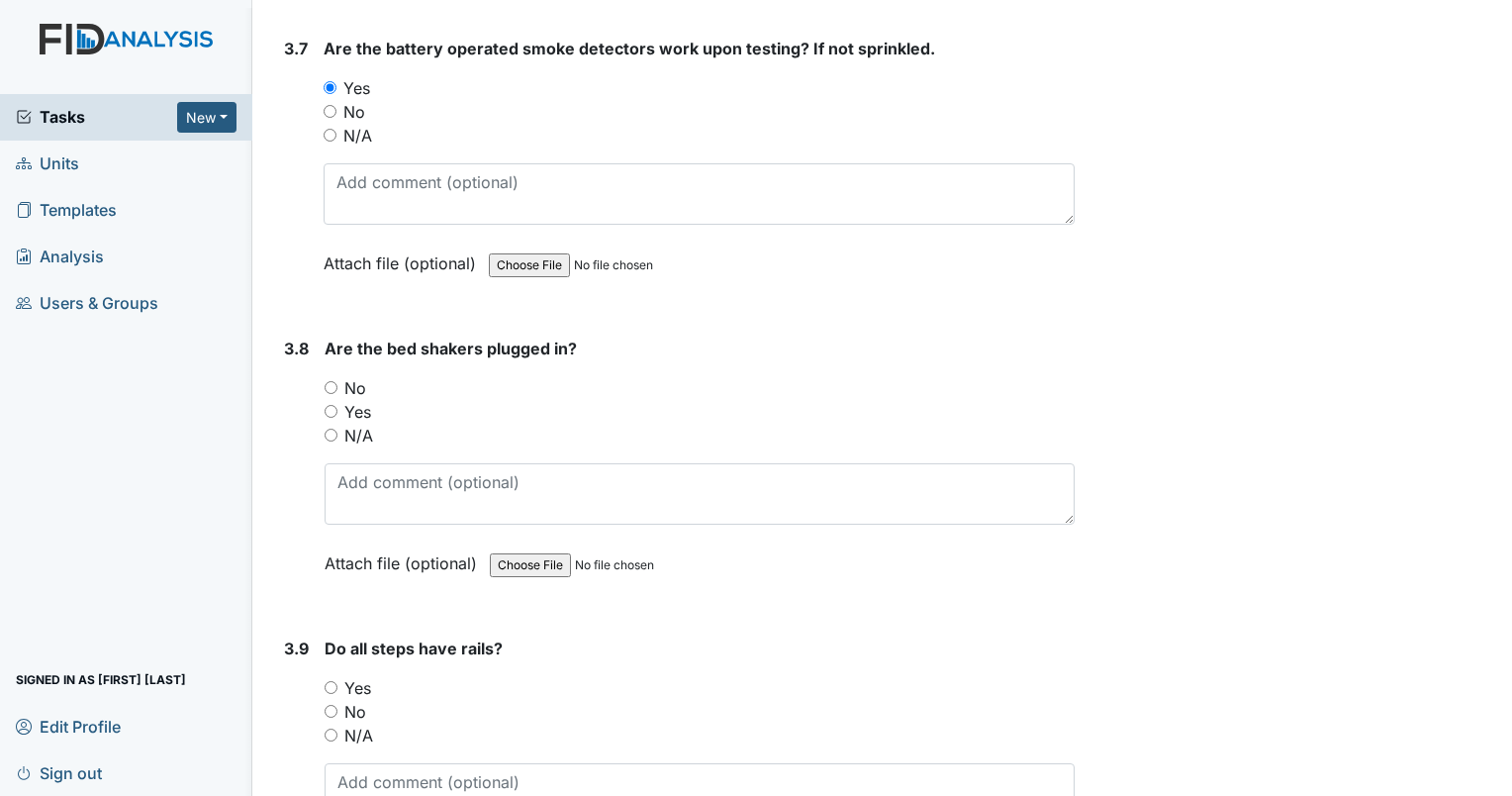 click on "N/A" at bounding box center [331, 435] 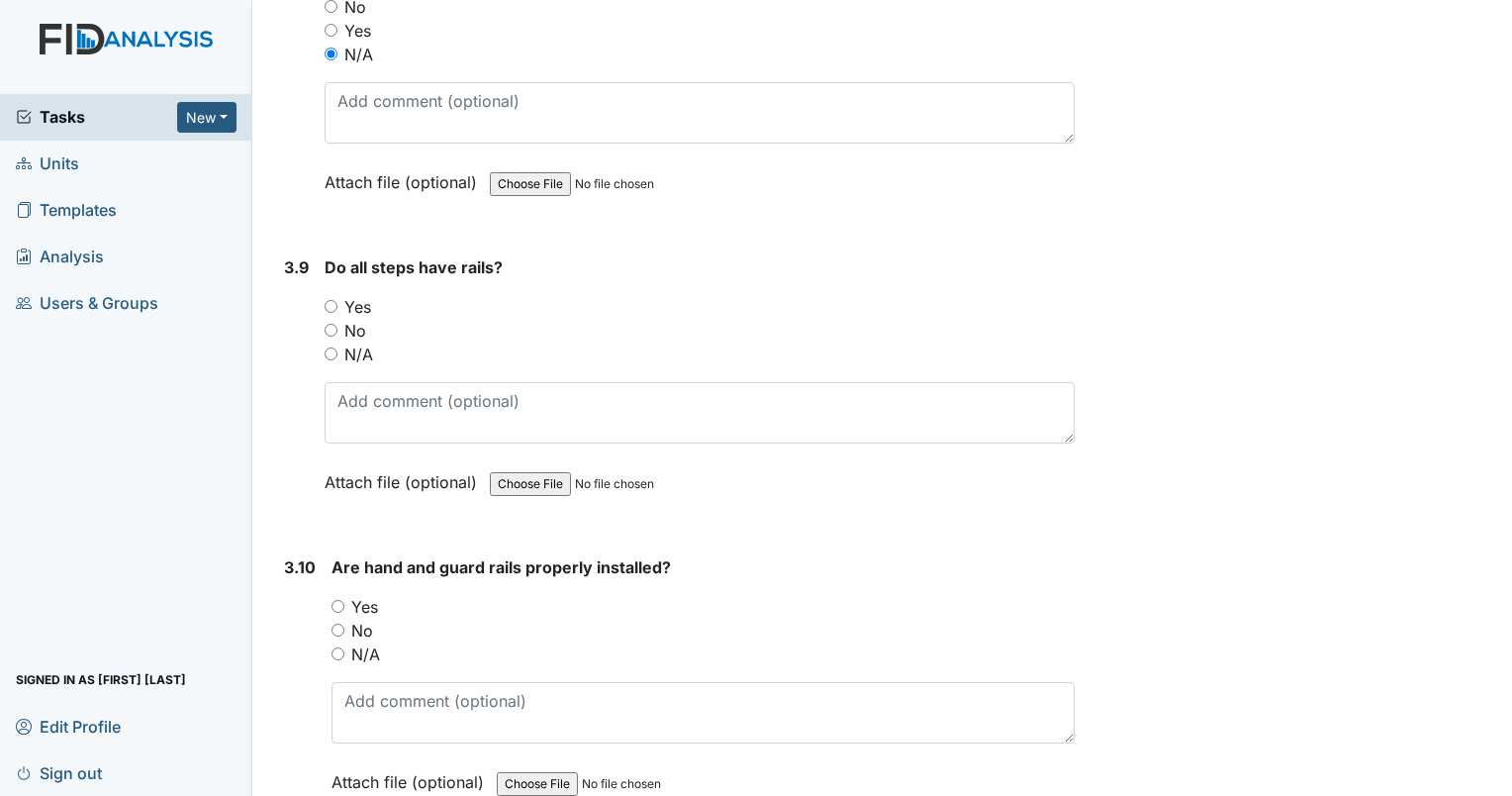 scroll, scrollTop: 10396, scrollLeft: 0, axis: vertical 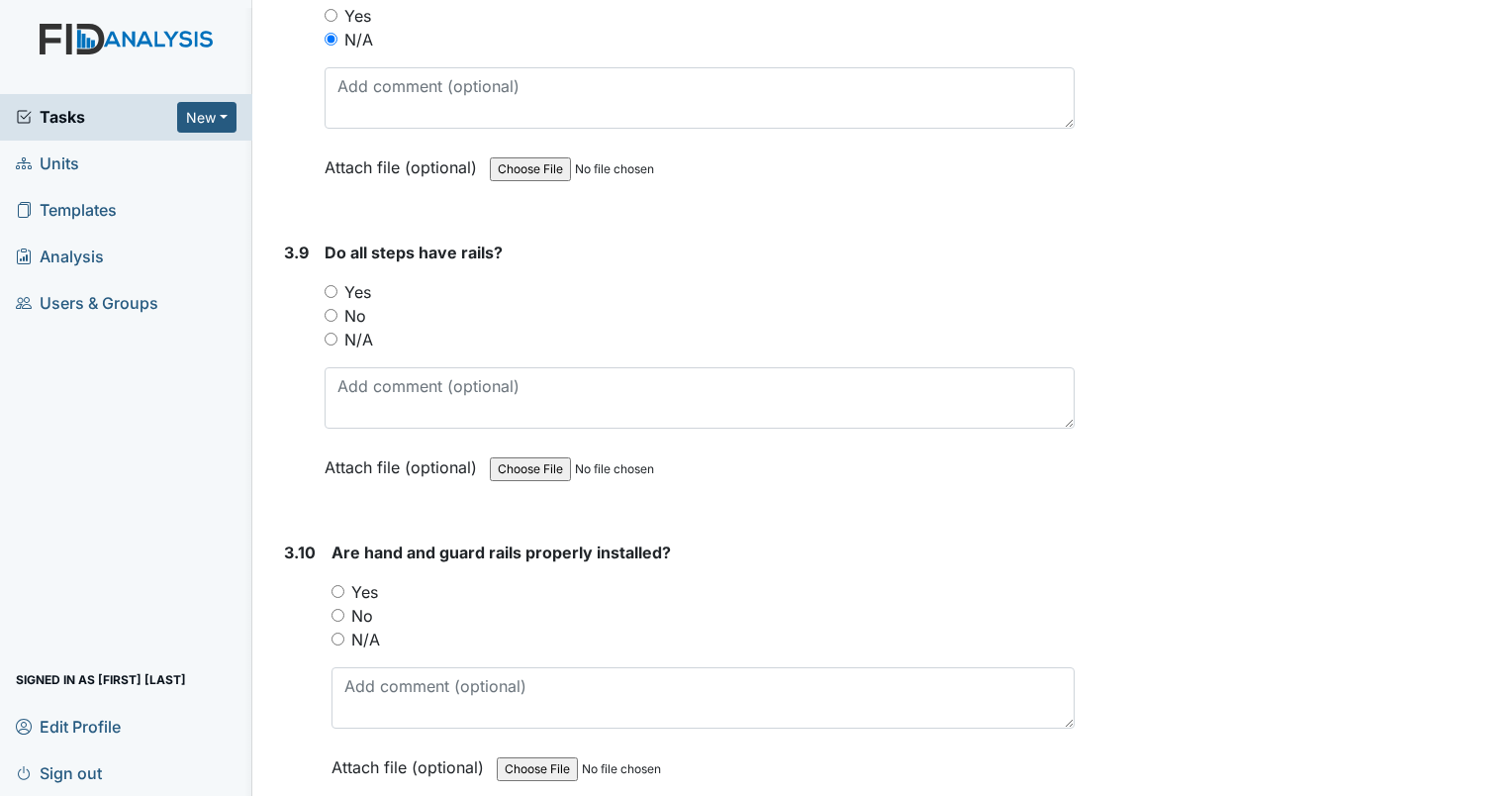 drag, startPoint x: 330, startPoint y: 304, endPoint x: 347, endPoint y: 294, distance: 19.72308 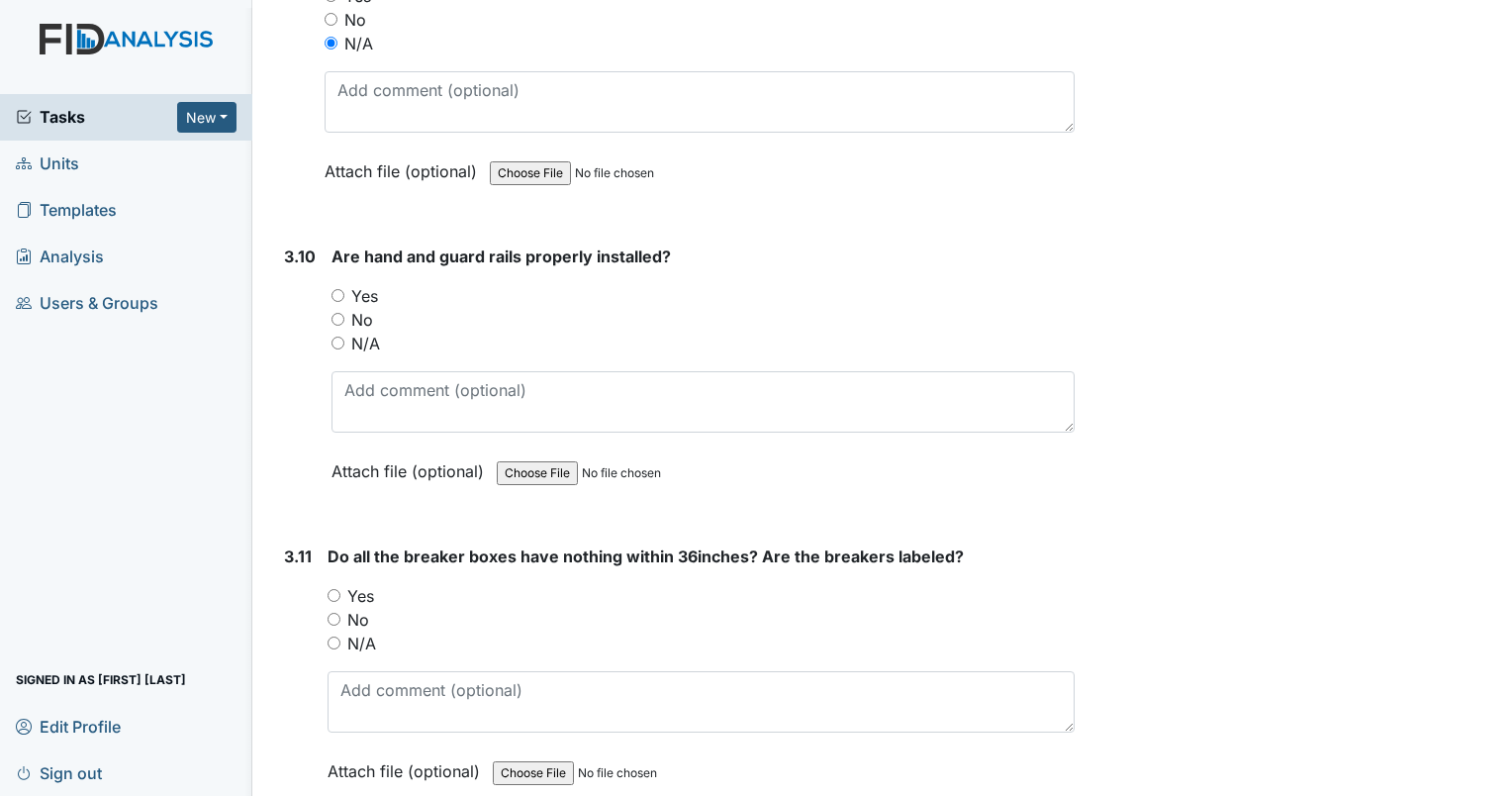 scroll, scrollTop: 10693, scrollLeft: 0, axis: vertical 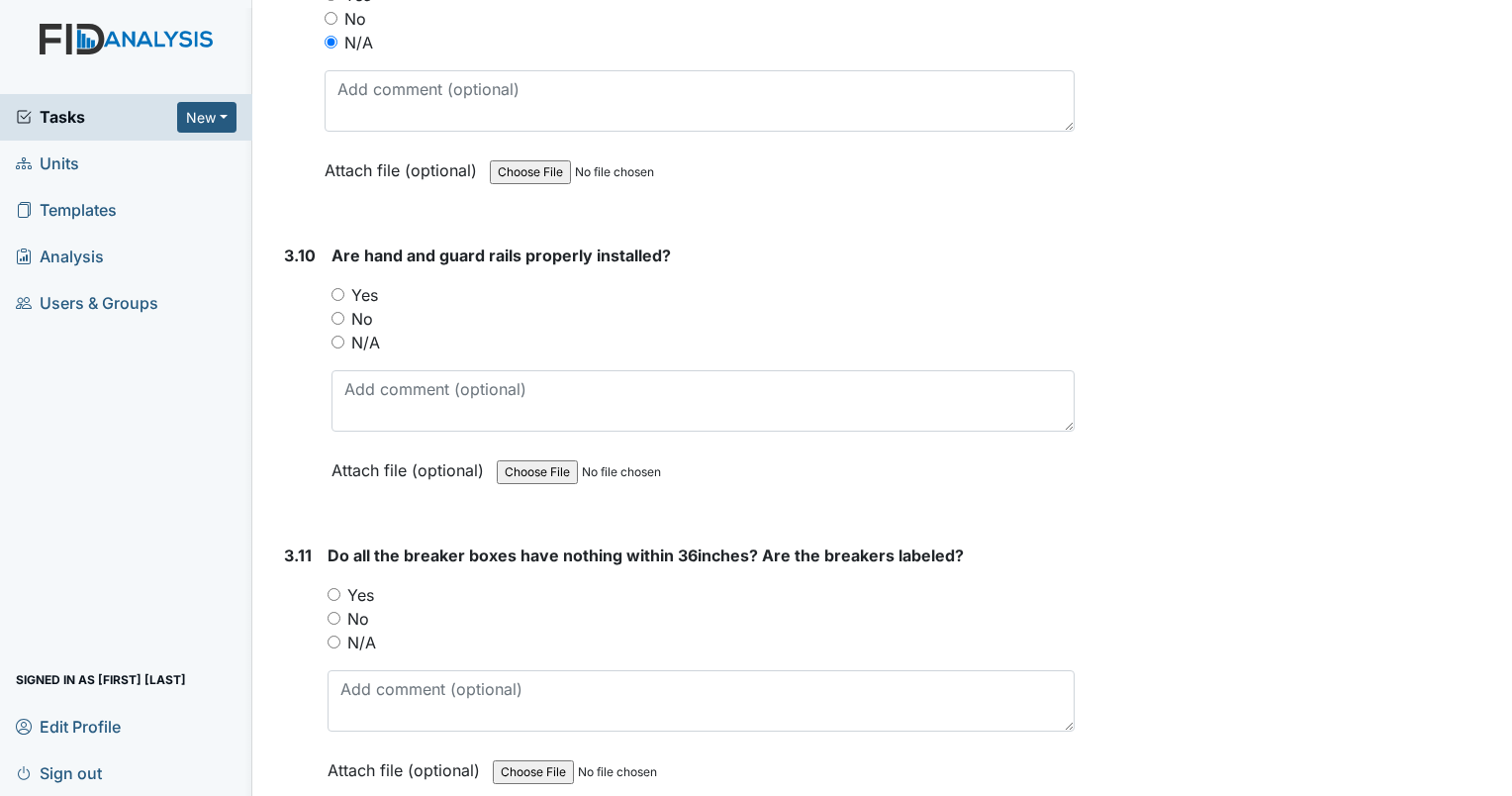 drag, startPoint x: 333, startPoint y: 309, endPoint x: 364, endPoint y: 296, distance: 33.61547 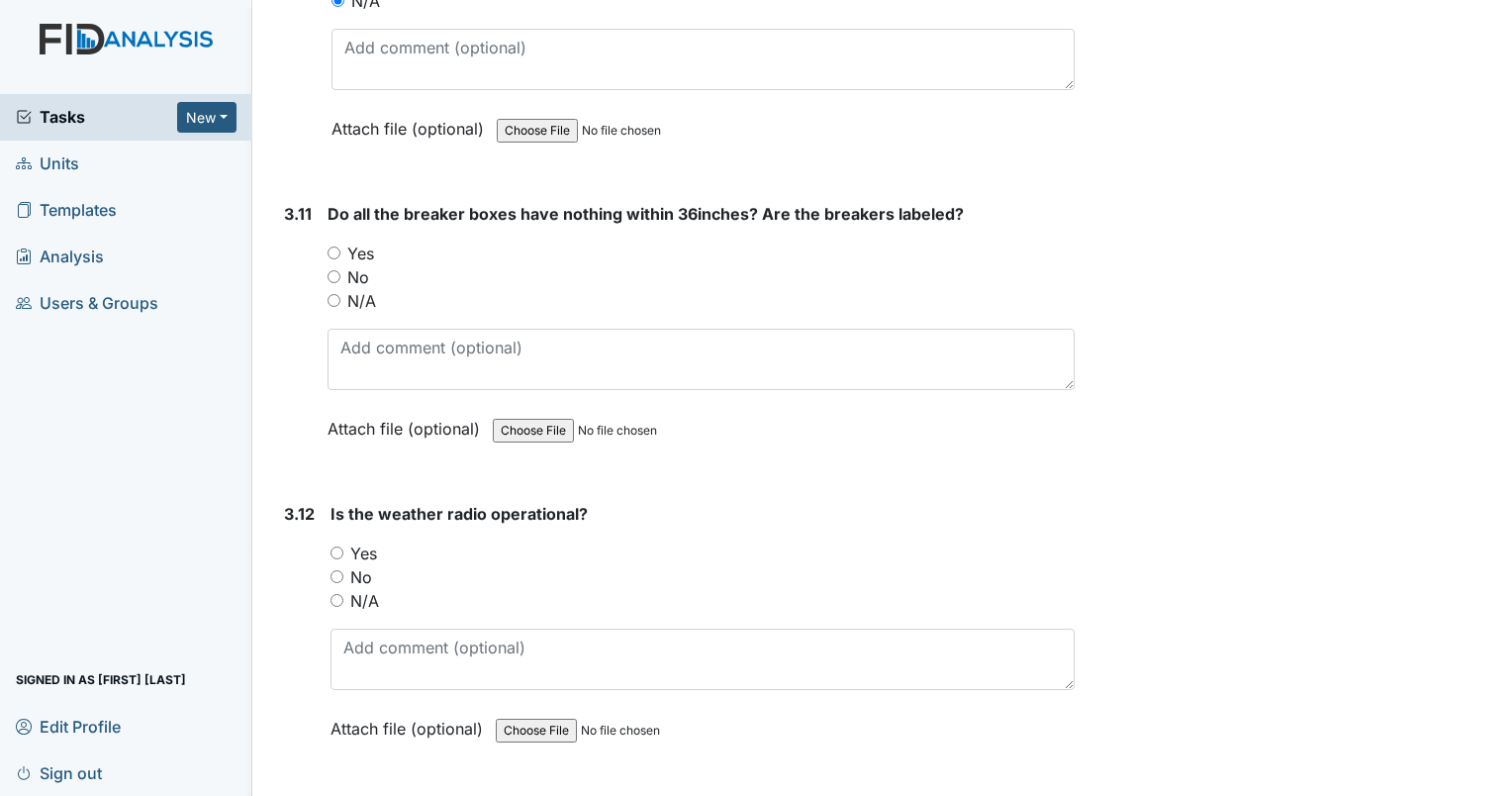 scroll, scrollTop: 11089, scrollLeft: 0, axis: vertical 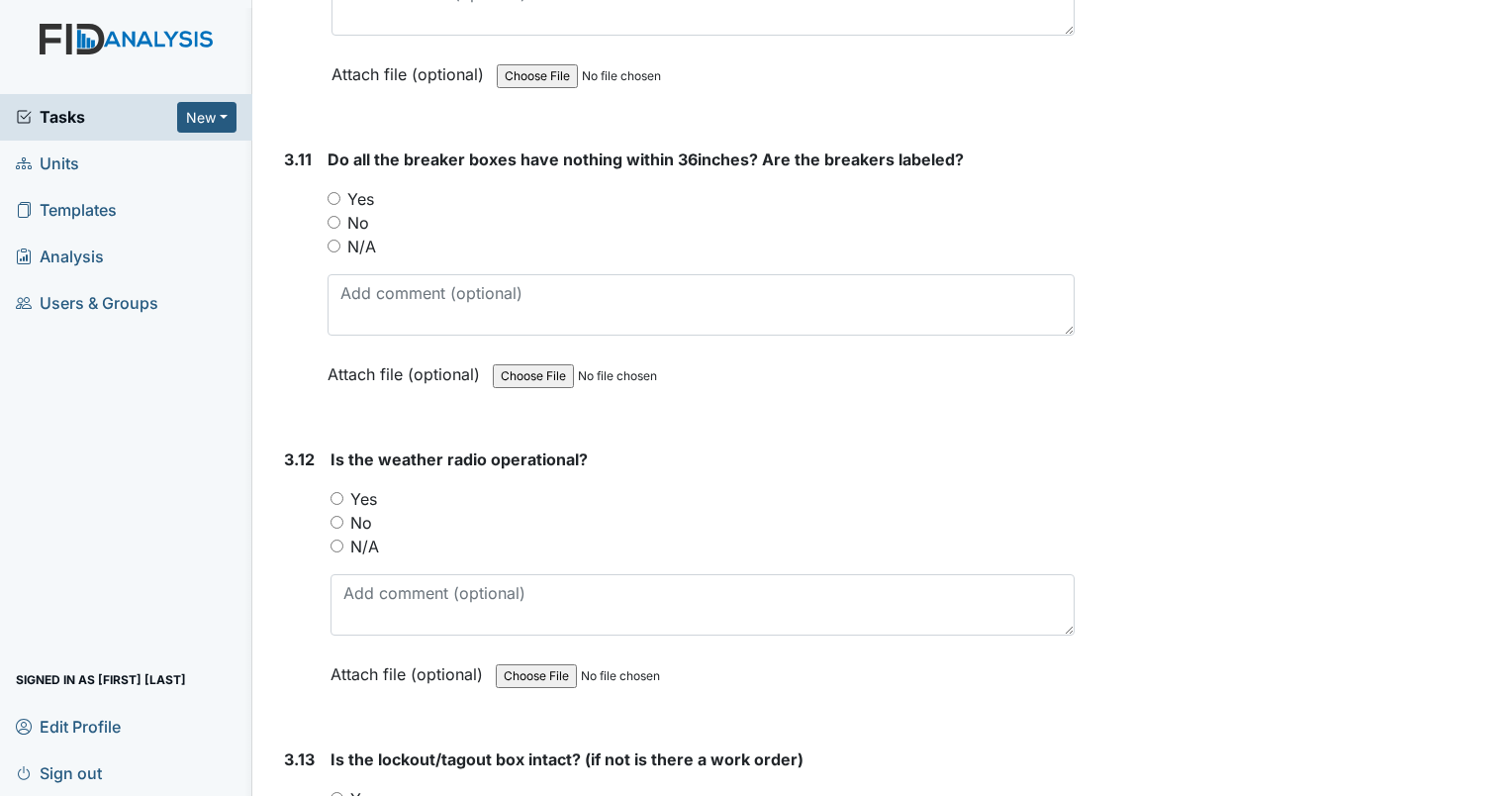 click on "Yes" at bounding box center [333, 198] 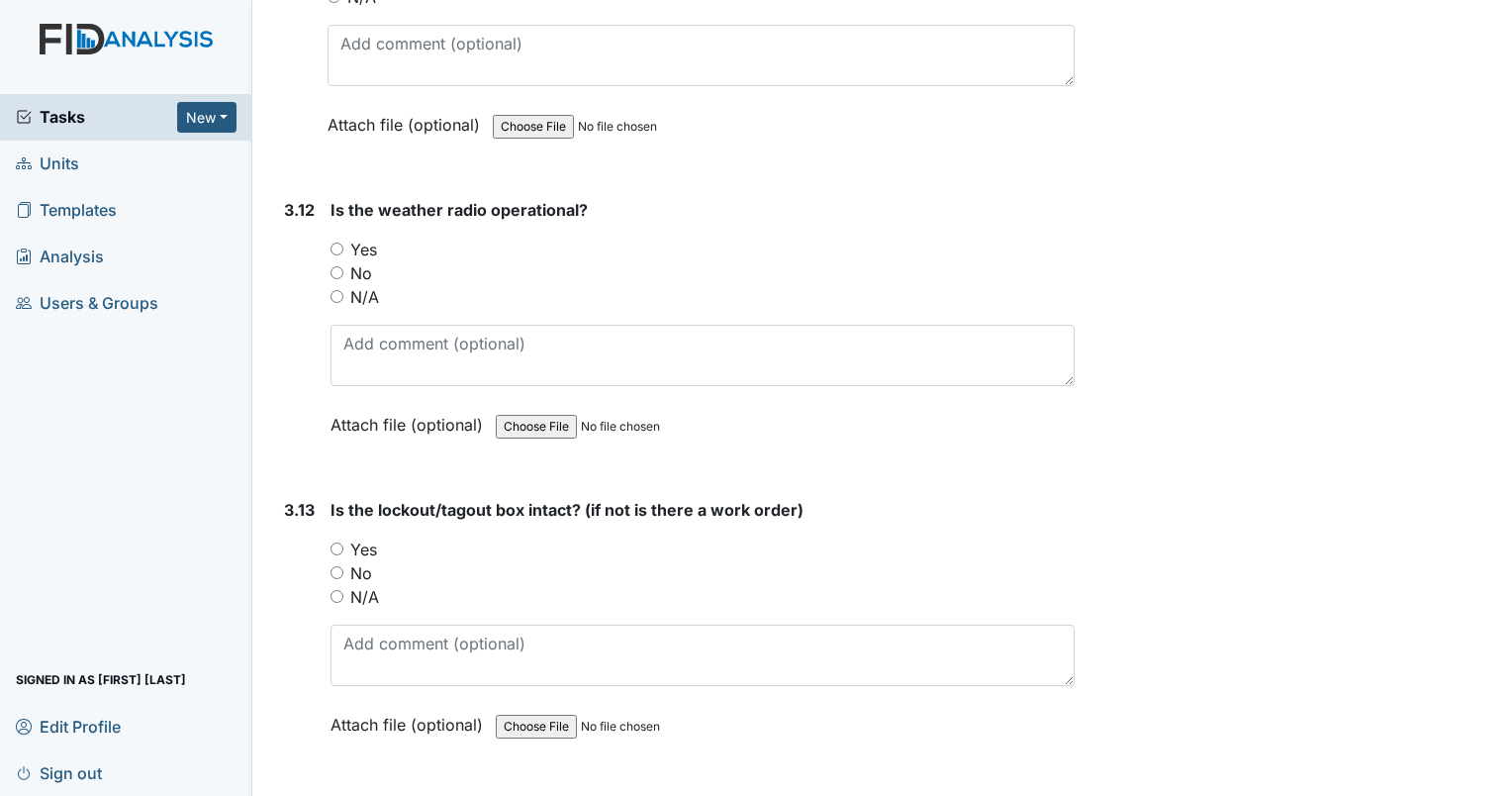 scroll, scrollTop: 11386, scrollLeft: 0, axis: vertical 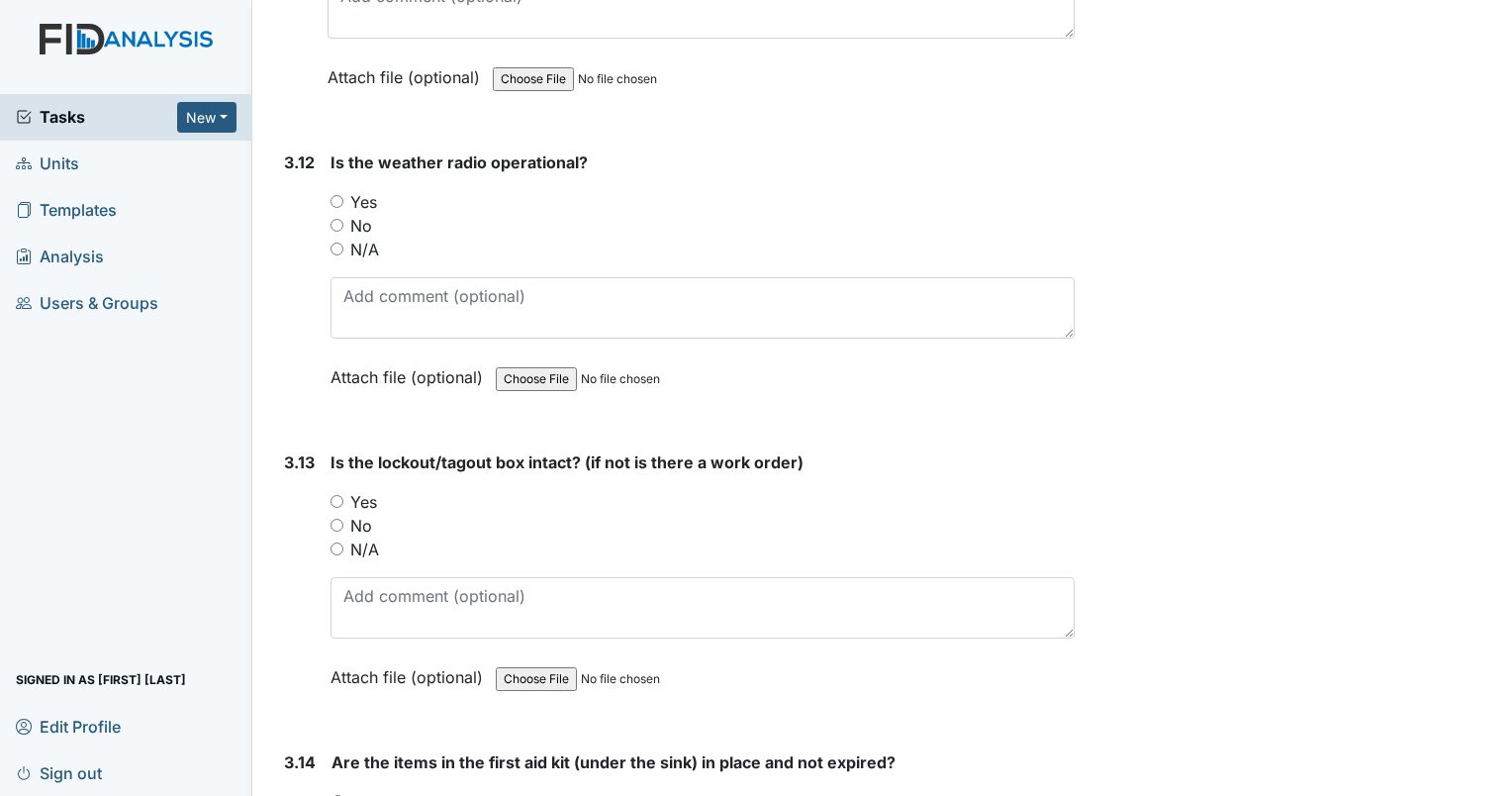 click on "Yes" at bounding box center [336, 201] 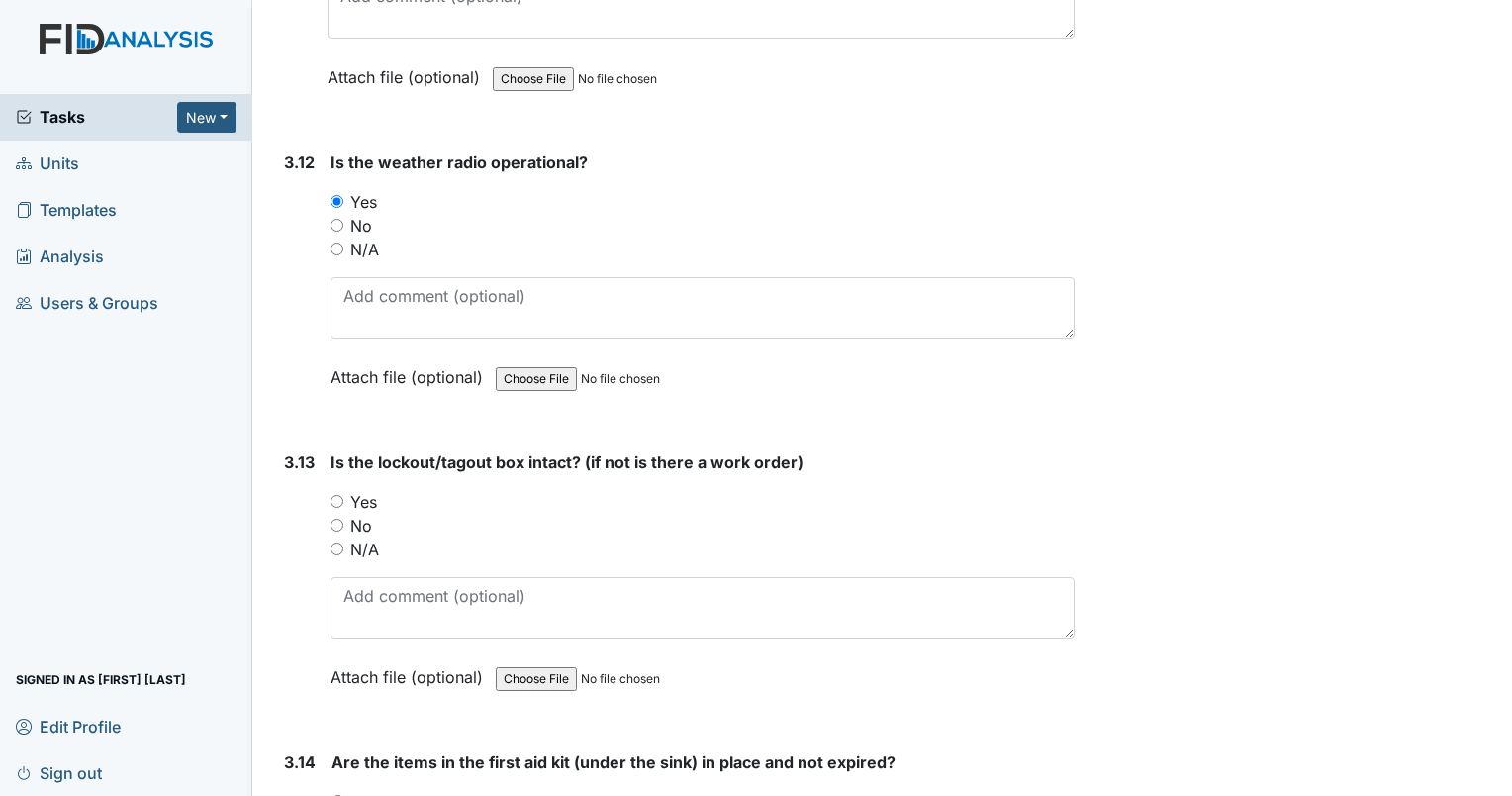 click on "N/A" at bounding box center (336, 548) 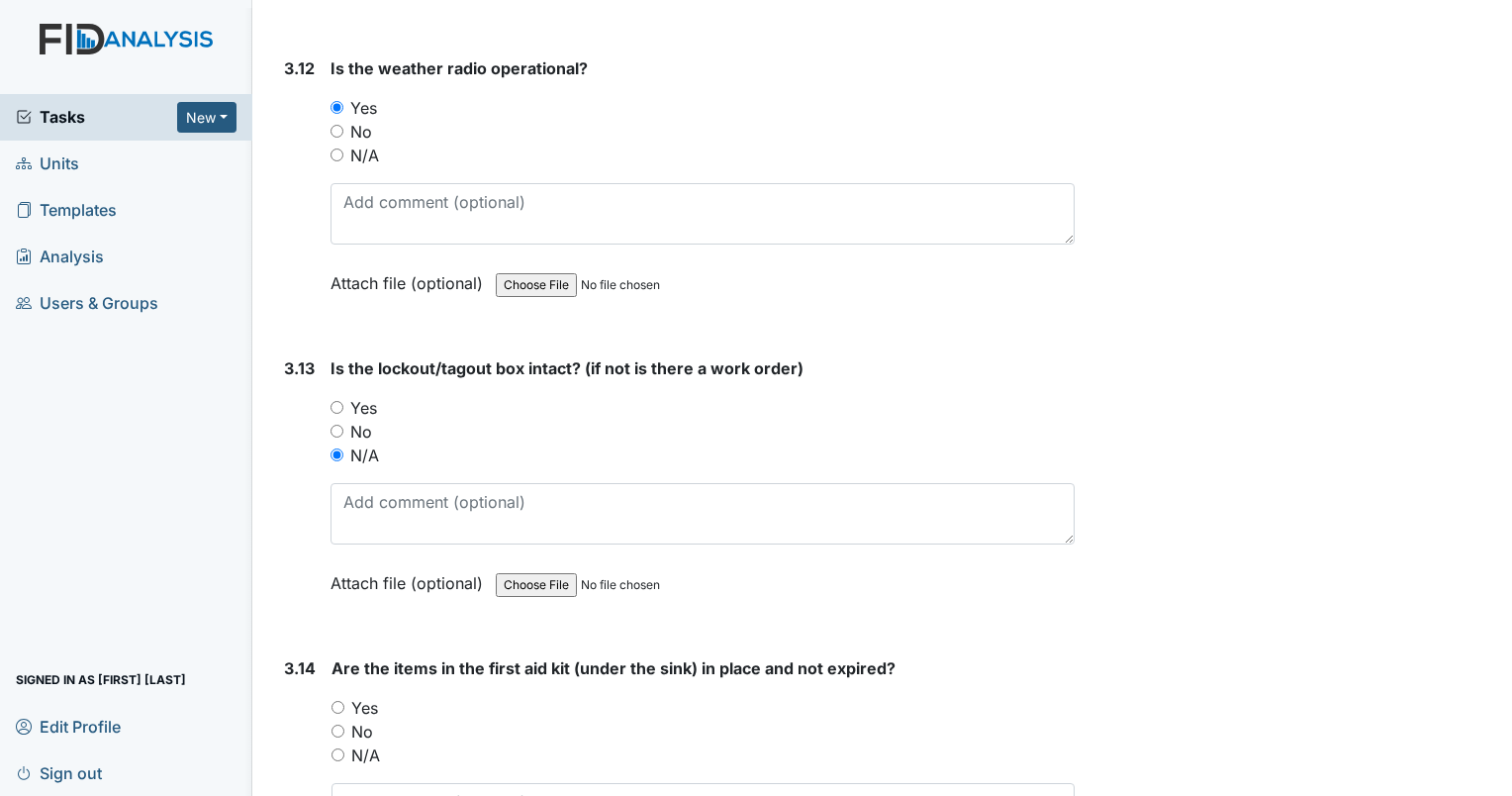 scroll, scrollTop: 11782, scrollLeft: 0, axis: vertical 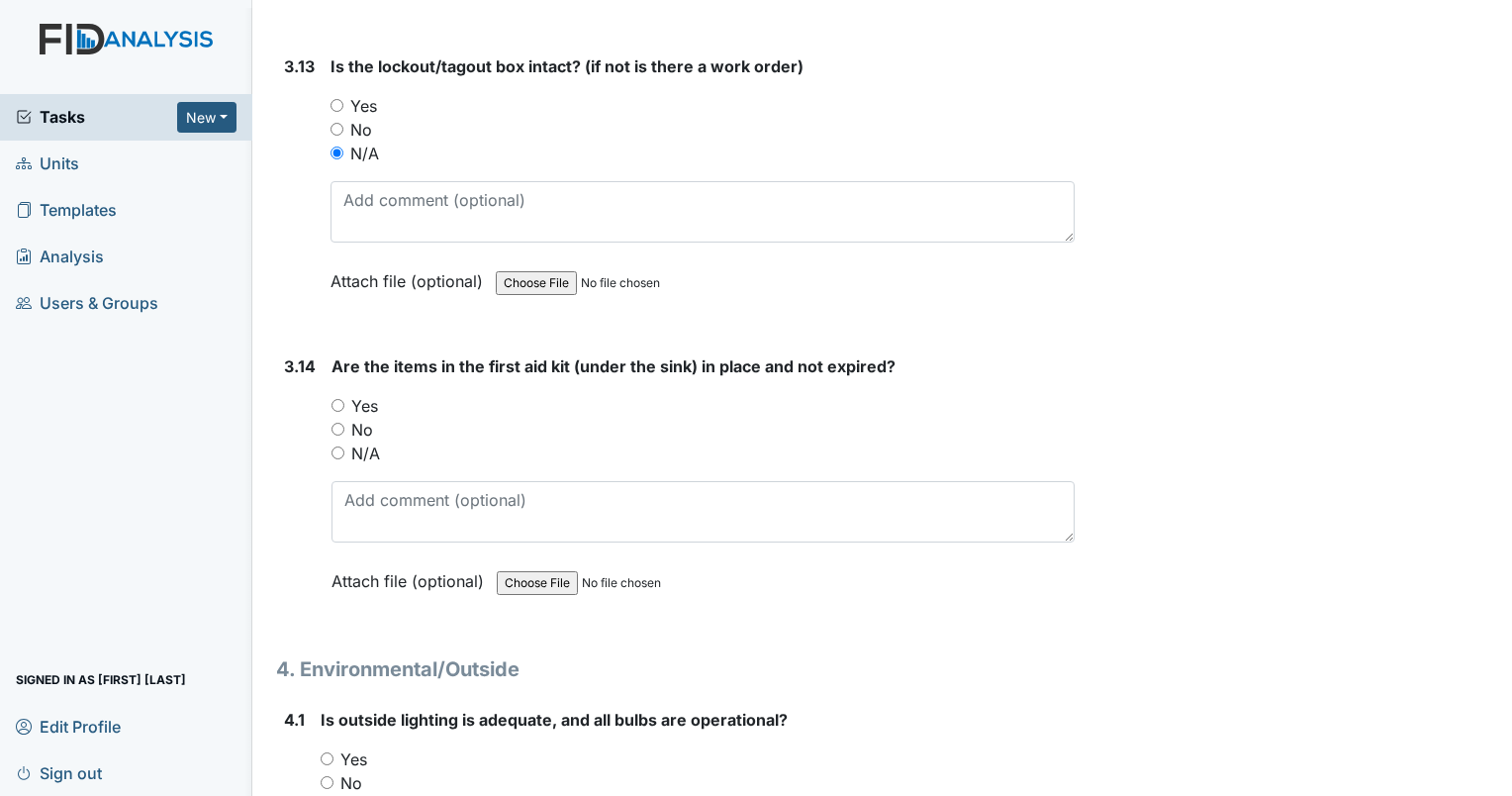 click on "Yes" at bounding box center [337, 405] 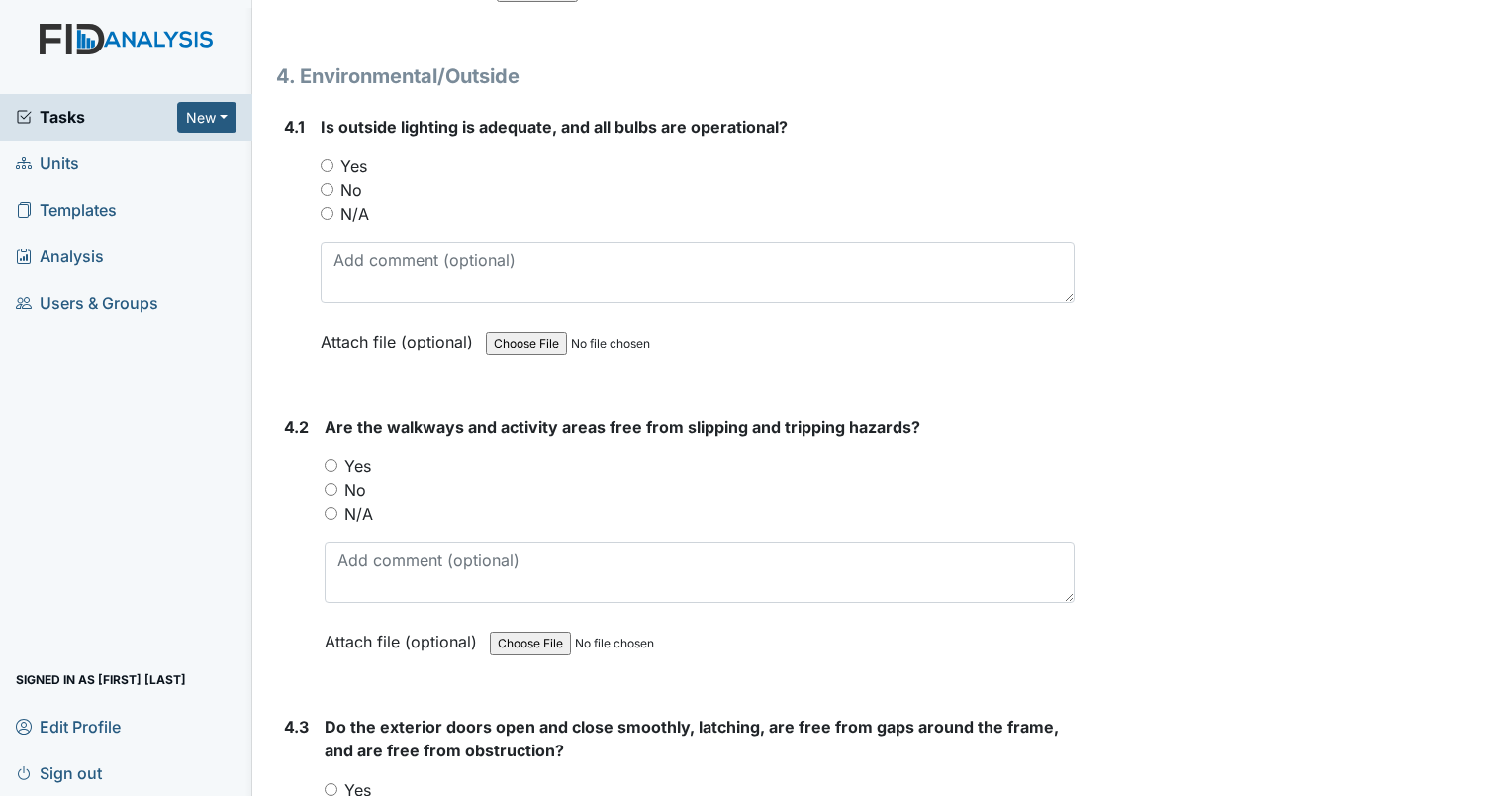 scroll, scrollTop: 12376, scrollLeft: 0, axis: vertical 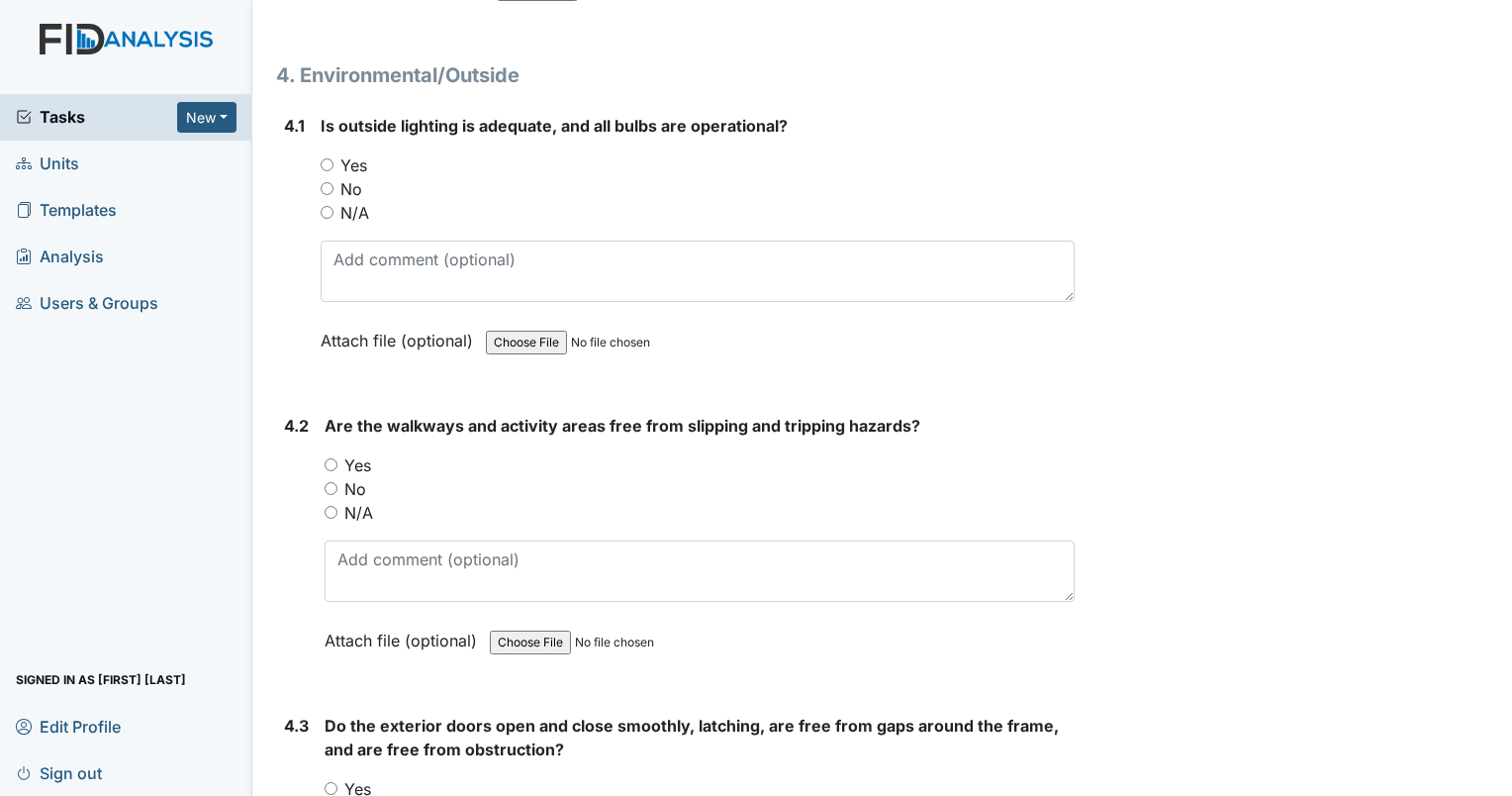 click on "Yes" at bounding box center (327, 164) 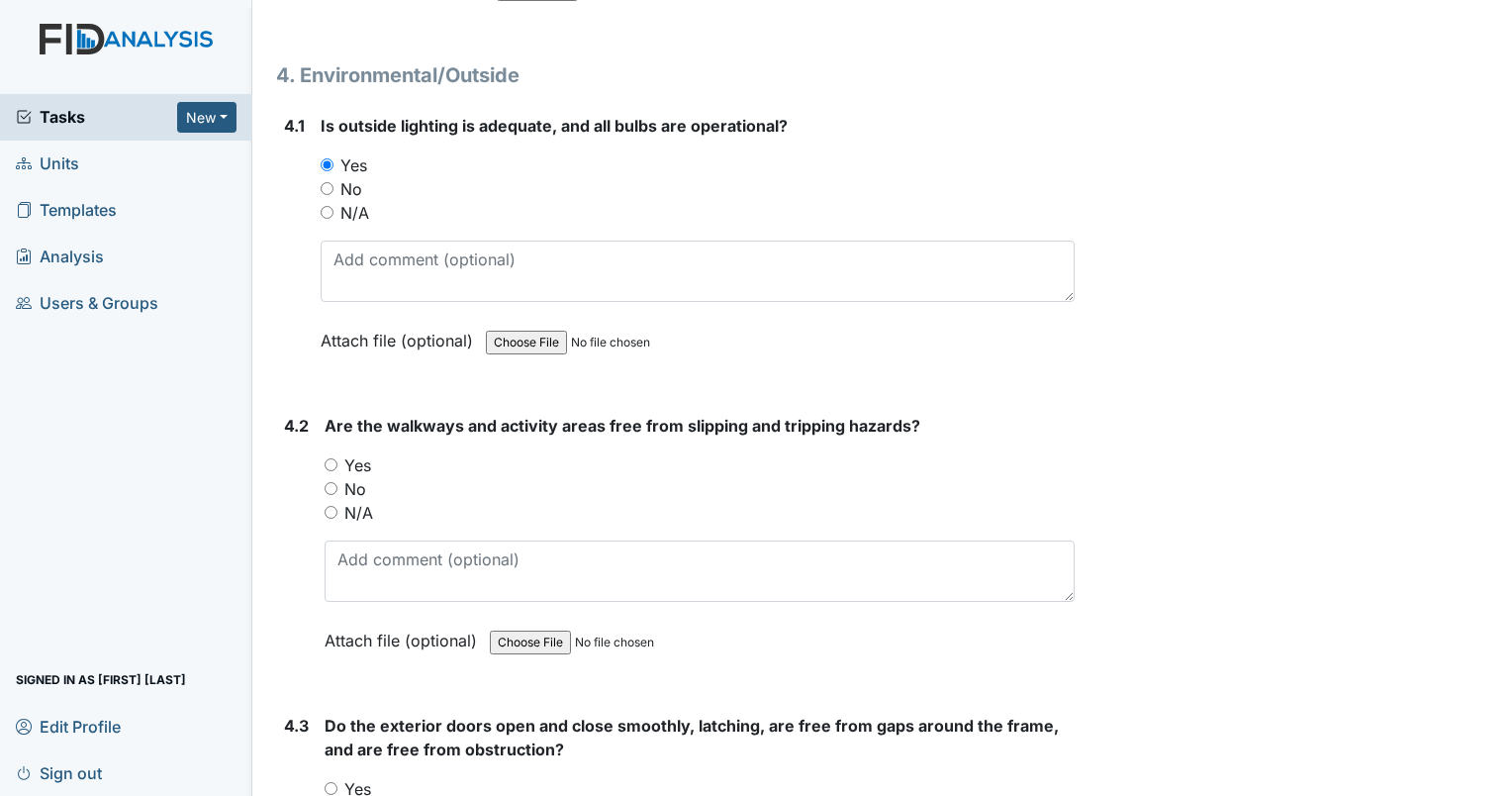click on "Yes" at bounding box center (331, 464) 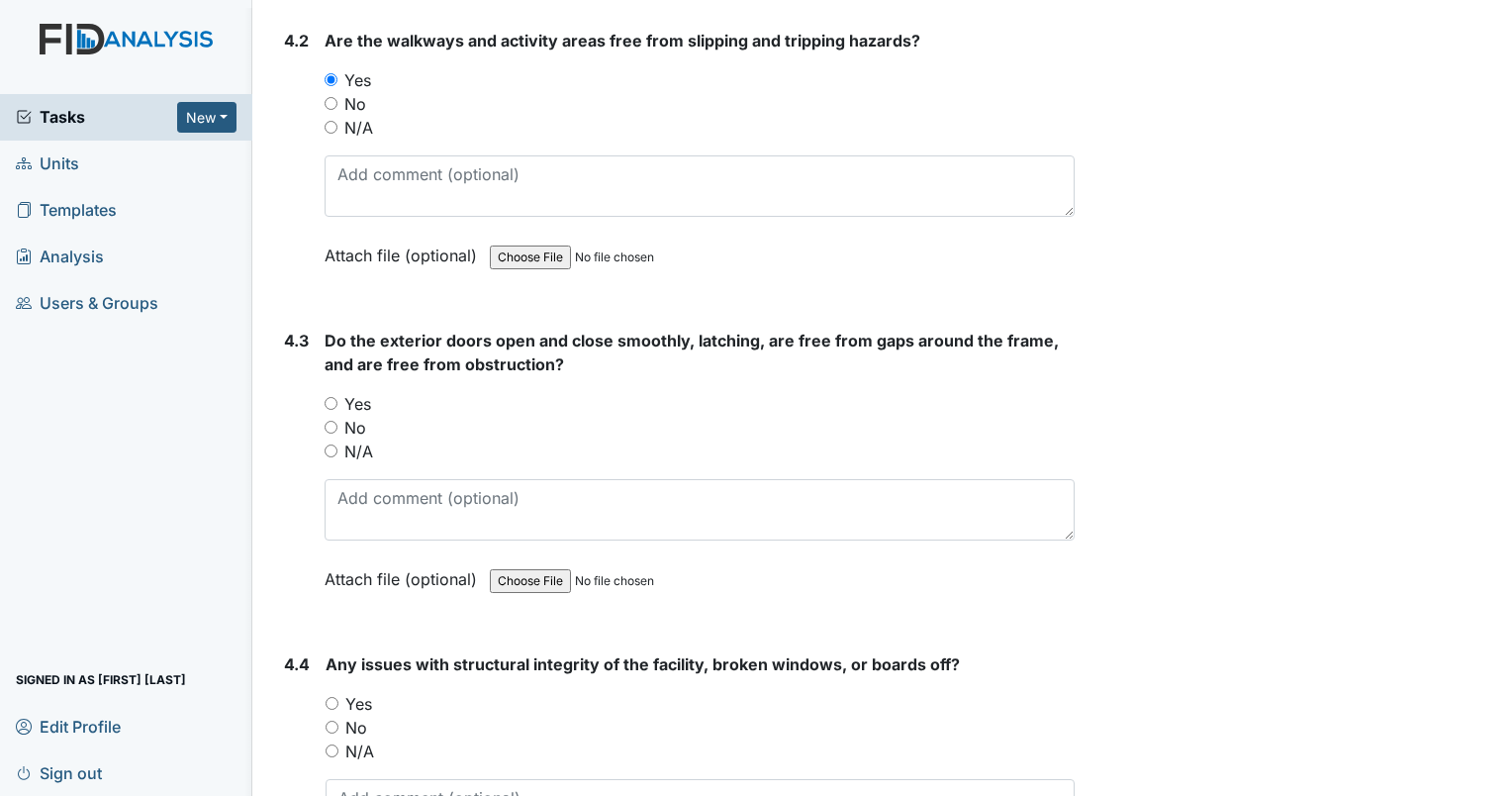scroll, scrollTop: 12772, scrollLeft: 0, axis: vertical 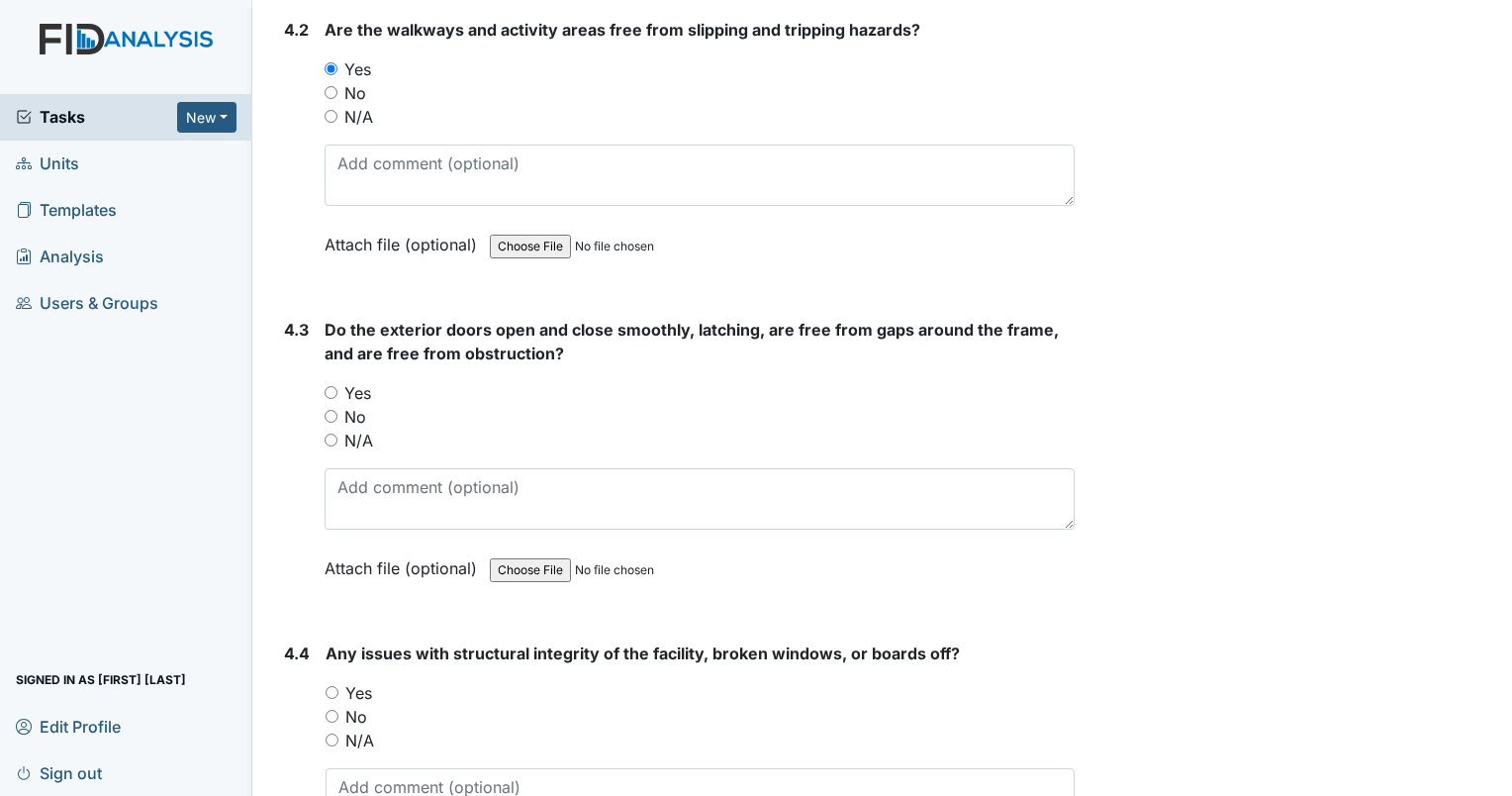 click on "Yes" at bounding box center (331, 392) 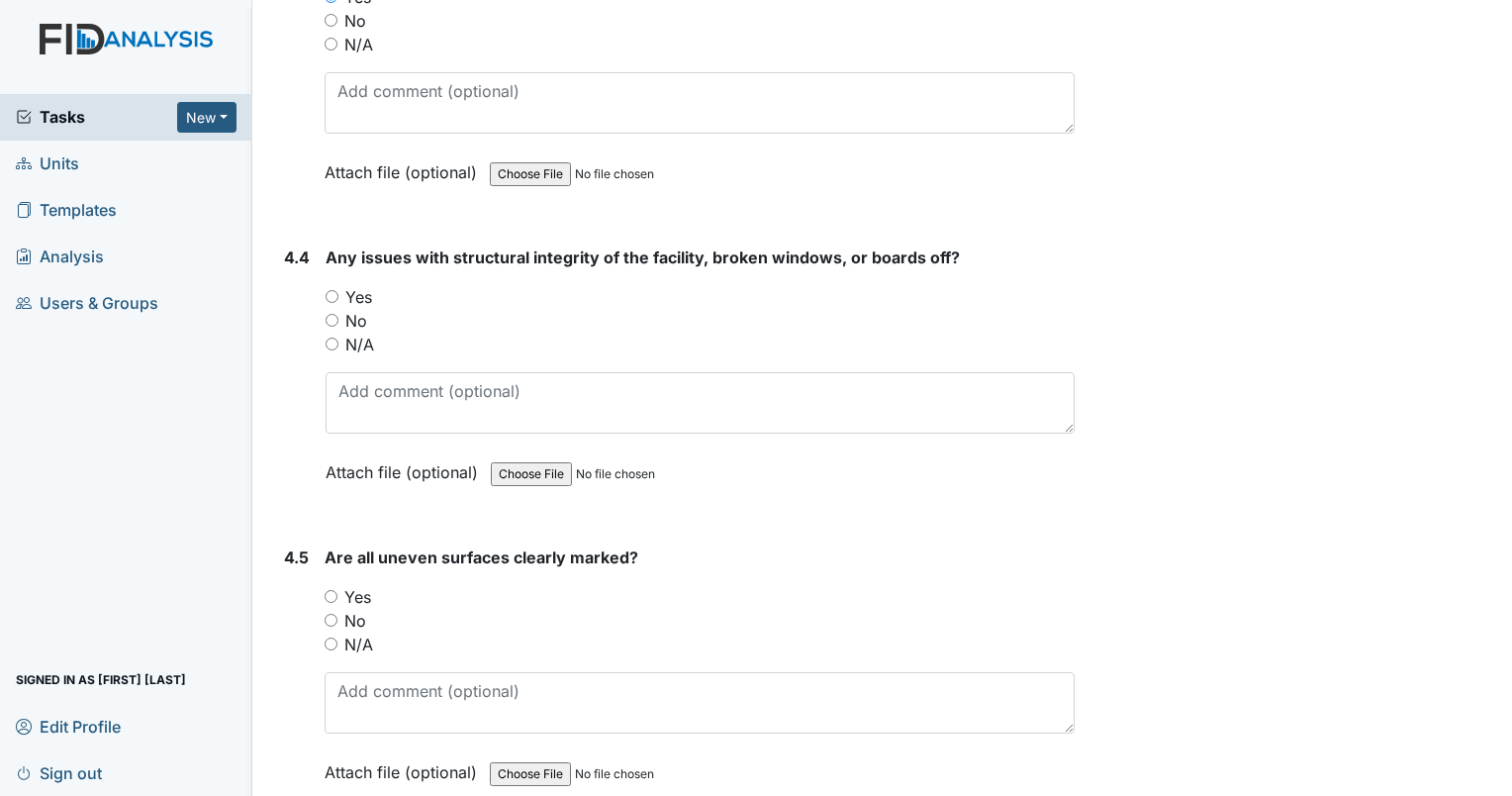 scroll, scrollTop: 13267, scrollLeft: 0, axis: vertical 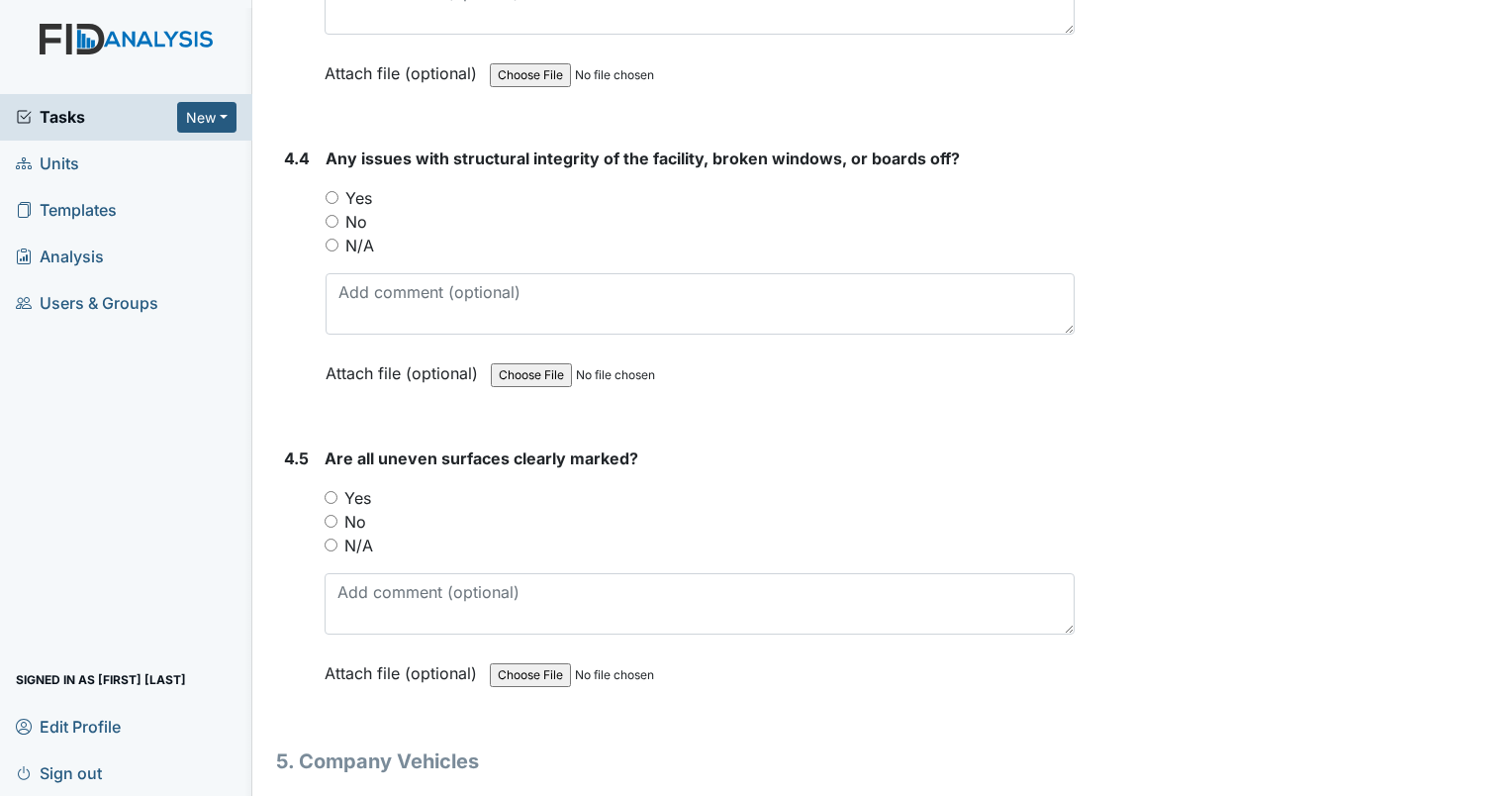 click on "No" at bounding box center (331, 221) 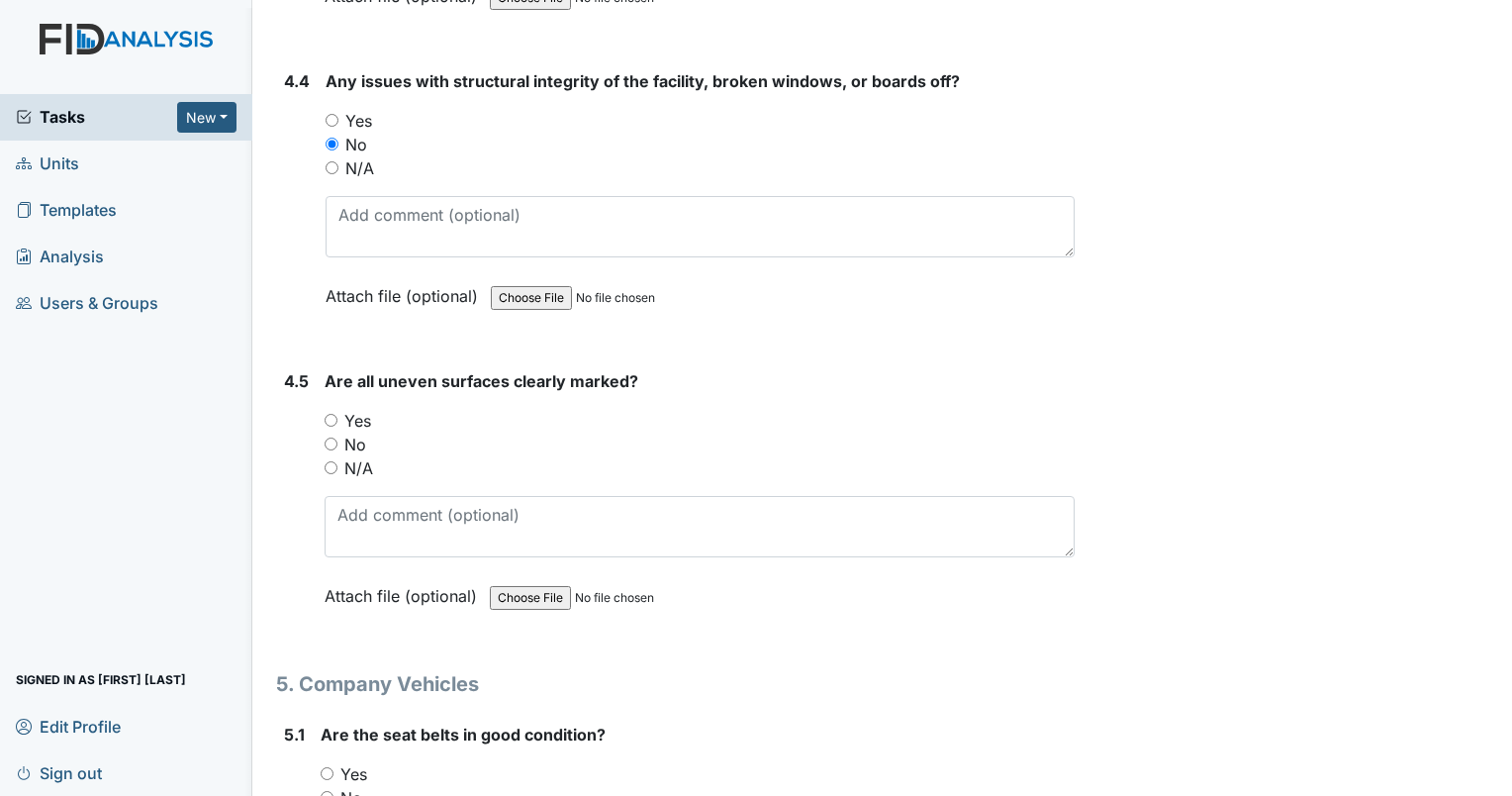 scroll, scrollTop: 13564, scrollLeft: 0, axis: vertical 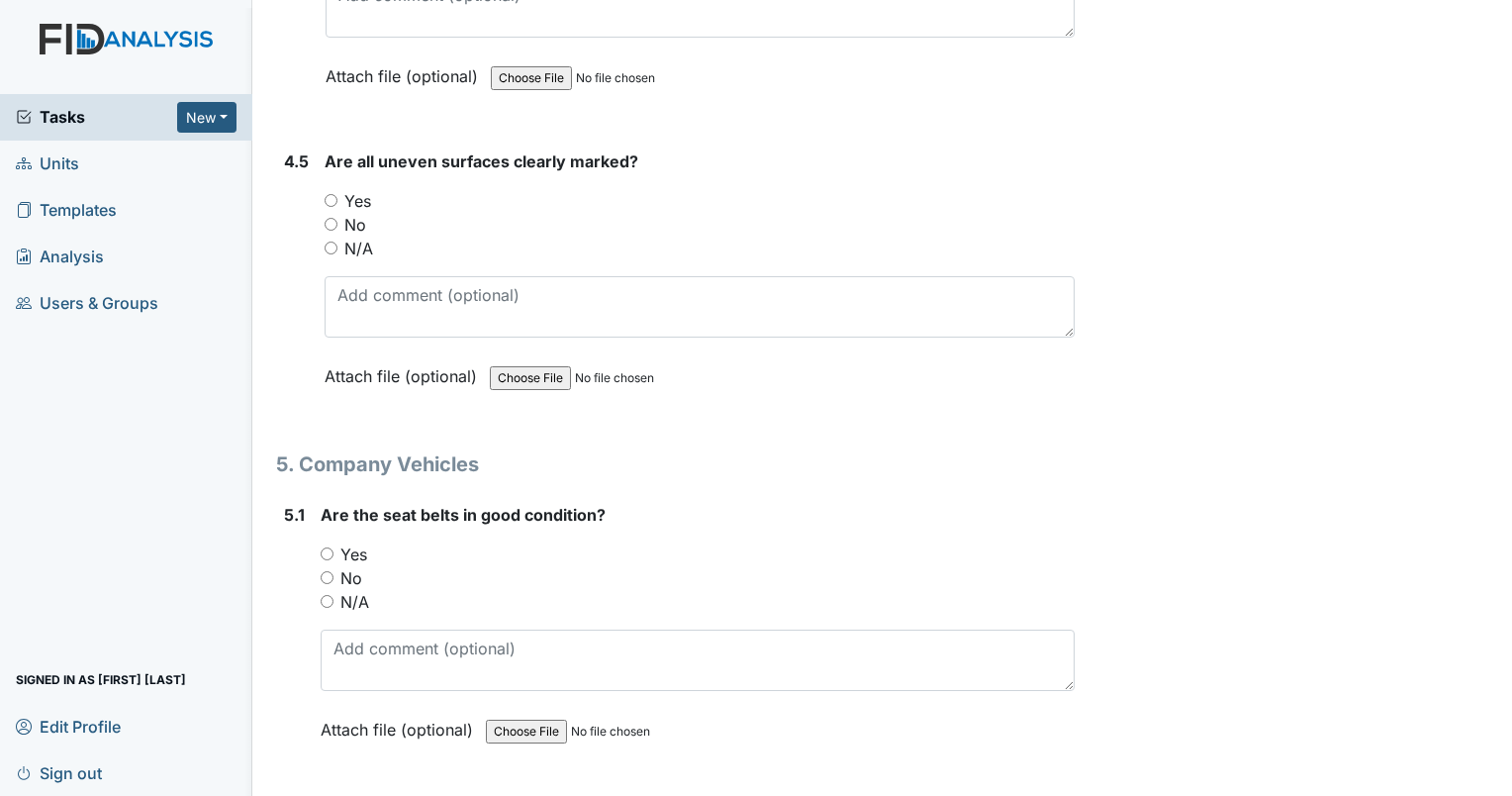drag, startPoint x: 329, startPoint y: 204, endPoint x: 420, endPoint y: 190, distance: 92.07063 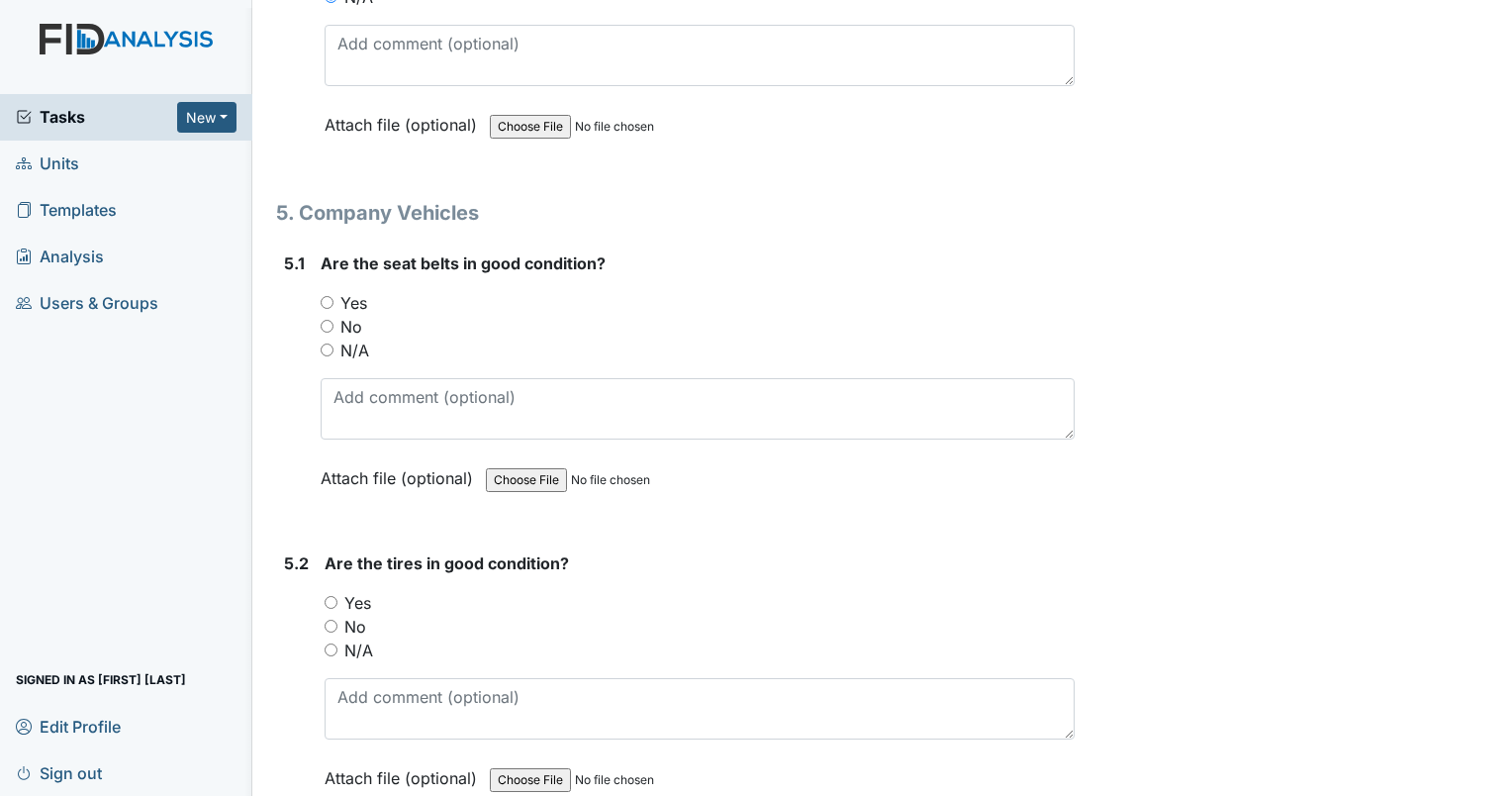 scroll, scrollTop: 13861, scrollLeft: 0, axis: vertical 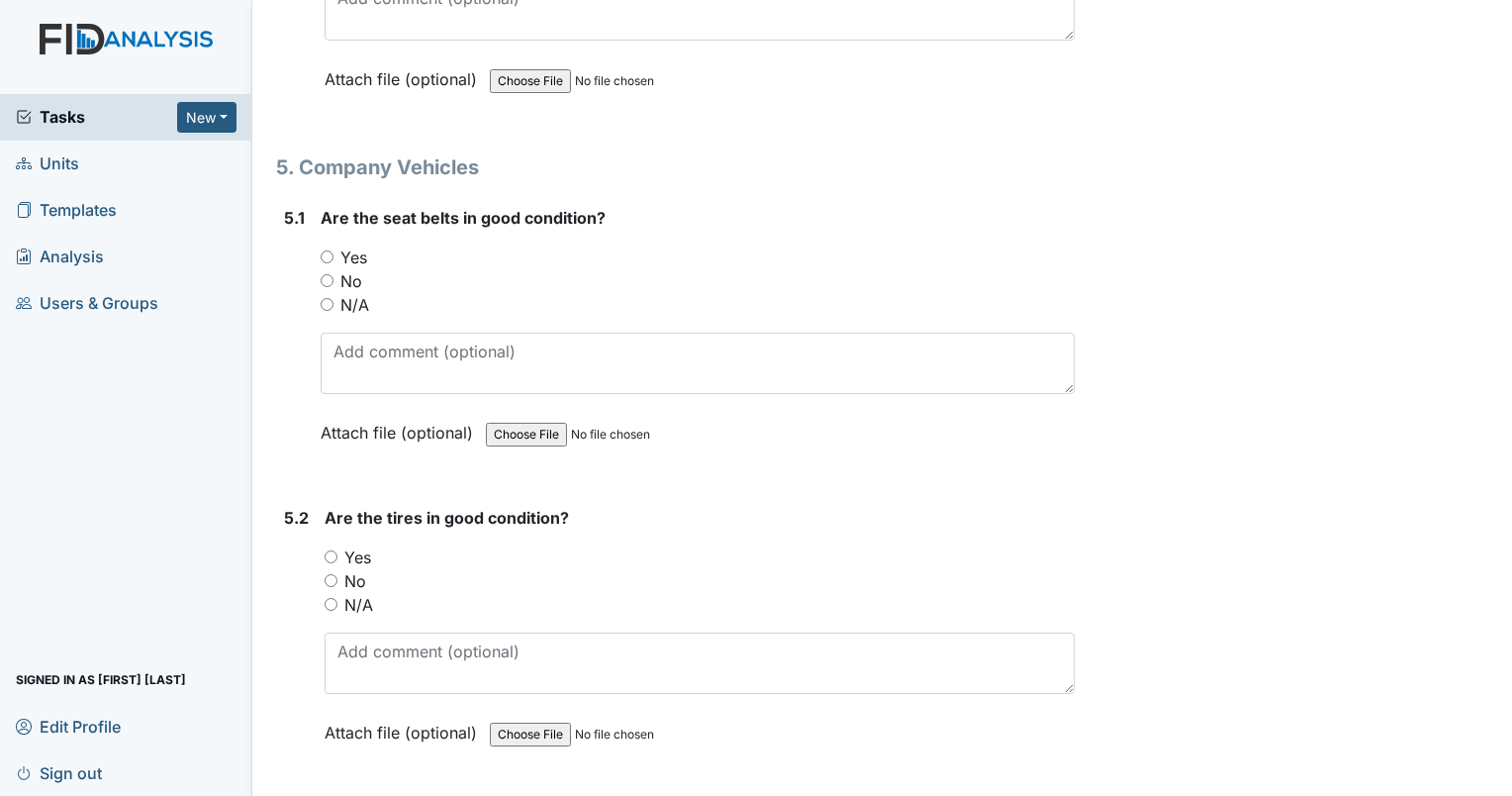 drag, startPoint x: 329, startPoint y: 210, endPoint x: 418, endPoint y: 204, distance: 89.202018 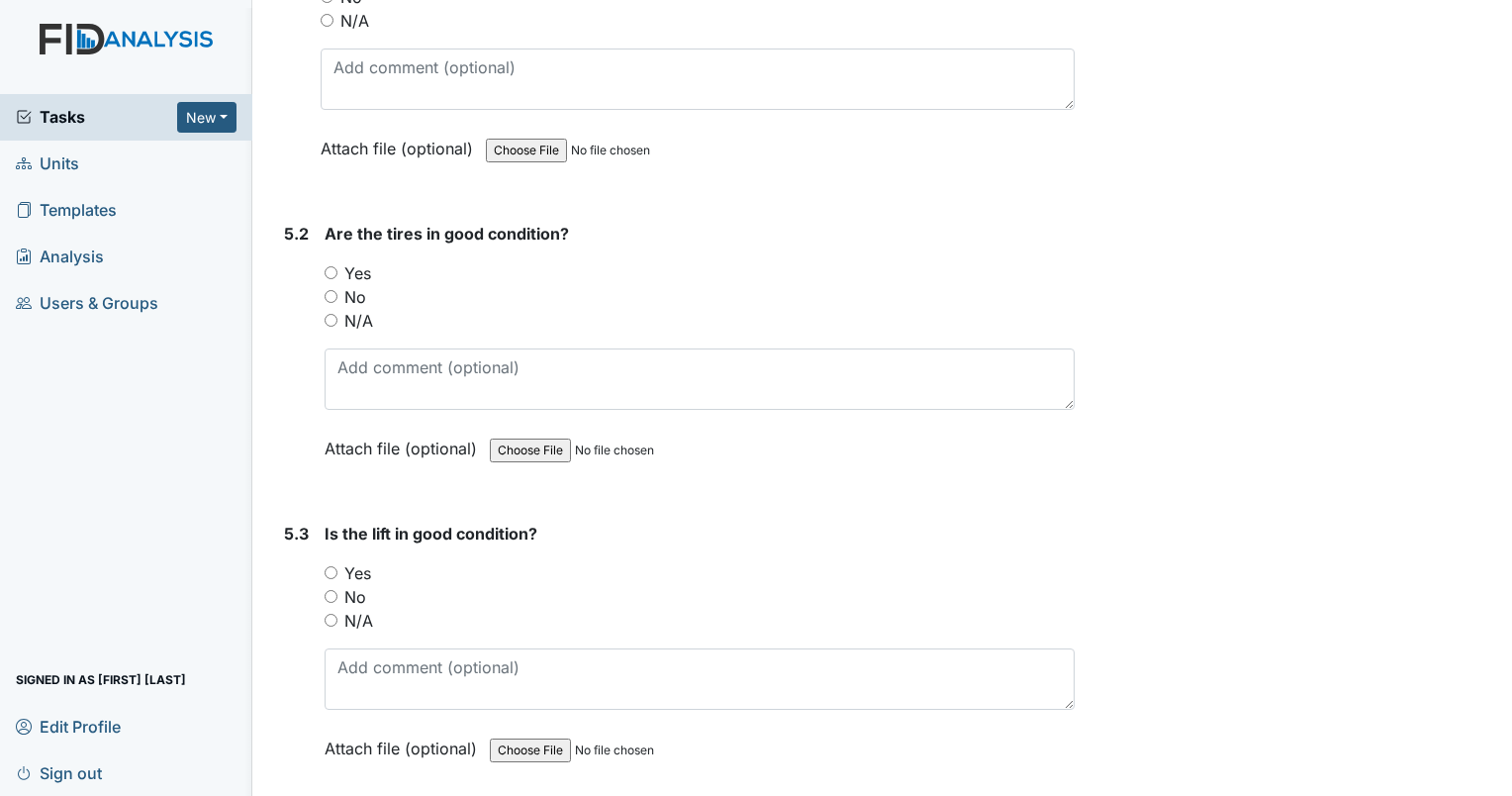 scroll, scrollTop: 14158, scrollLeft: 0, axis: vertical 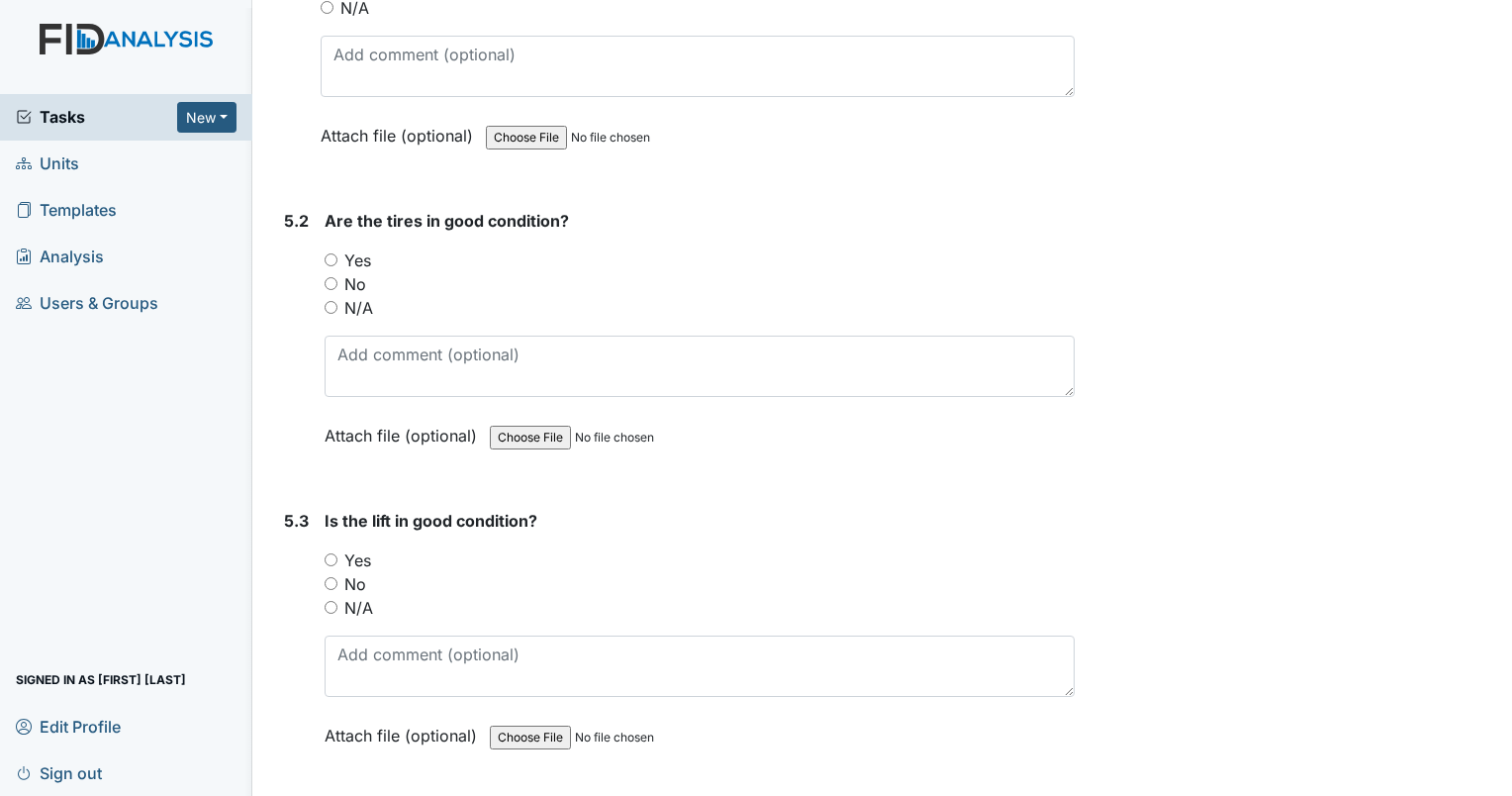 click on "No" at bounding box center (331, 283) 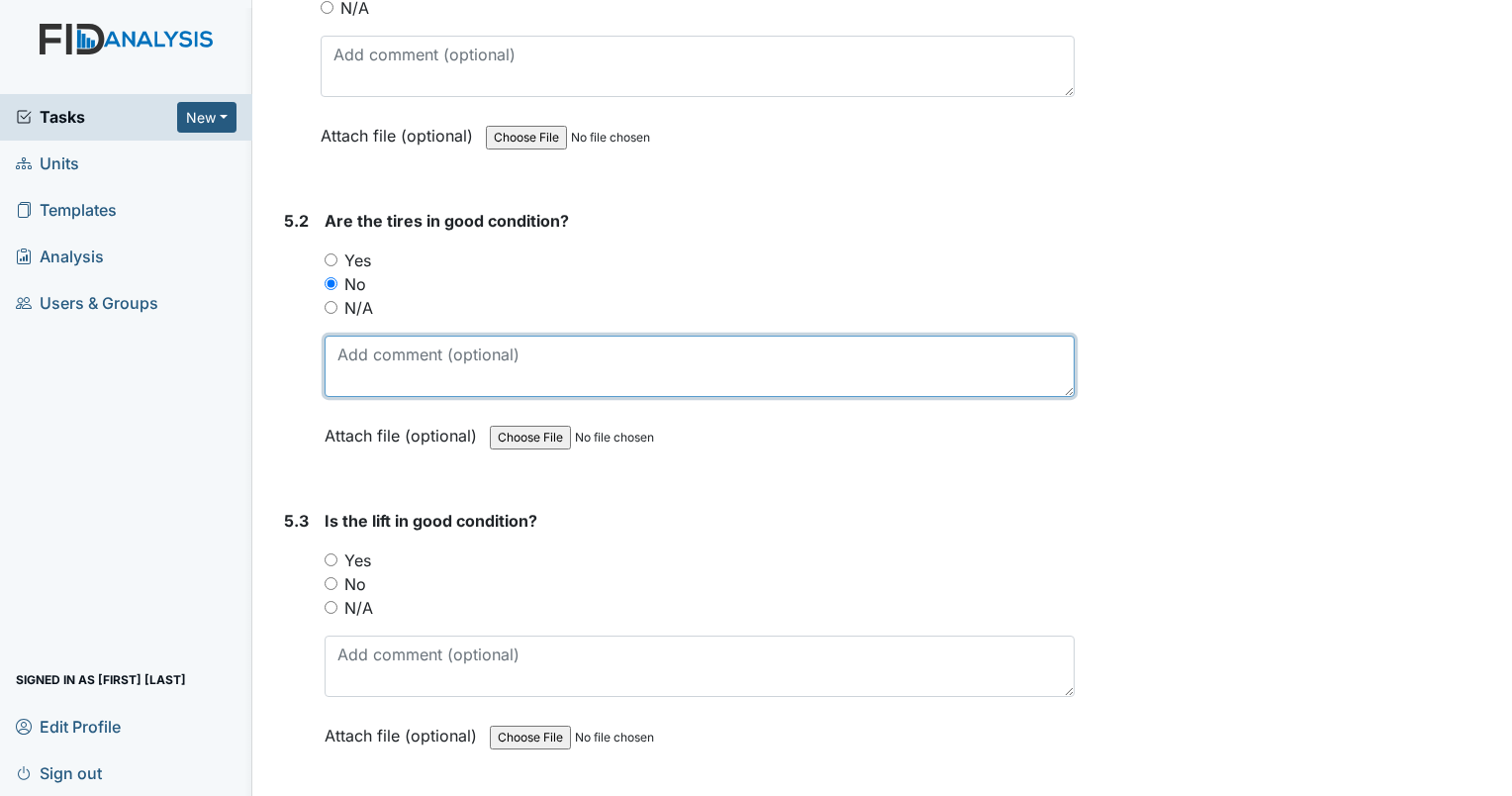 click at bounding box center [700, 366] 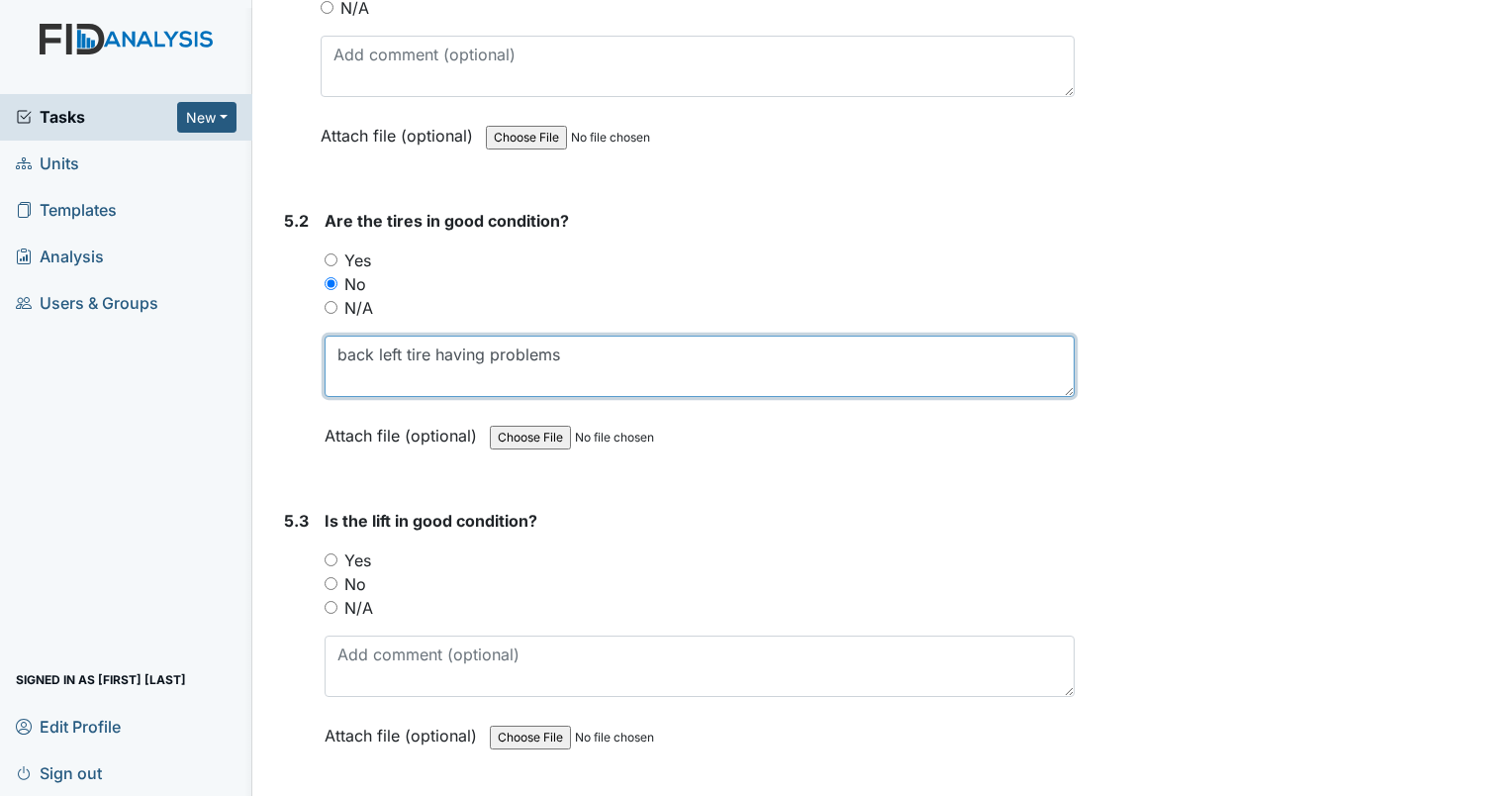 type on "back left tire having problems" 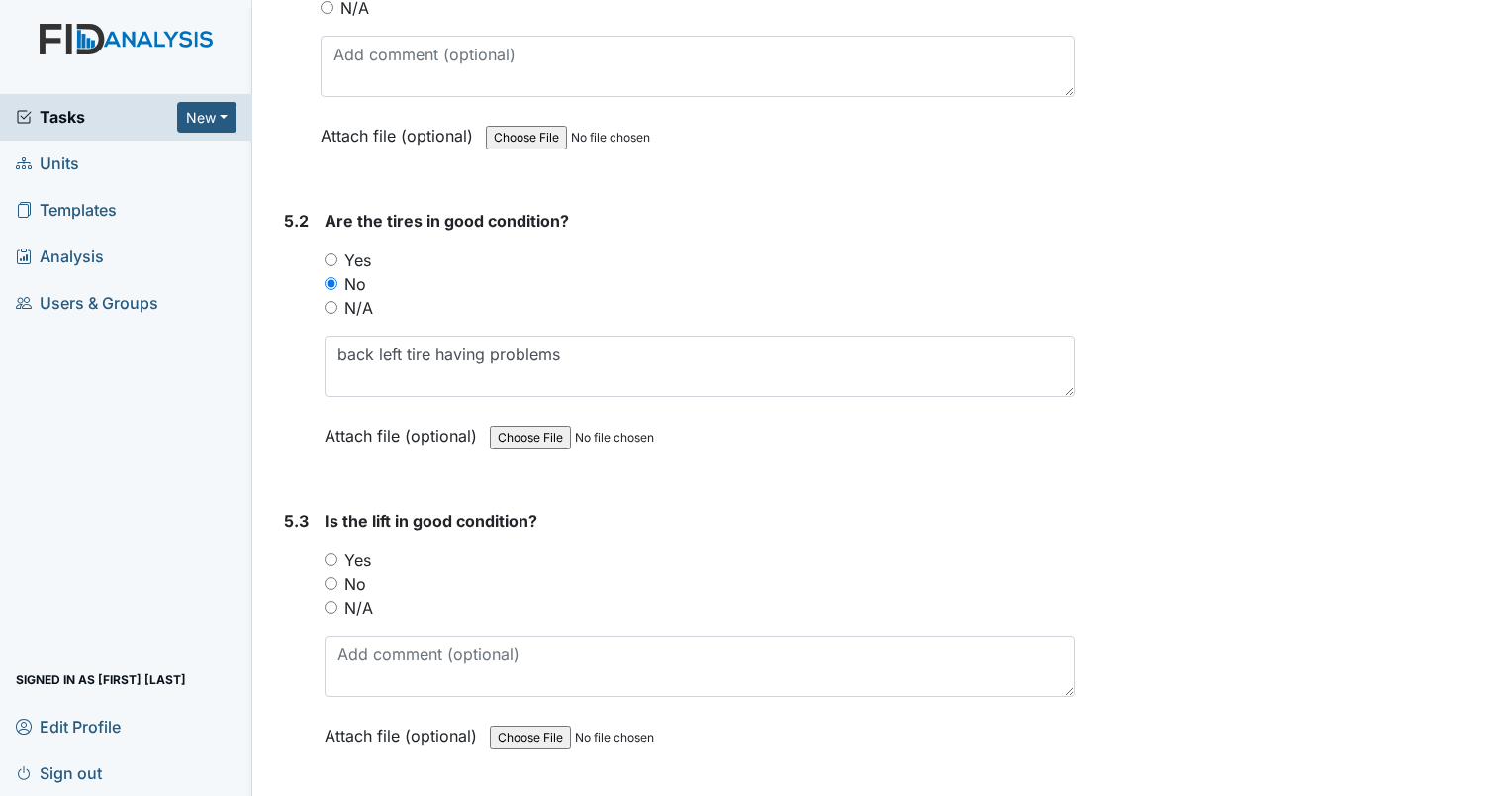 click on "N/A" at bounding box center (700, 608) 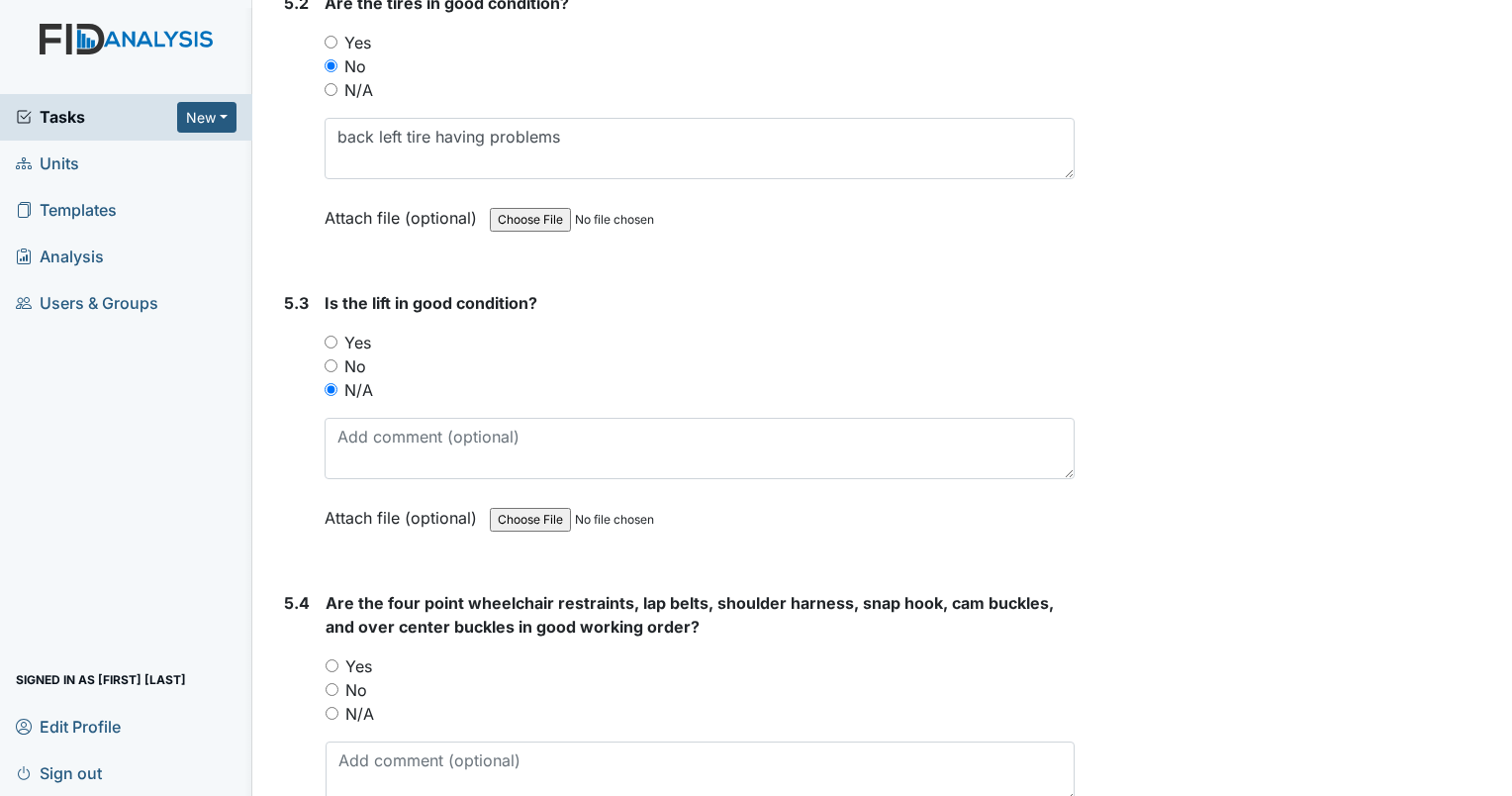 scroll, scrollTop: 14554, scrollLeft: 0, axis: vertical 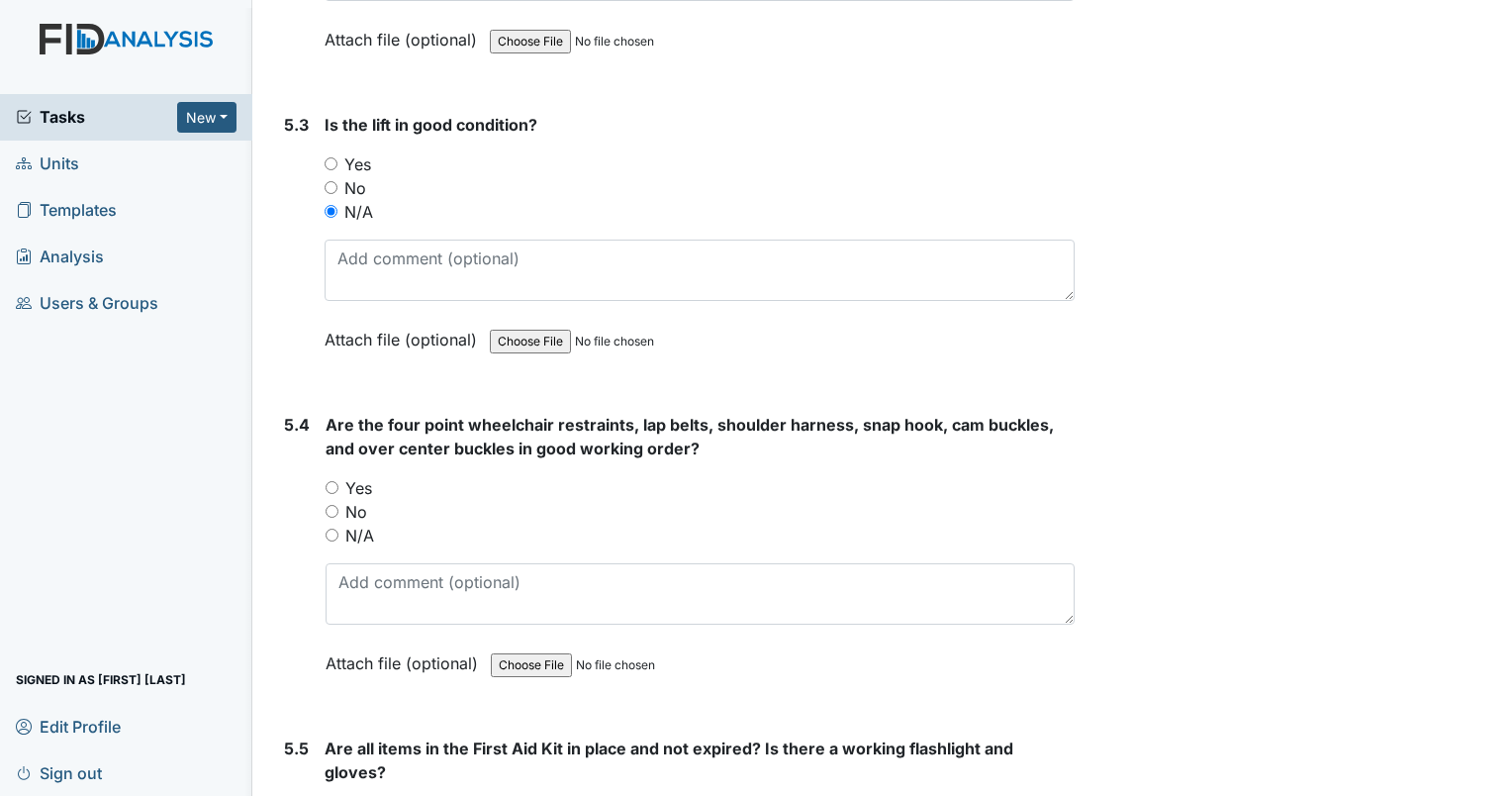 click on "N/A" at bounding box center [331, 535] 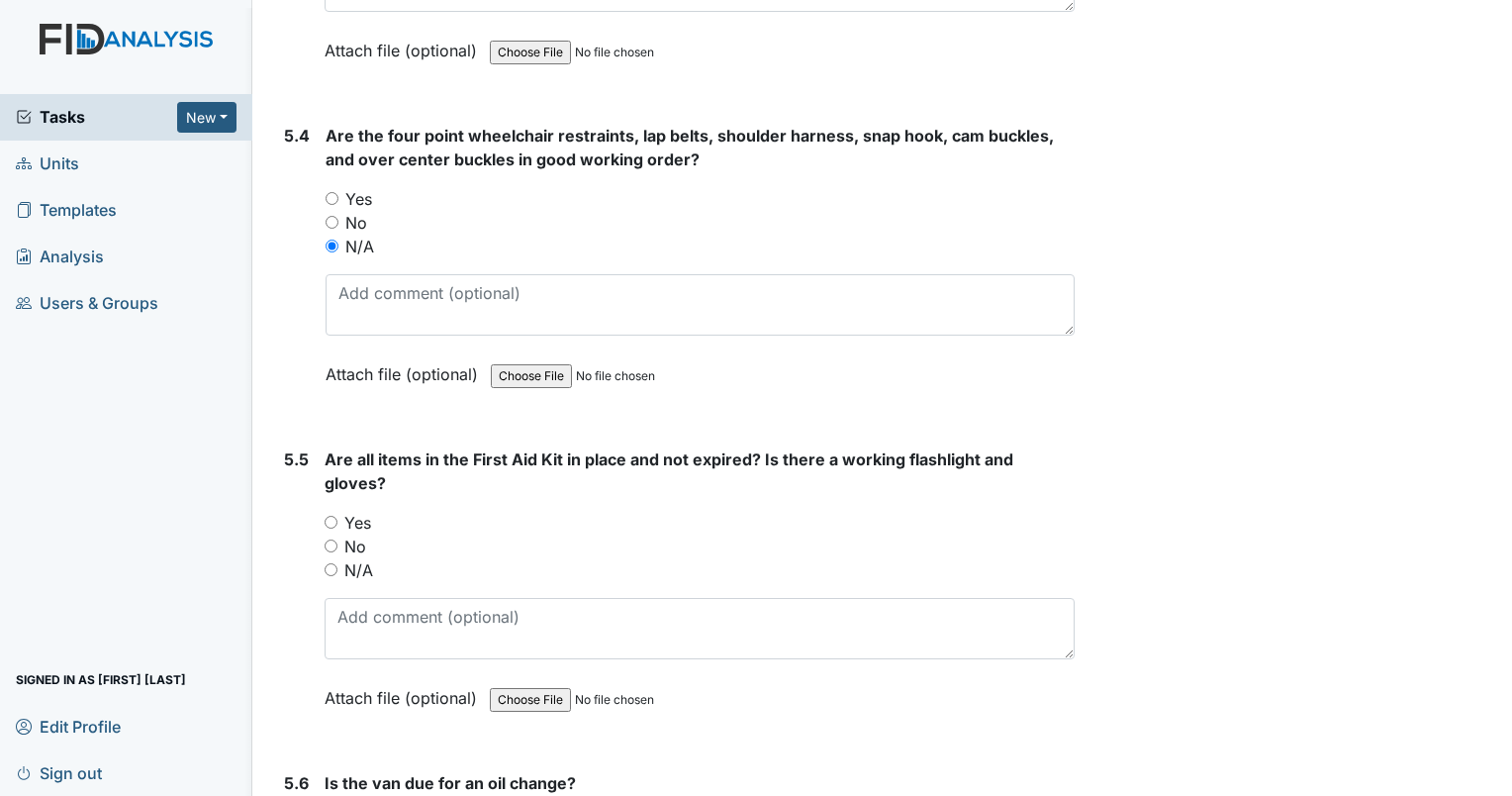 scroll, scrollTop: 14851, scrollLeft: 0, axis: vertical 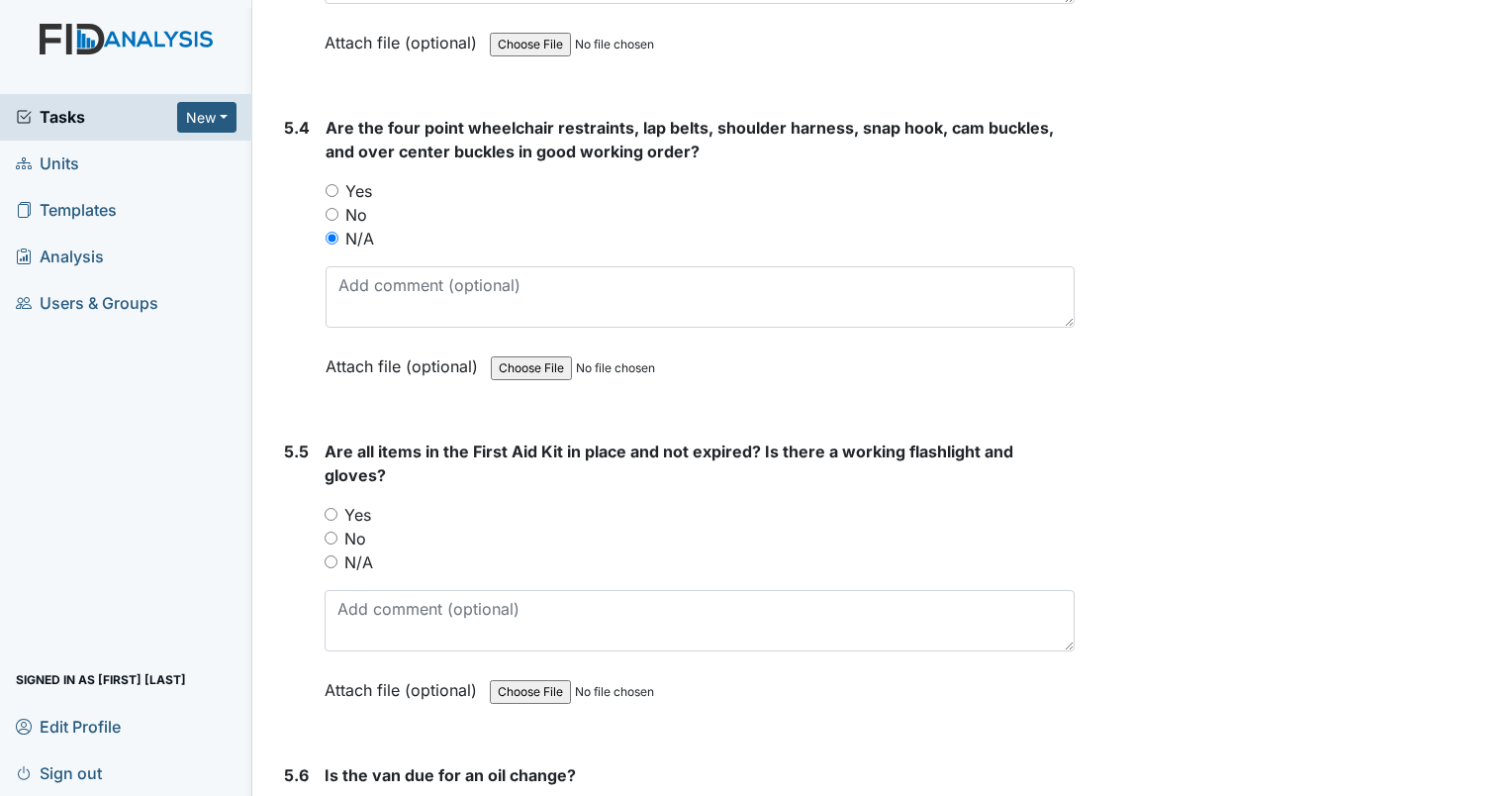 drag, startPoint x: 330, startPoint y: 467, endPoint x: 521, endPoint y: 470, distance: 191.0236 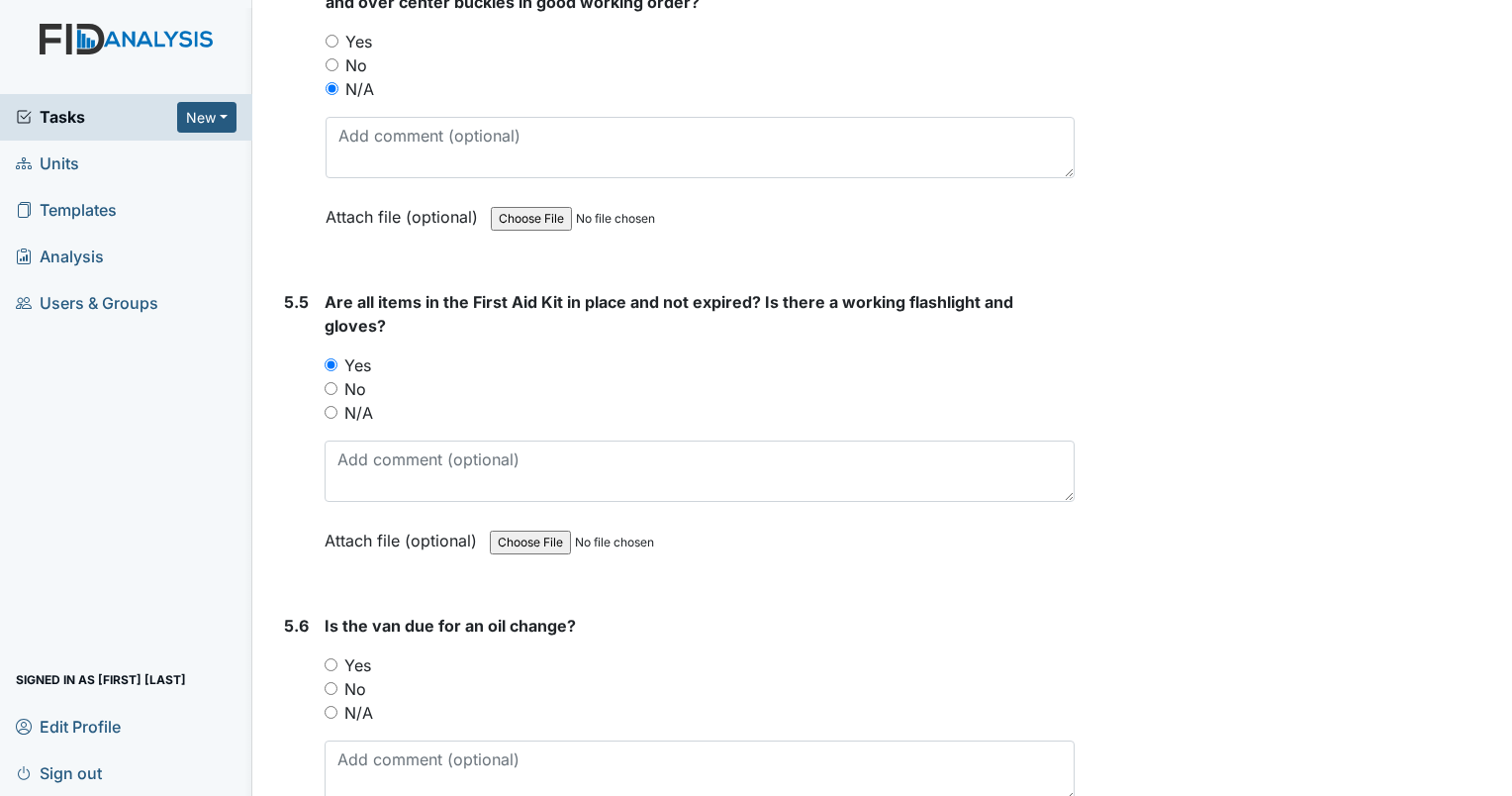 scroll, scrollTop: 15121, scrollLeft: 0, axis: vertical 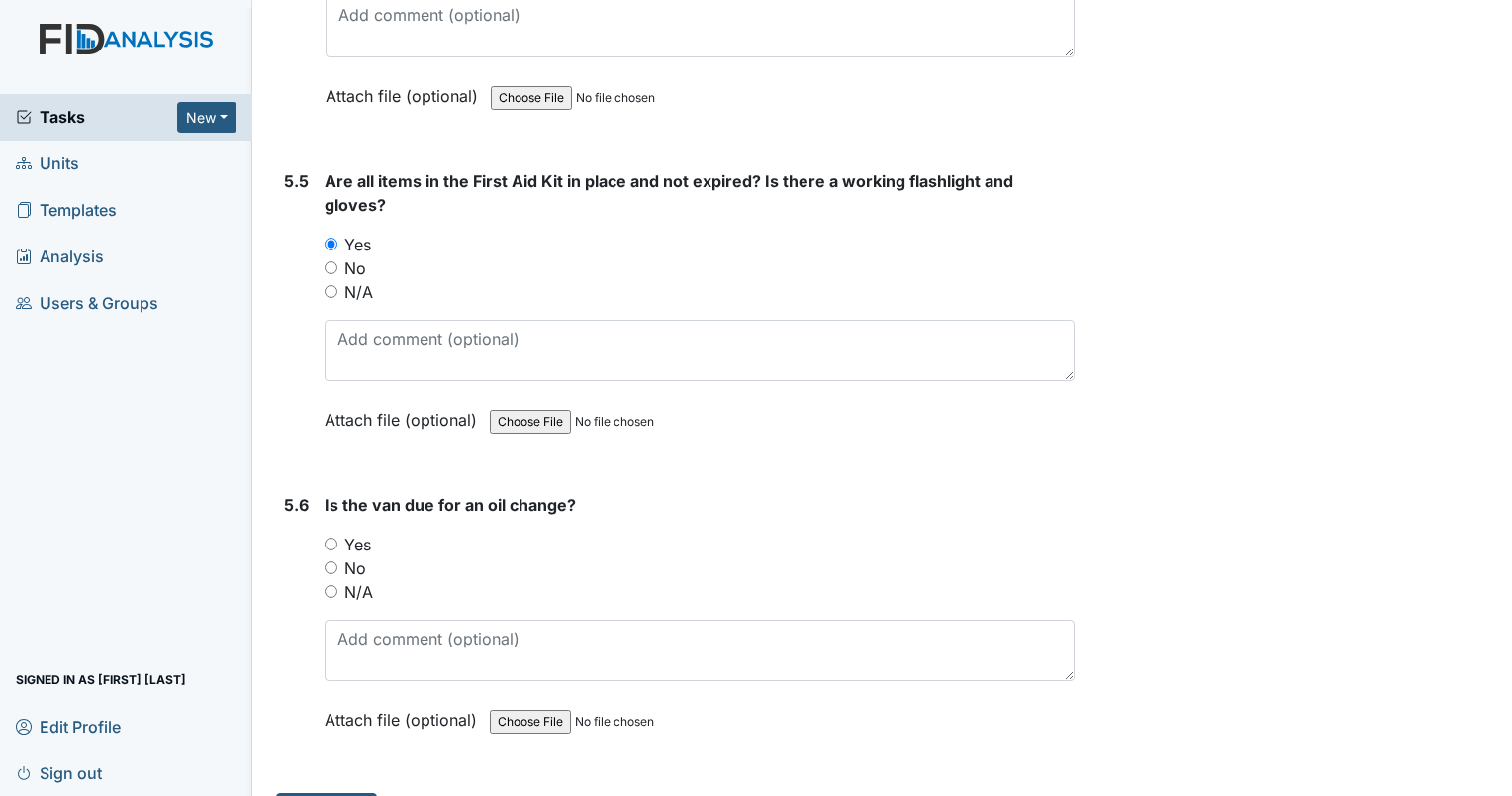 click on "No" at bounding box center [331, 567] 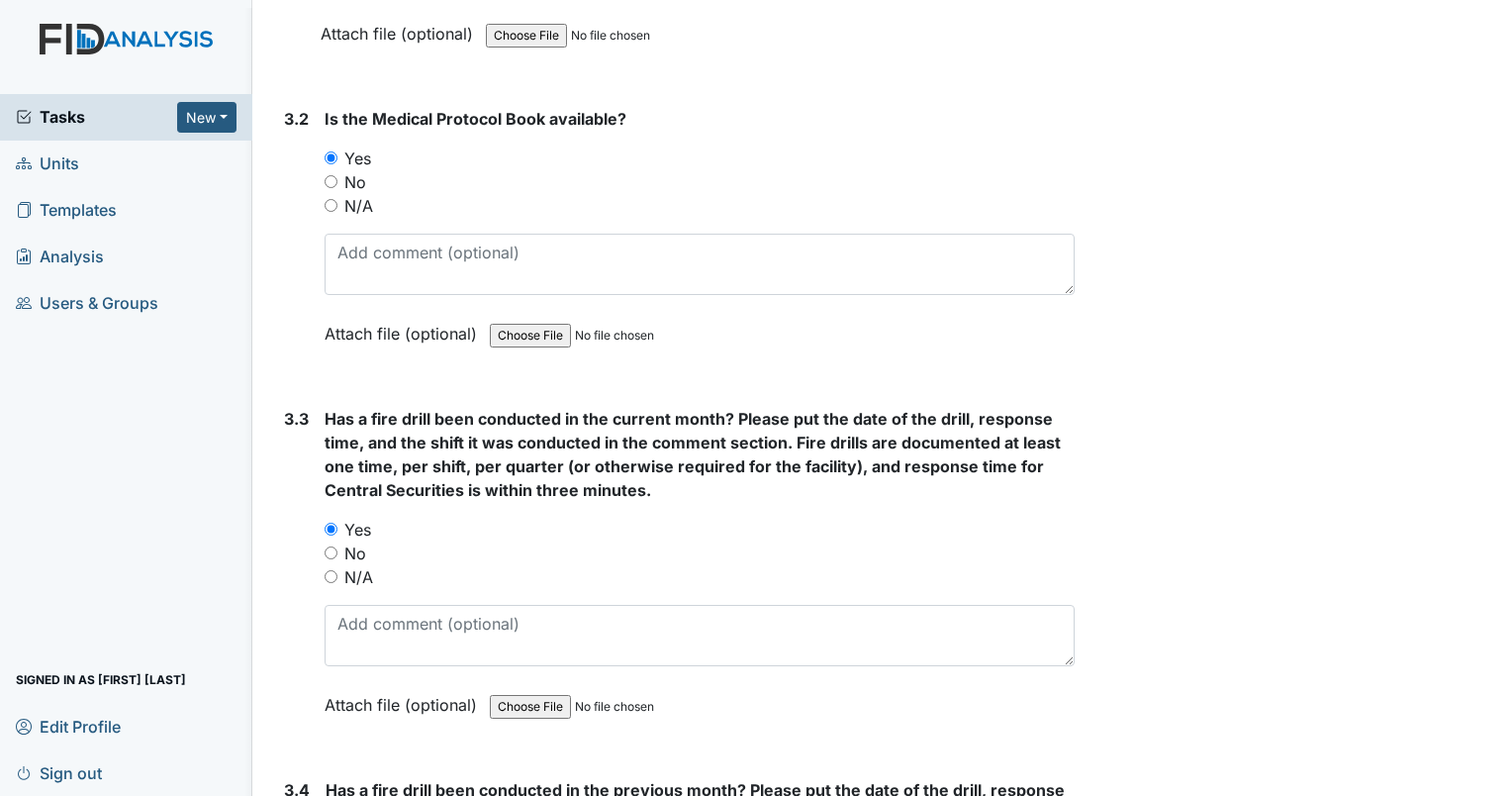 scroll, scrollTop: 8290, scrollLeft: 0, axis: vertical 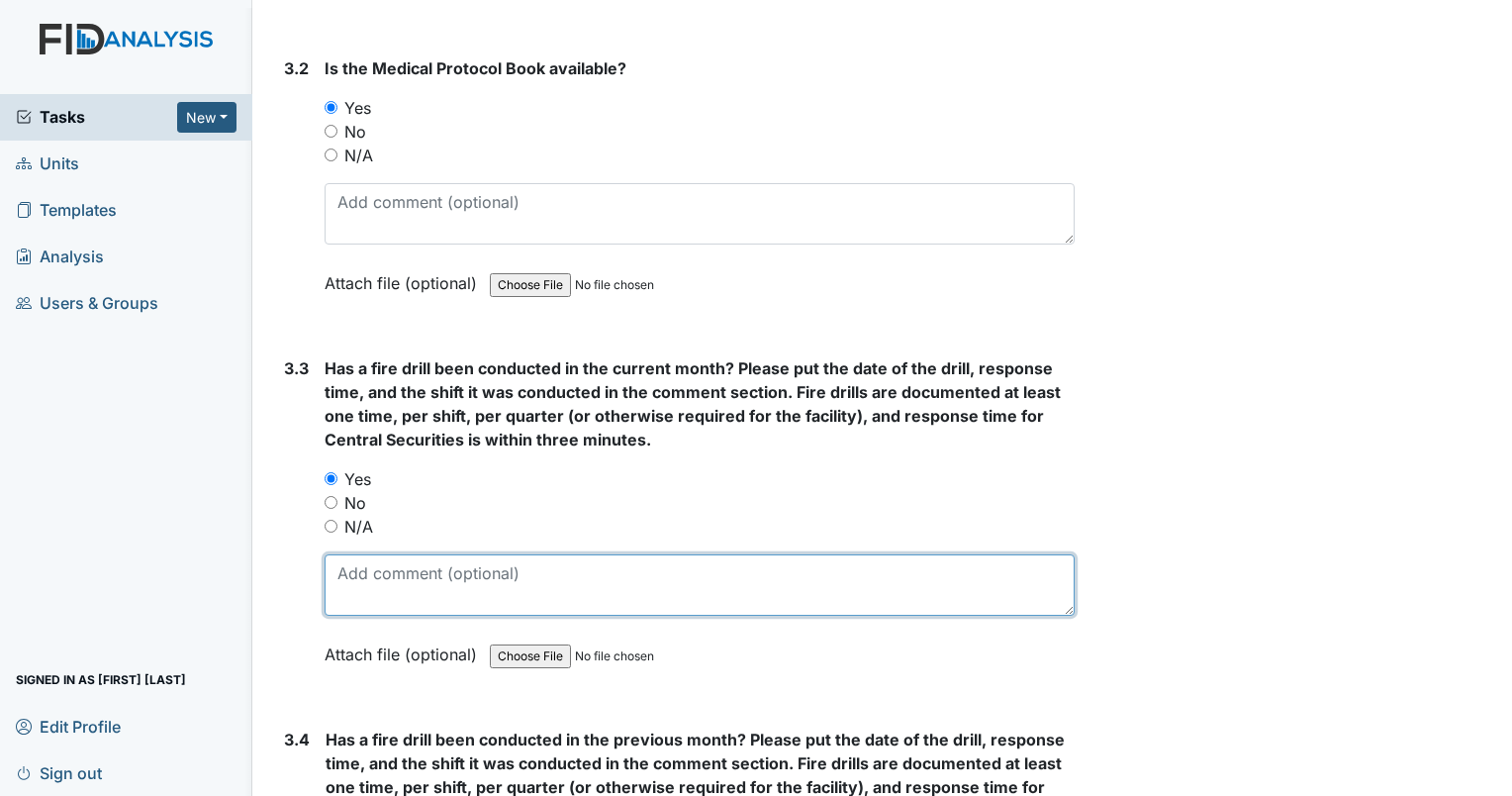 click at bounding box center [700, 585] 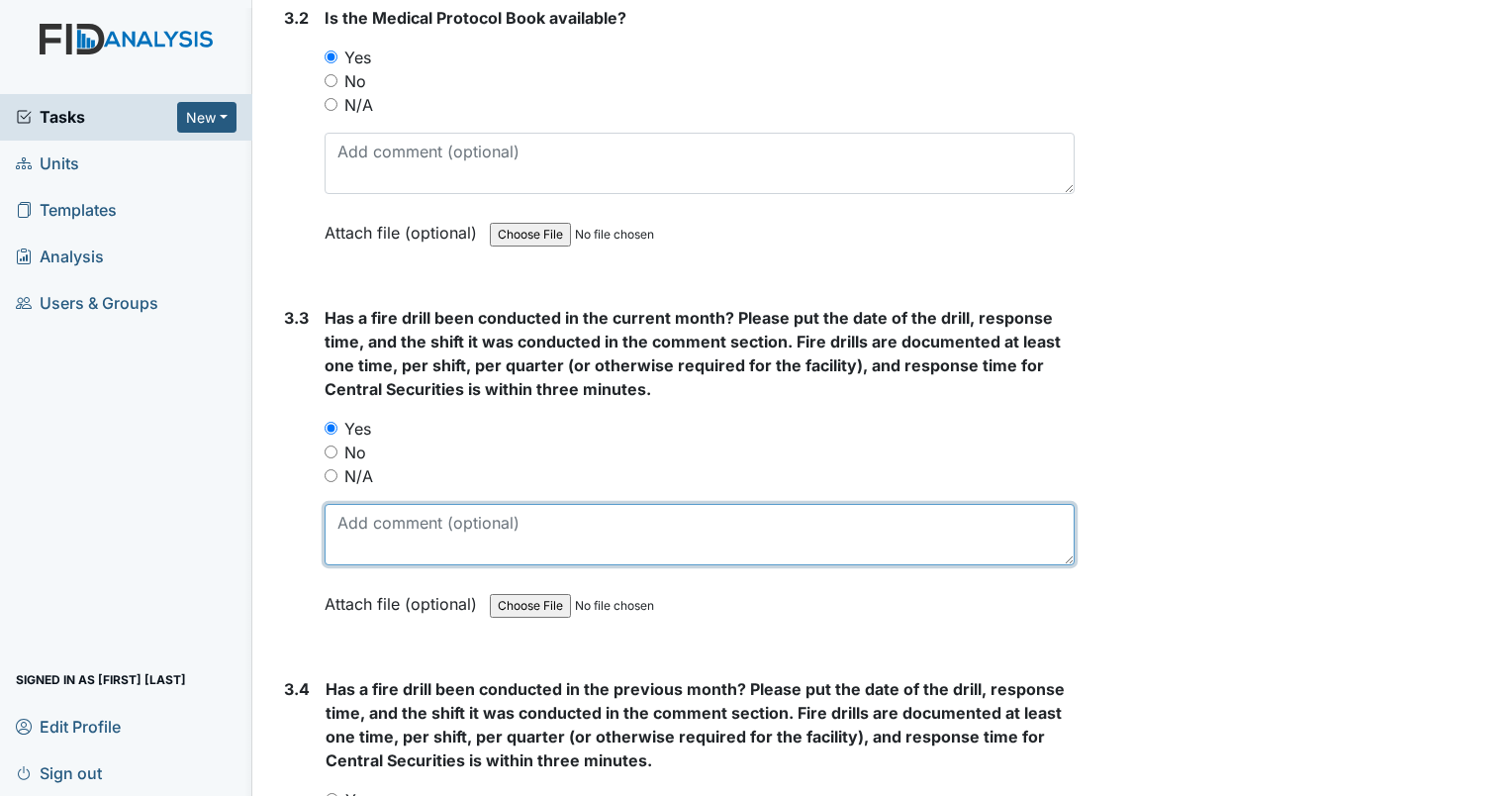 scroll, scrollTop: 8389, scrollLeft: 0, axis: vertical 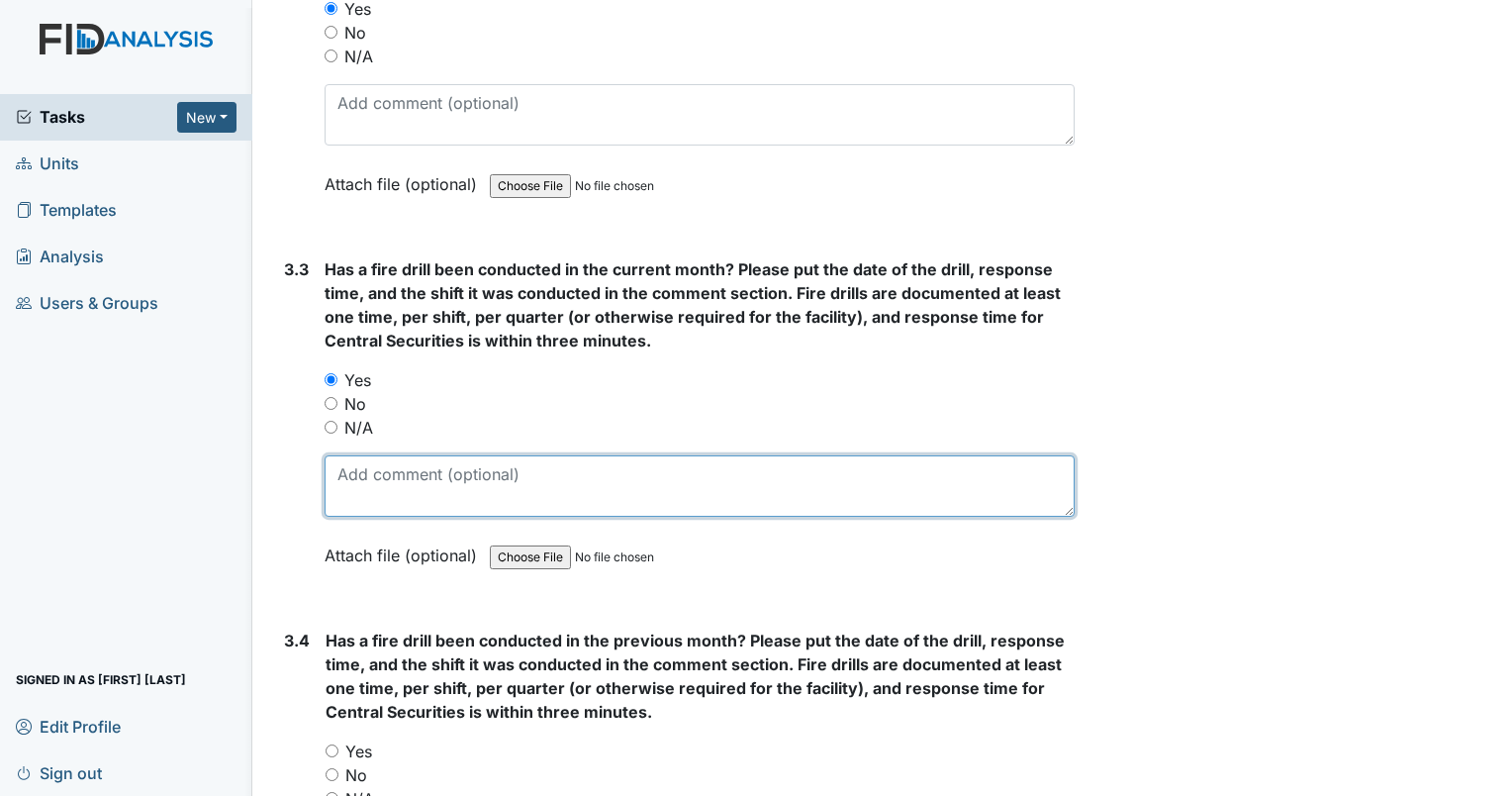 click at bounding box center [700, 486] 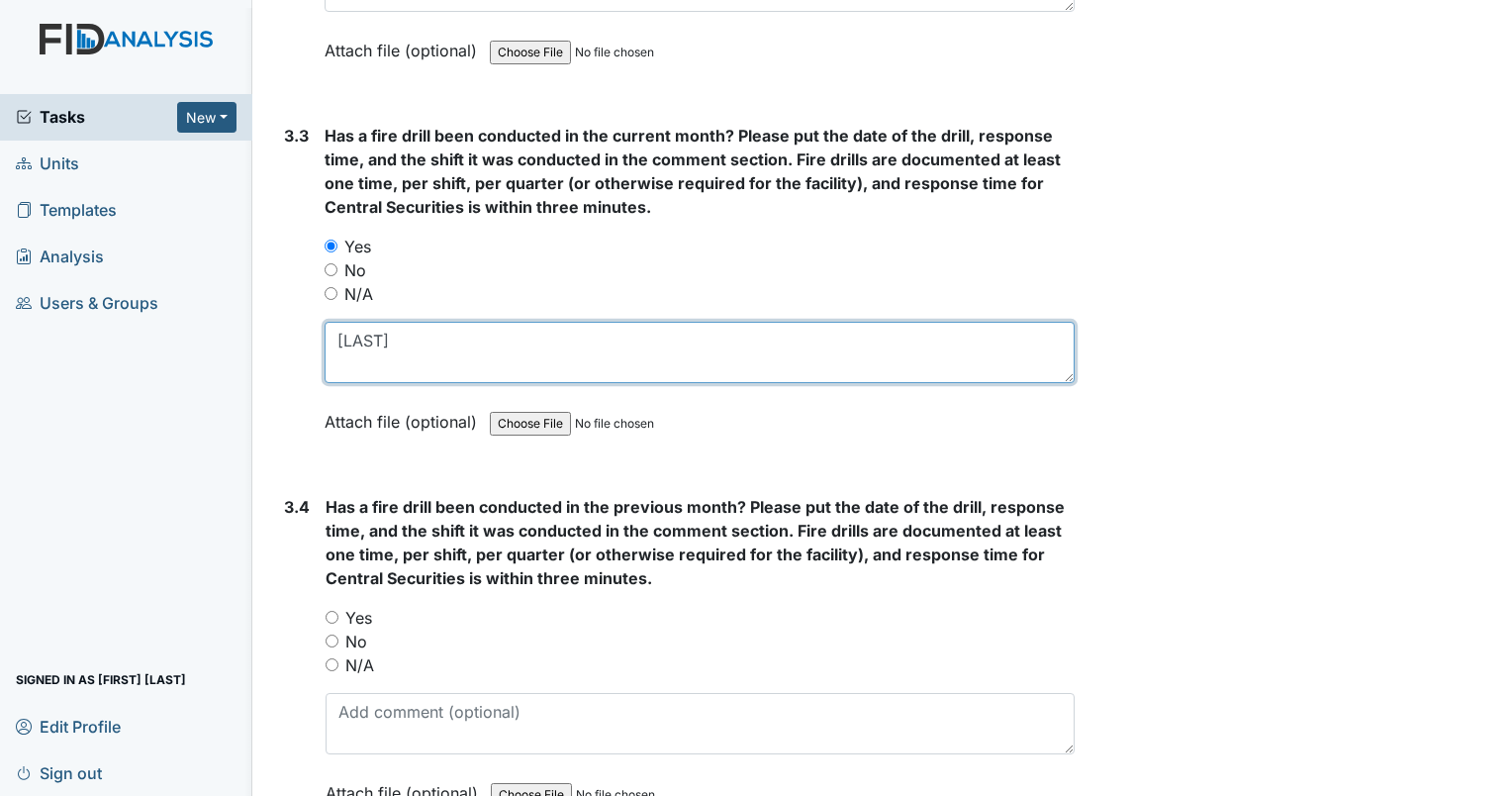 scroll, scrollTop: 8488, scrollLeft: 0, axis: vertical 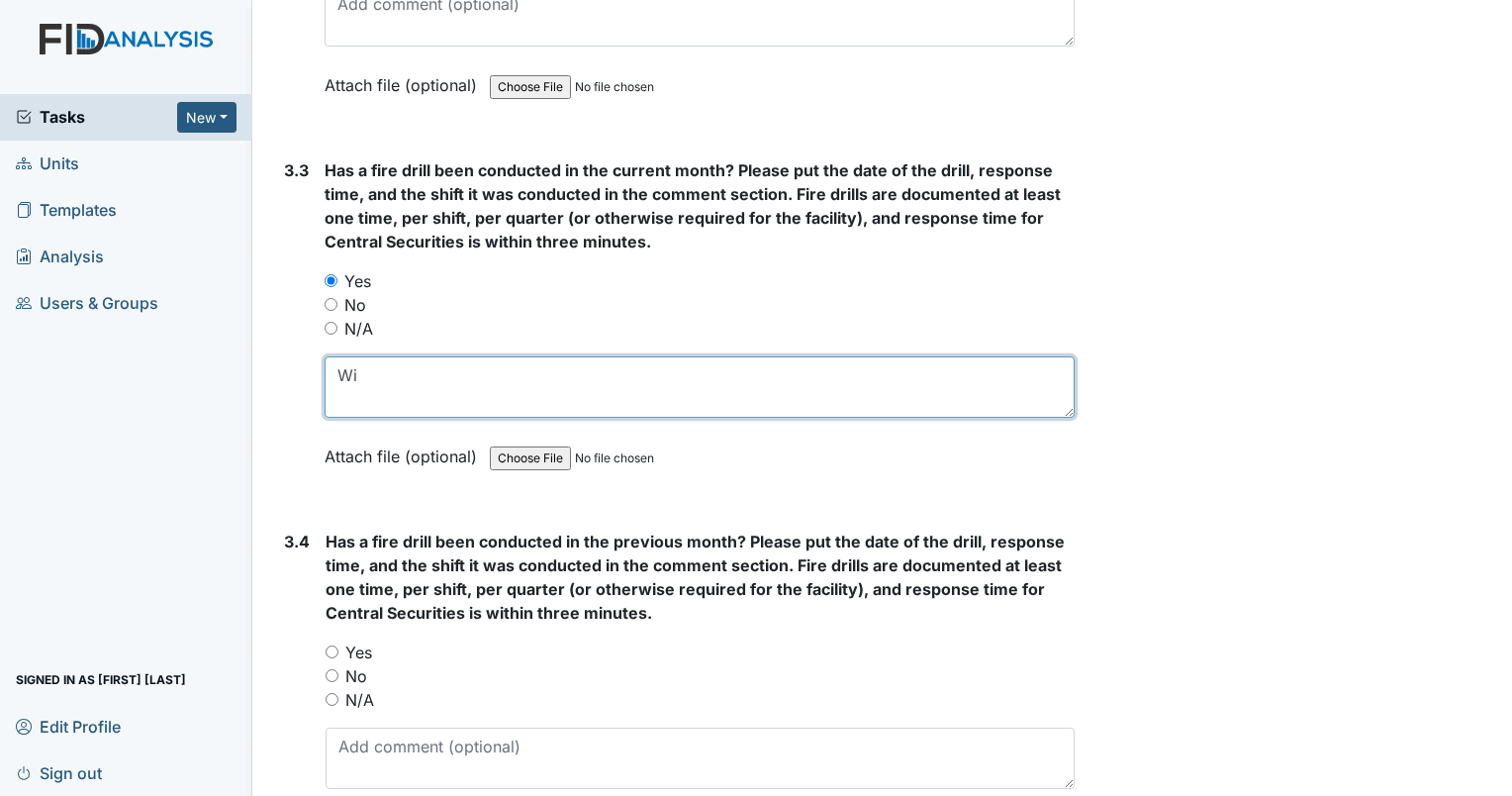 type on "W" 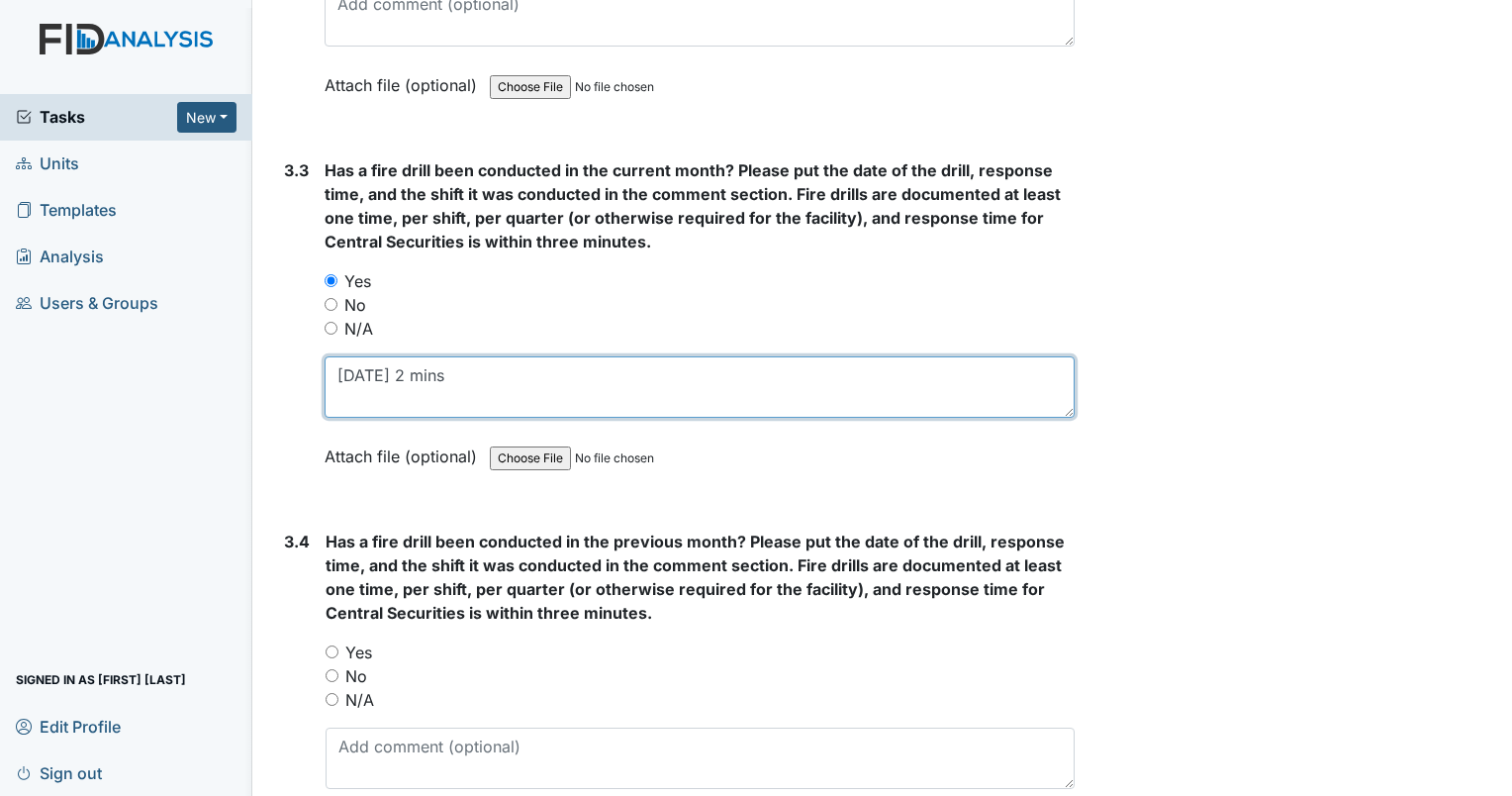click on "8/3/2025 2 mins" at bounding box center (700, 387) 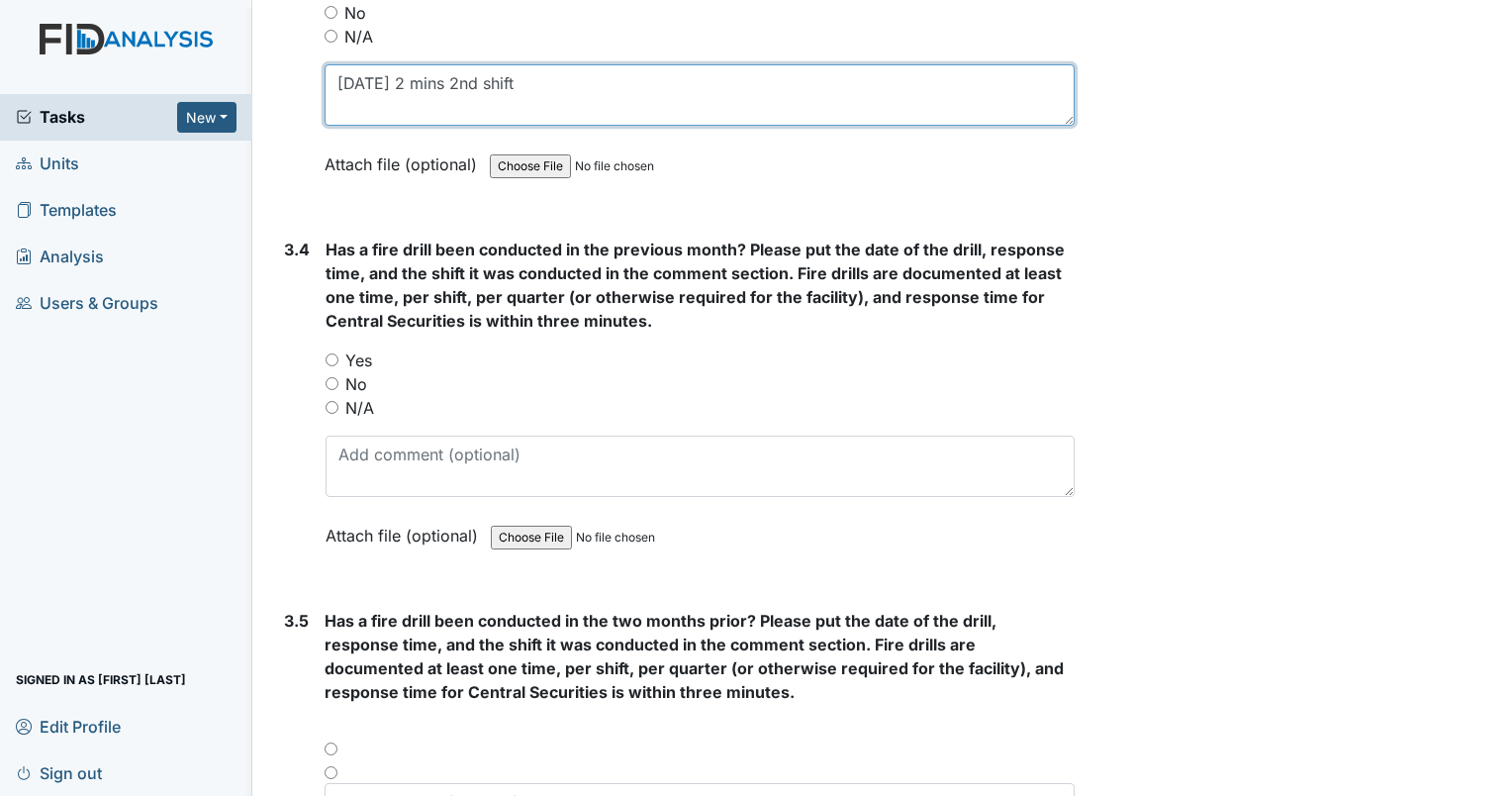 scroll, scrollTop: 8785, scrollLeft: 0, axis: vertical 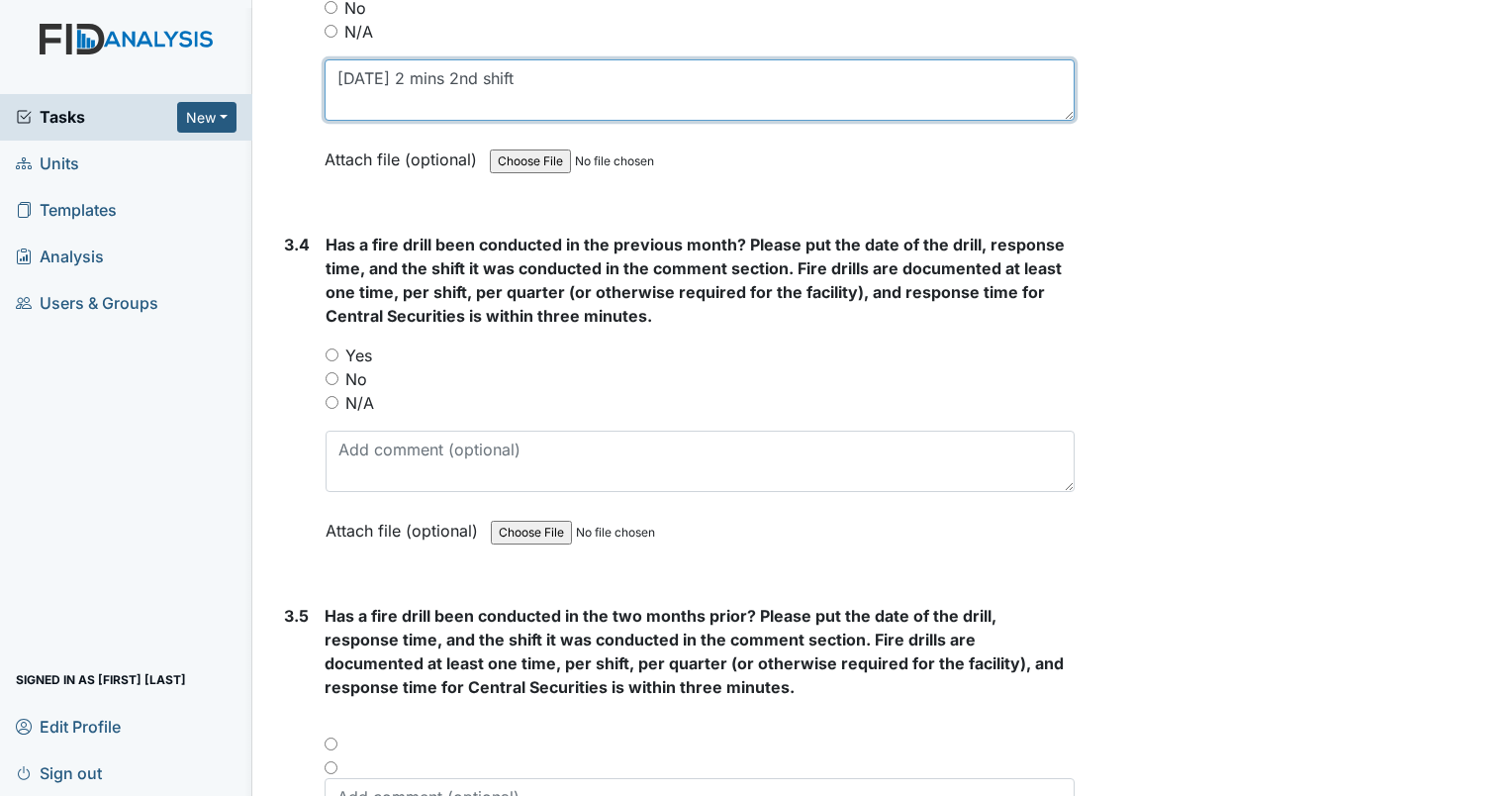 type on "8/3/2025 2 mins 2nd shift" 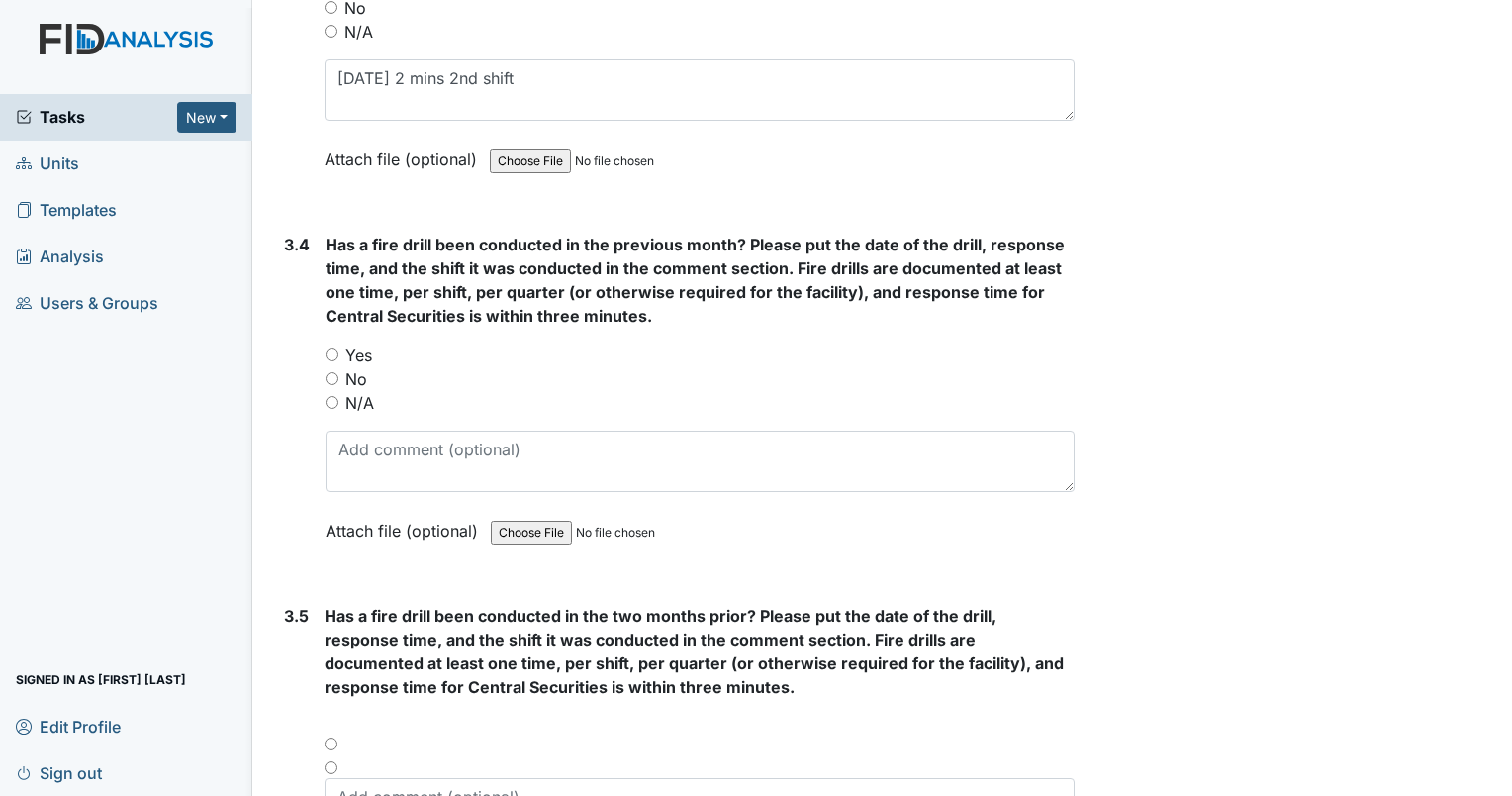 drag, startPoint x: 331, startPoint y: 327, endPoint x: 287, endPoint y: 321, distance: 44.407207 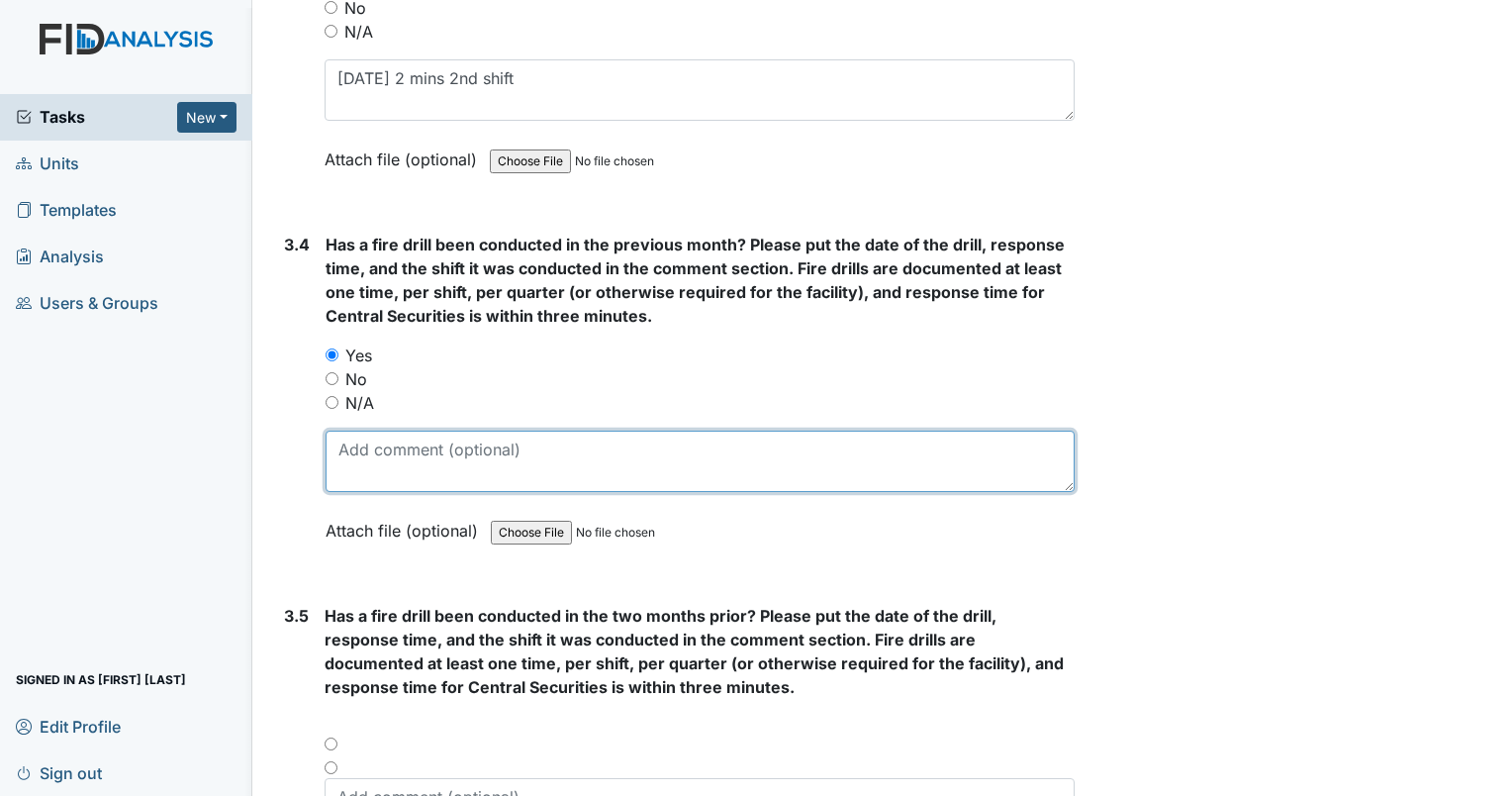 click at bounding box center (700, 461) 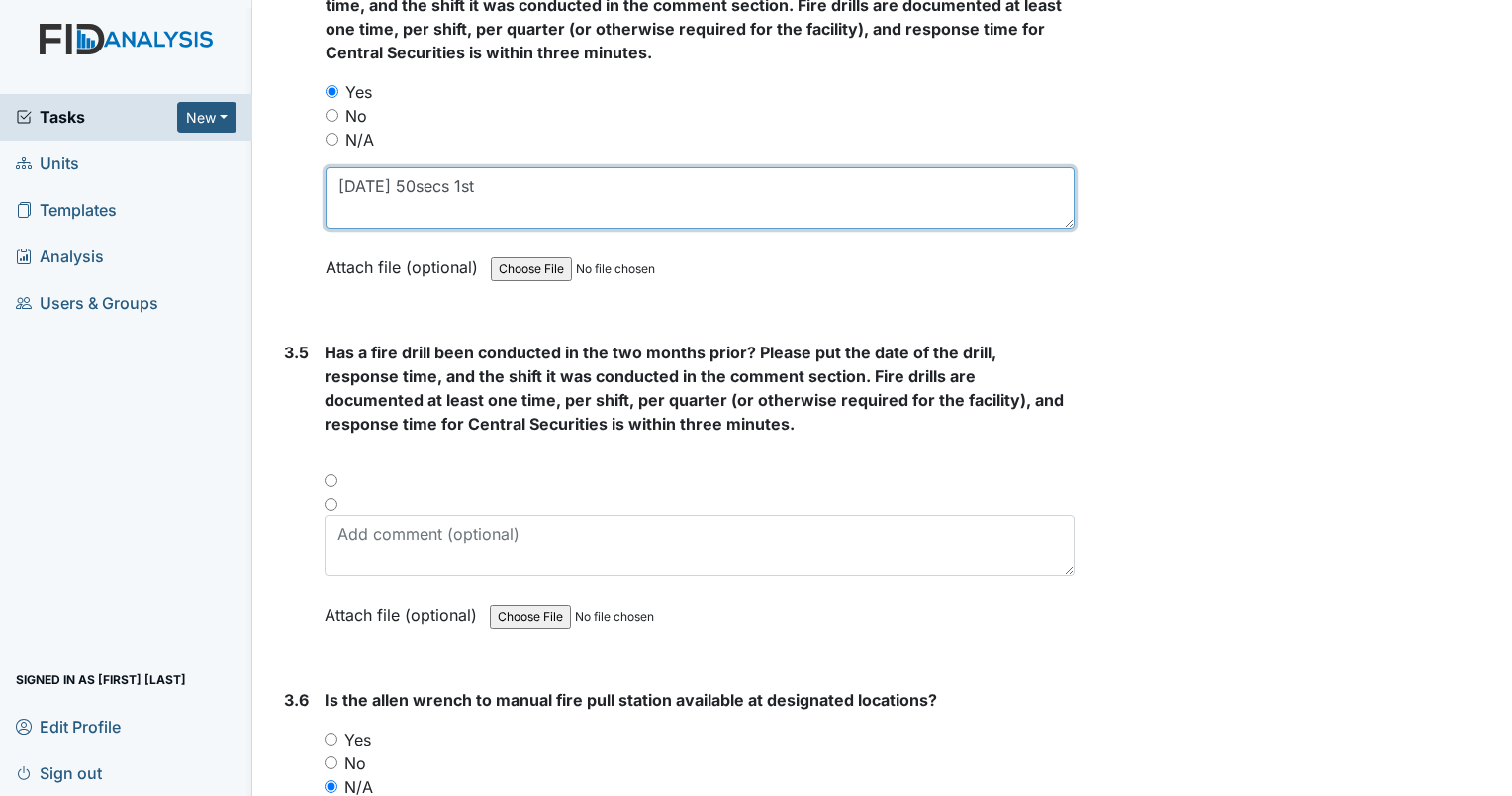 scroll, scrollTop: 9082, scrollLeft: 0, axis: vertical 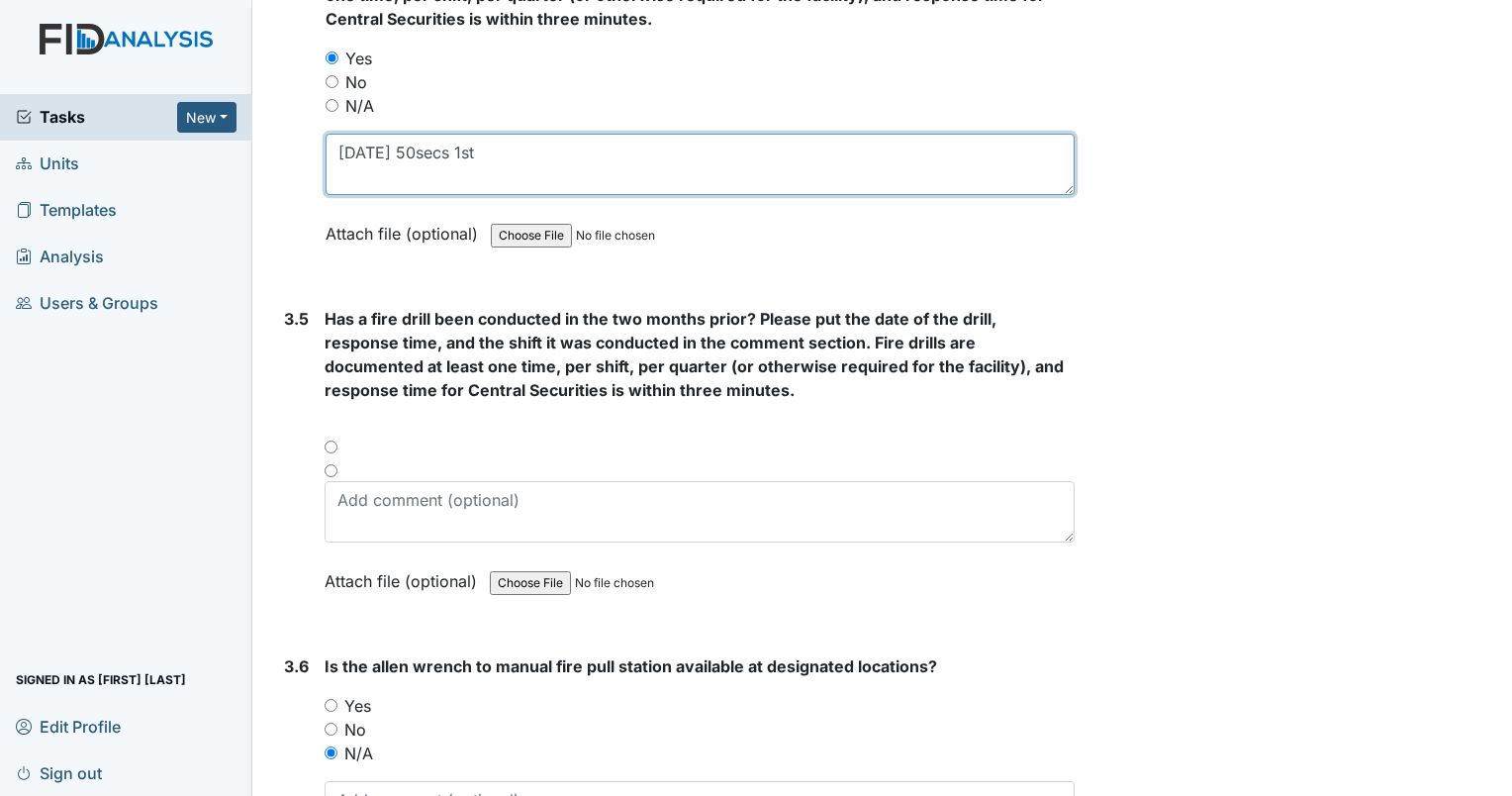 type on "7/4/2025 50secs 1st" 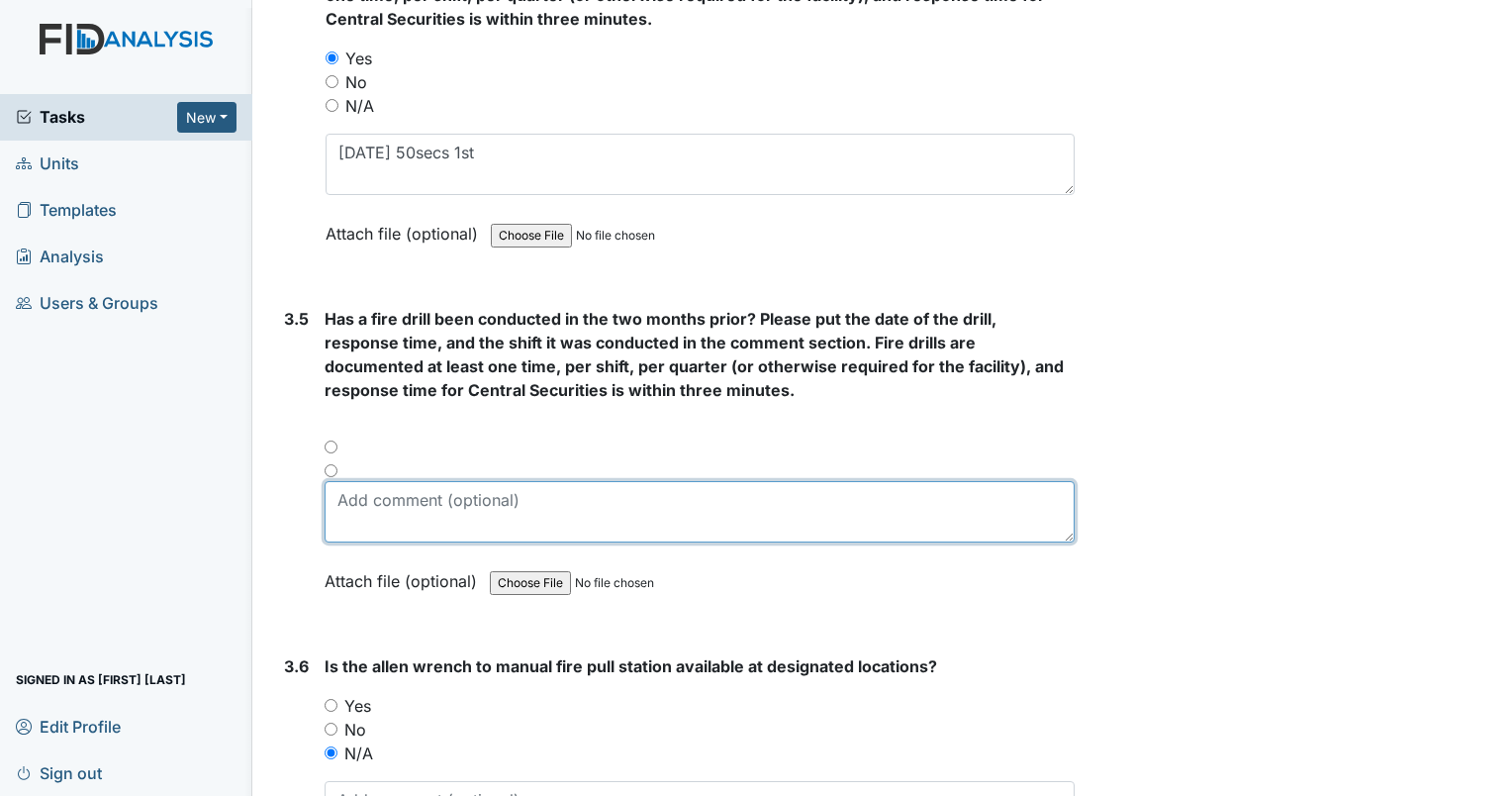 click at bounding box center [700, 512] 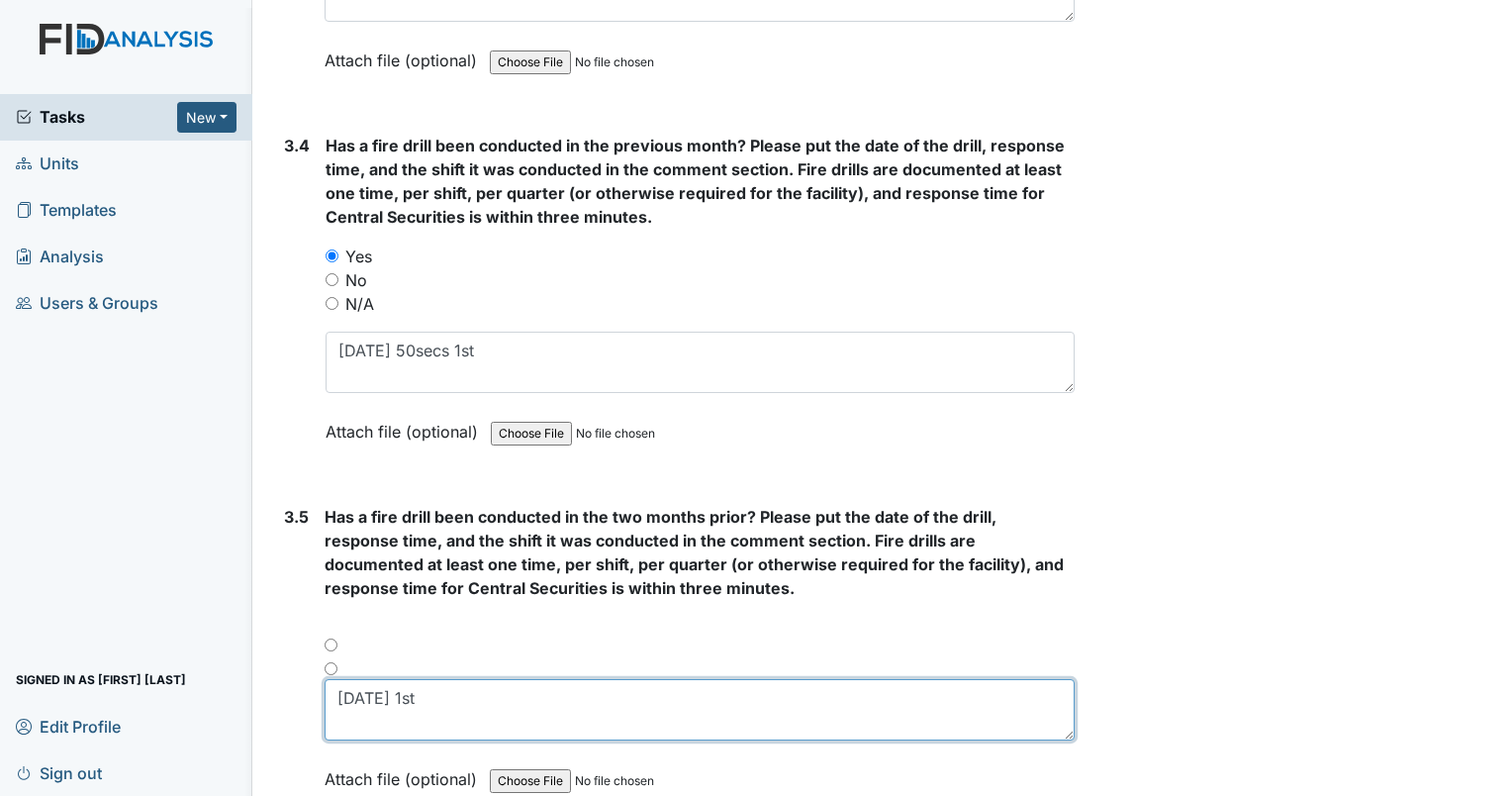 scroll, scrollTop: 8983, scrollLeft: 0, axis: vertical 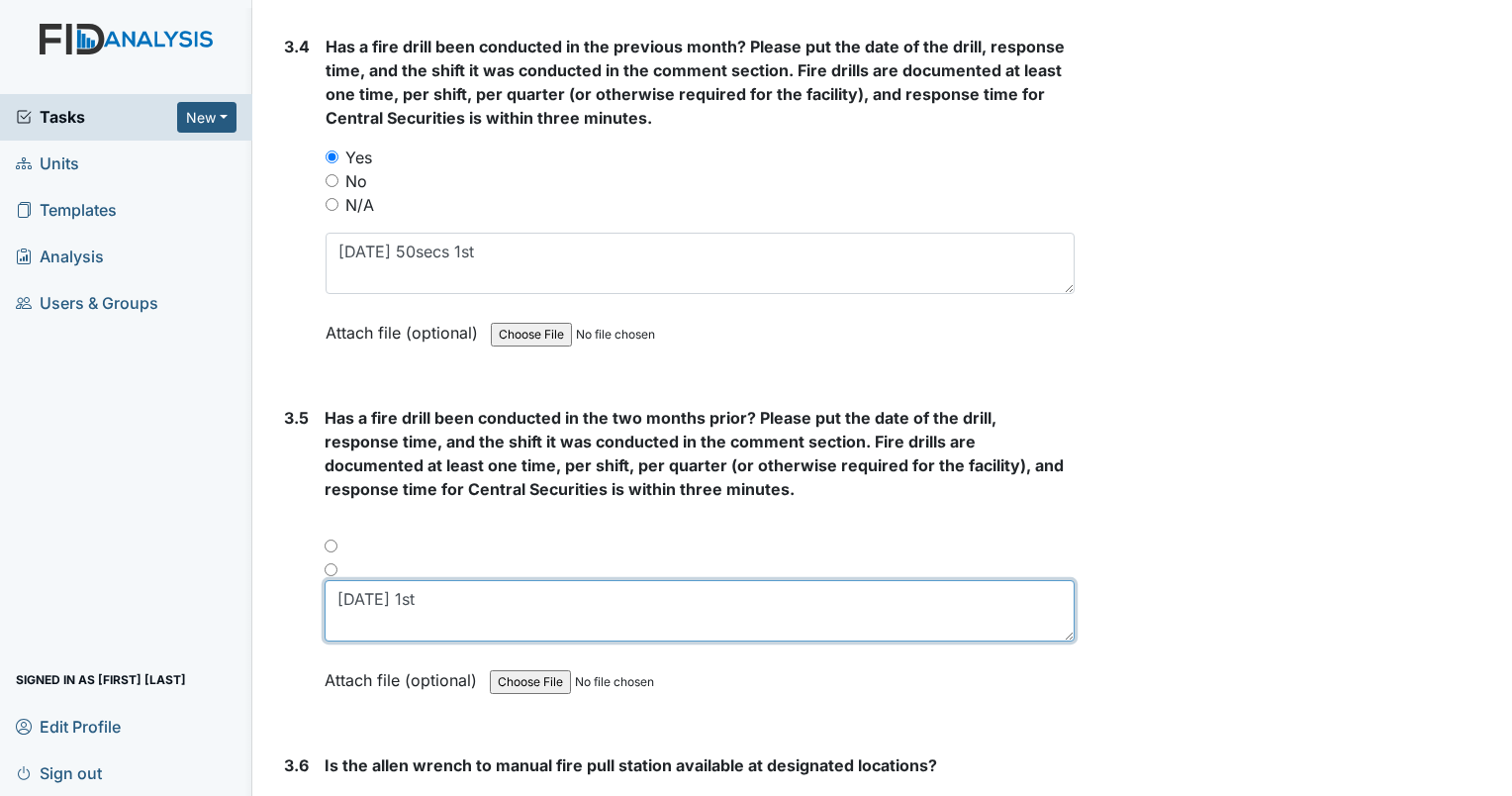 click on "6/2/2025 1st" at bounding box center [700, 611] 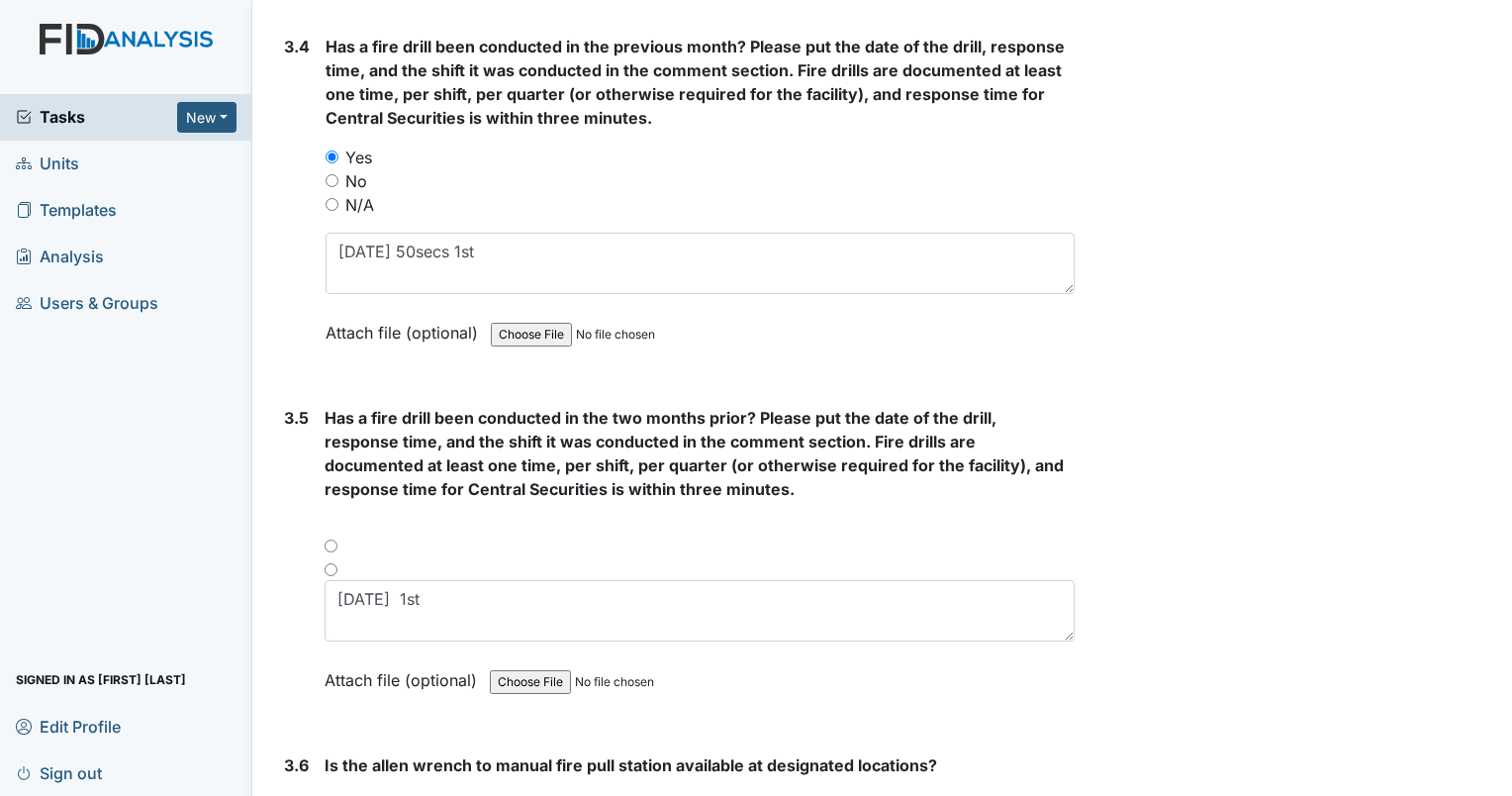 type on "6/2/2025 1st" 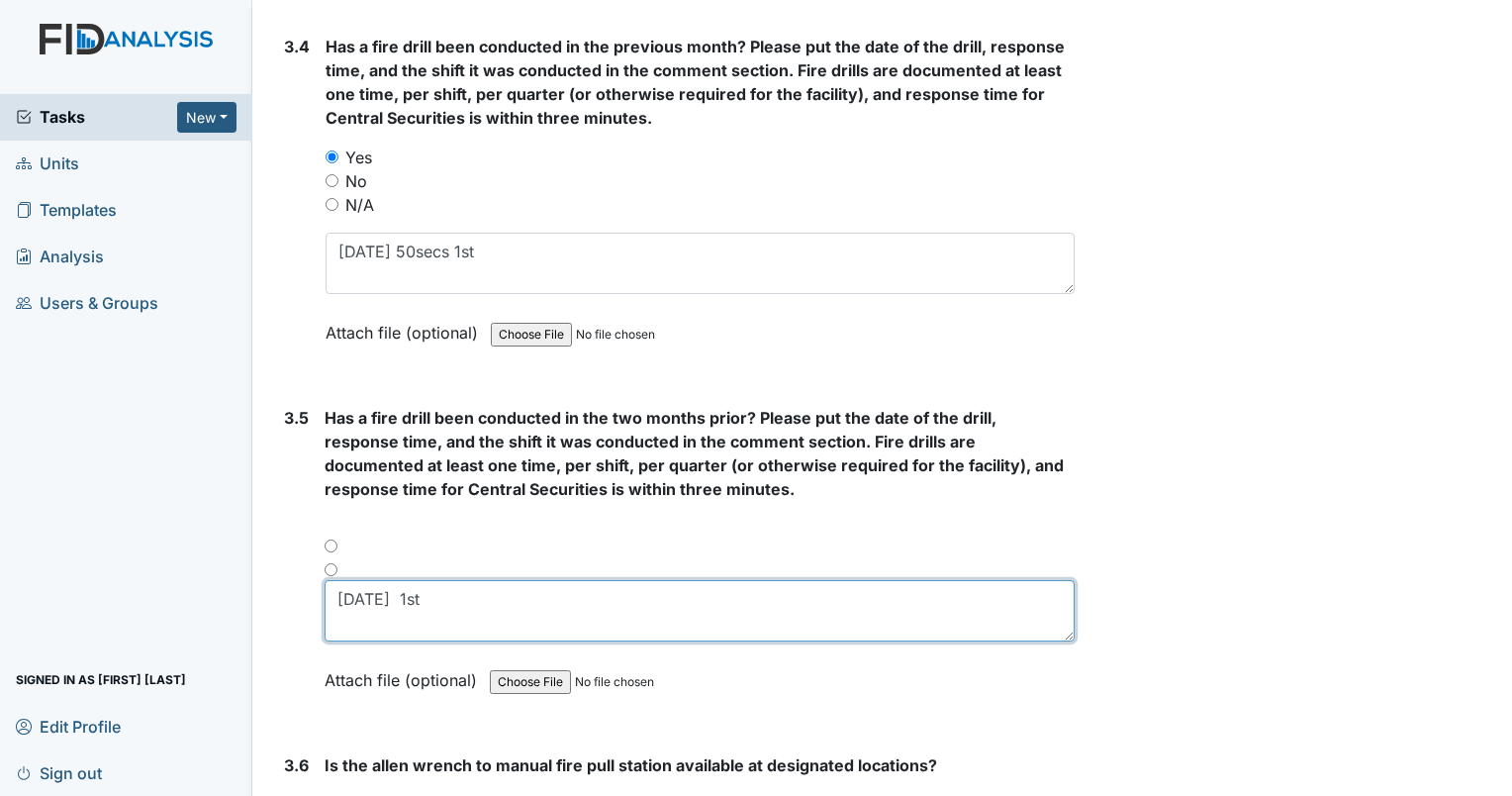 click on "6/2/2025  1st" at bounding box center (700, 611) 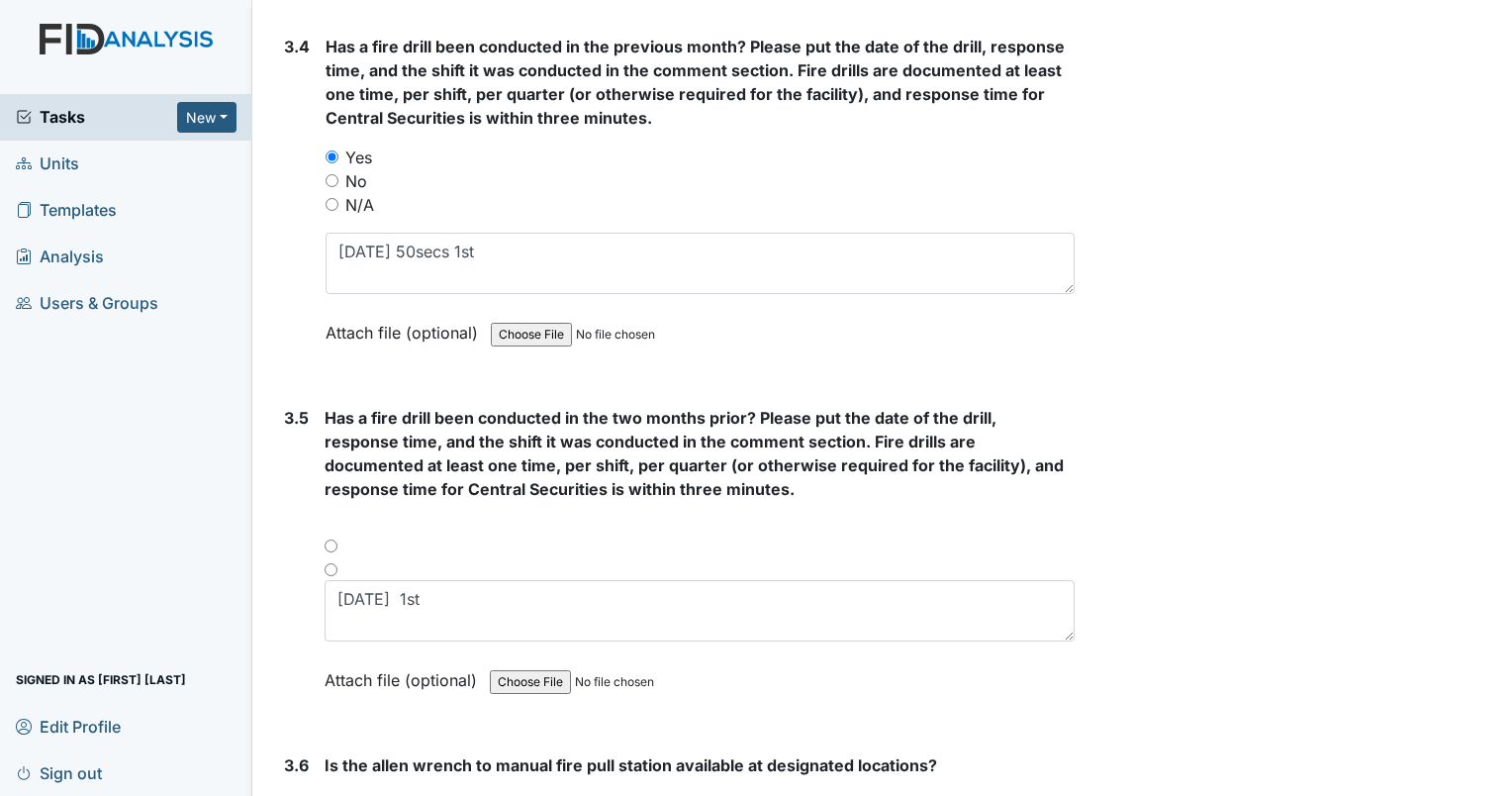 type on "6/2/2025 1st" 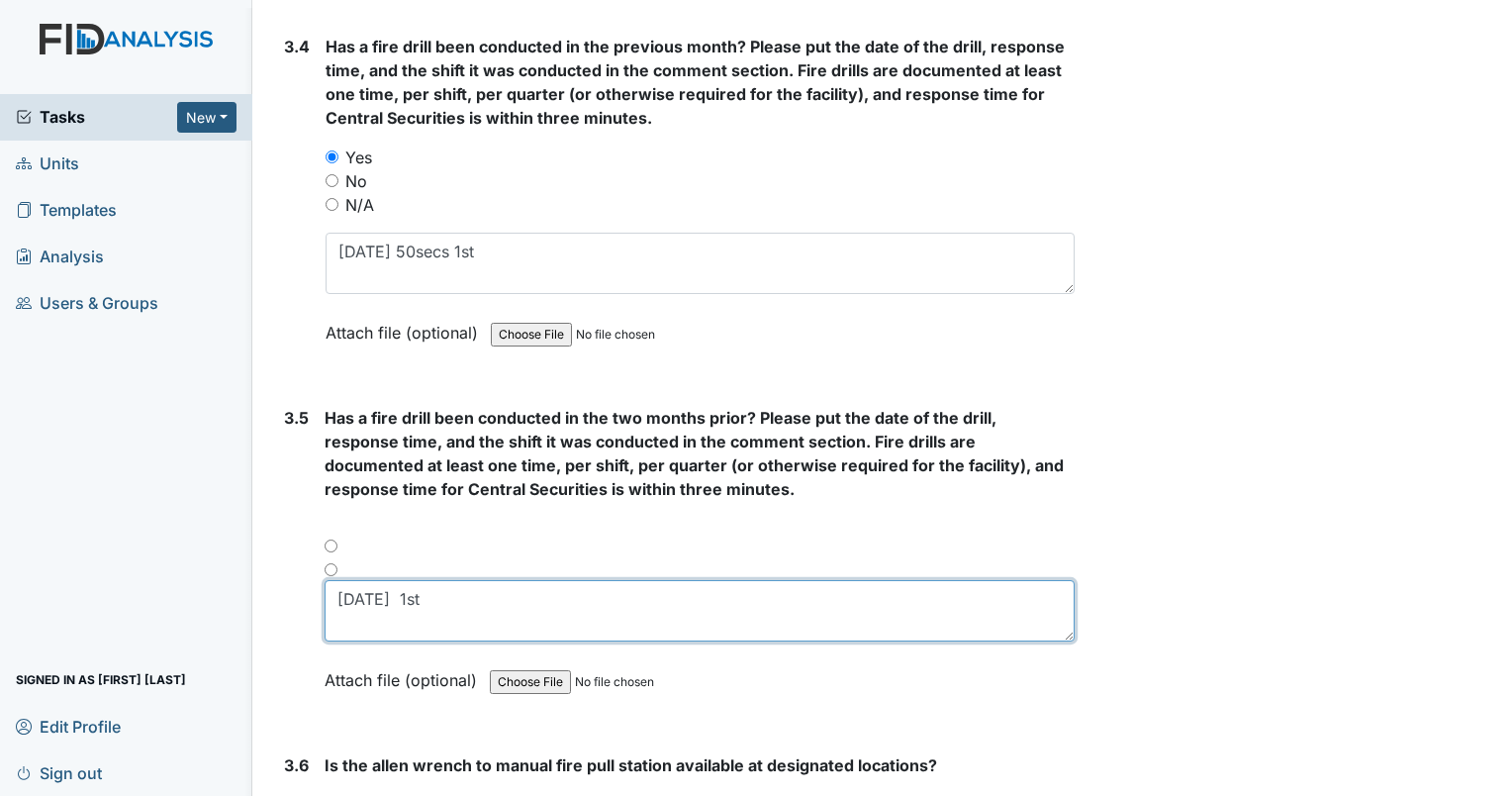 click on "6/2/2025  1st" at bounding box center (700, 611) 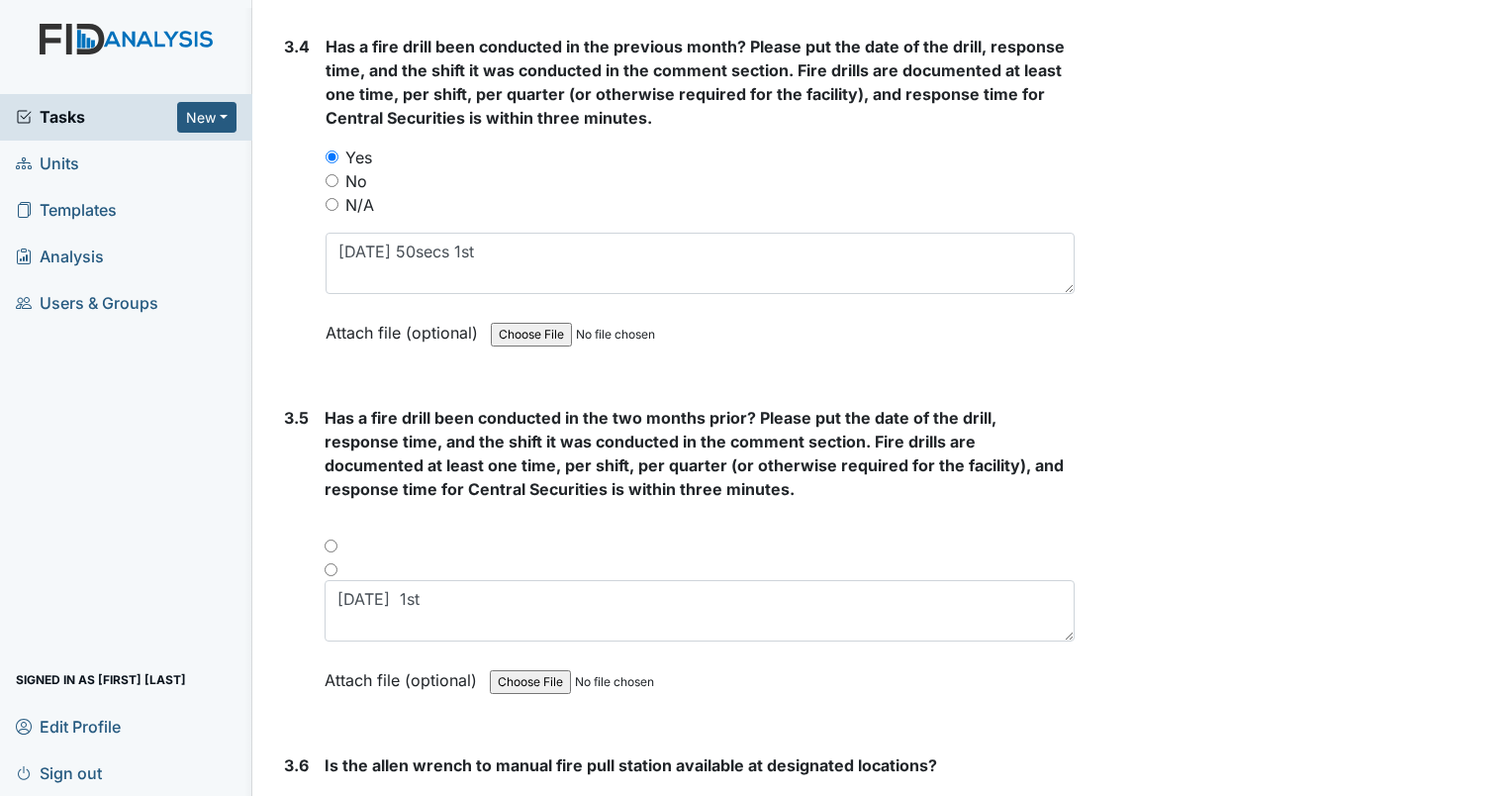 type on "6/2/2025 1st" 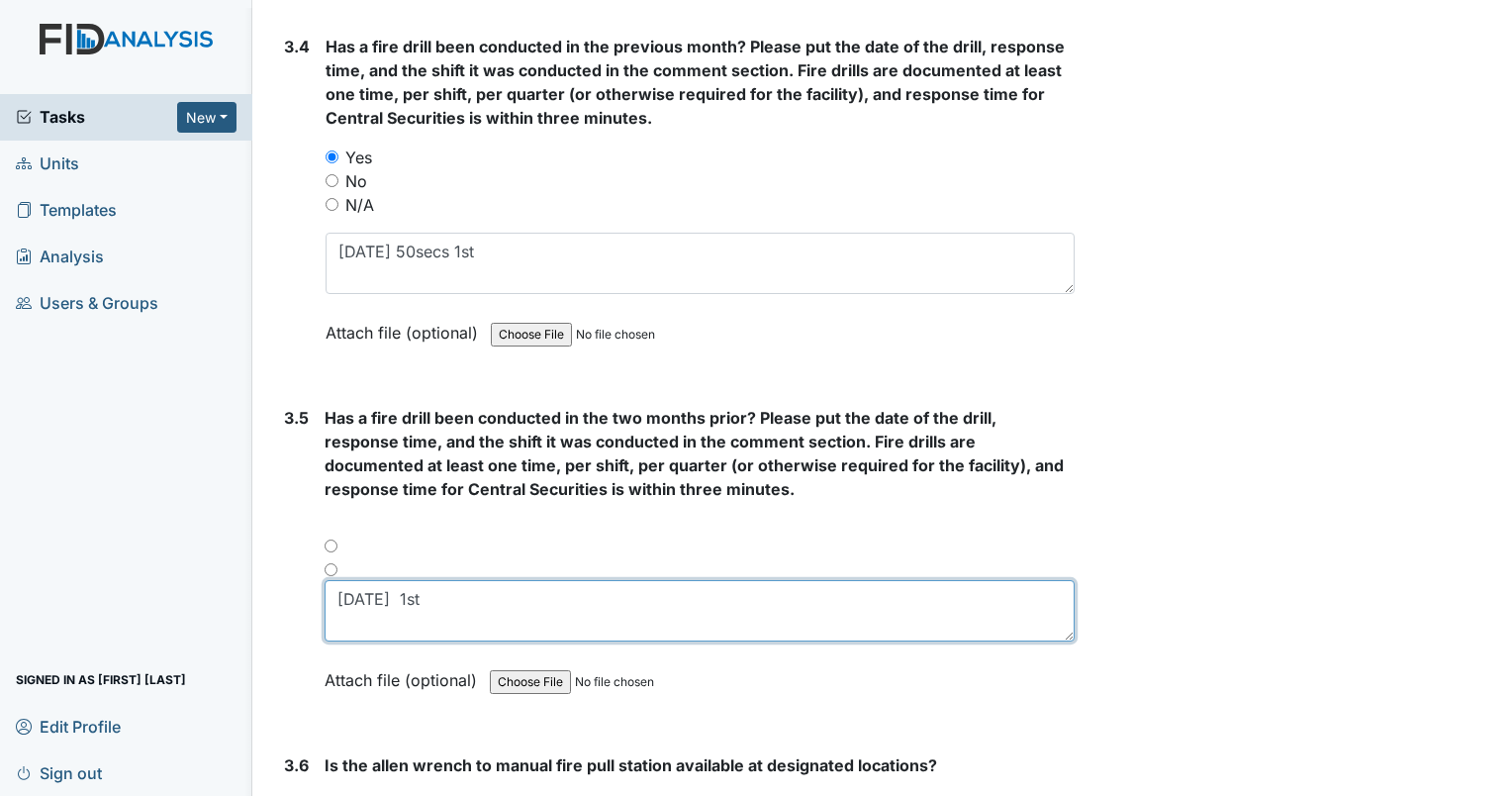 click on "6/2/2025  1st" at bounding box center (700, 611) 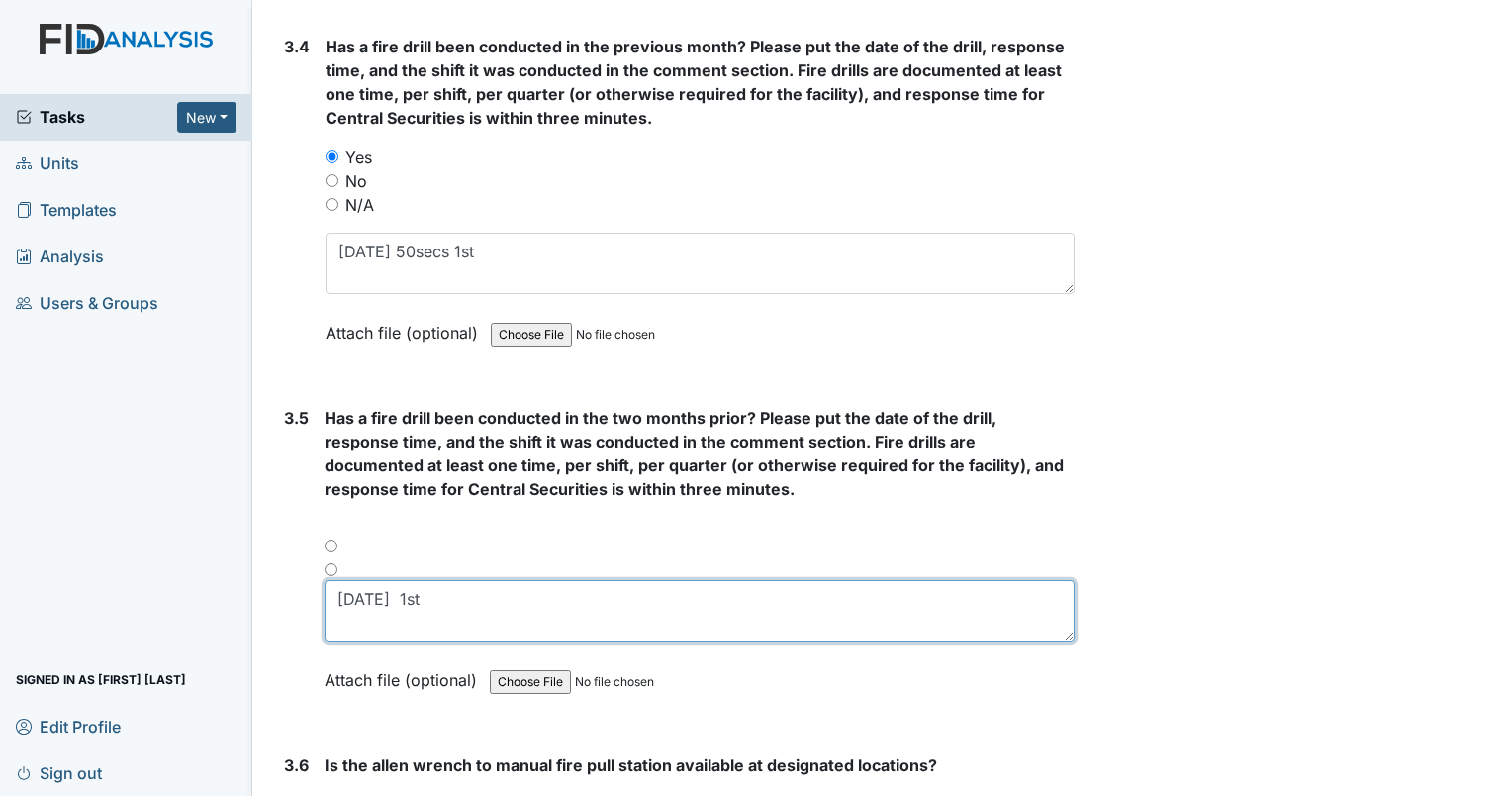 type on "6/2/2025  1st" 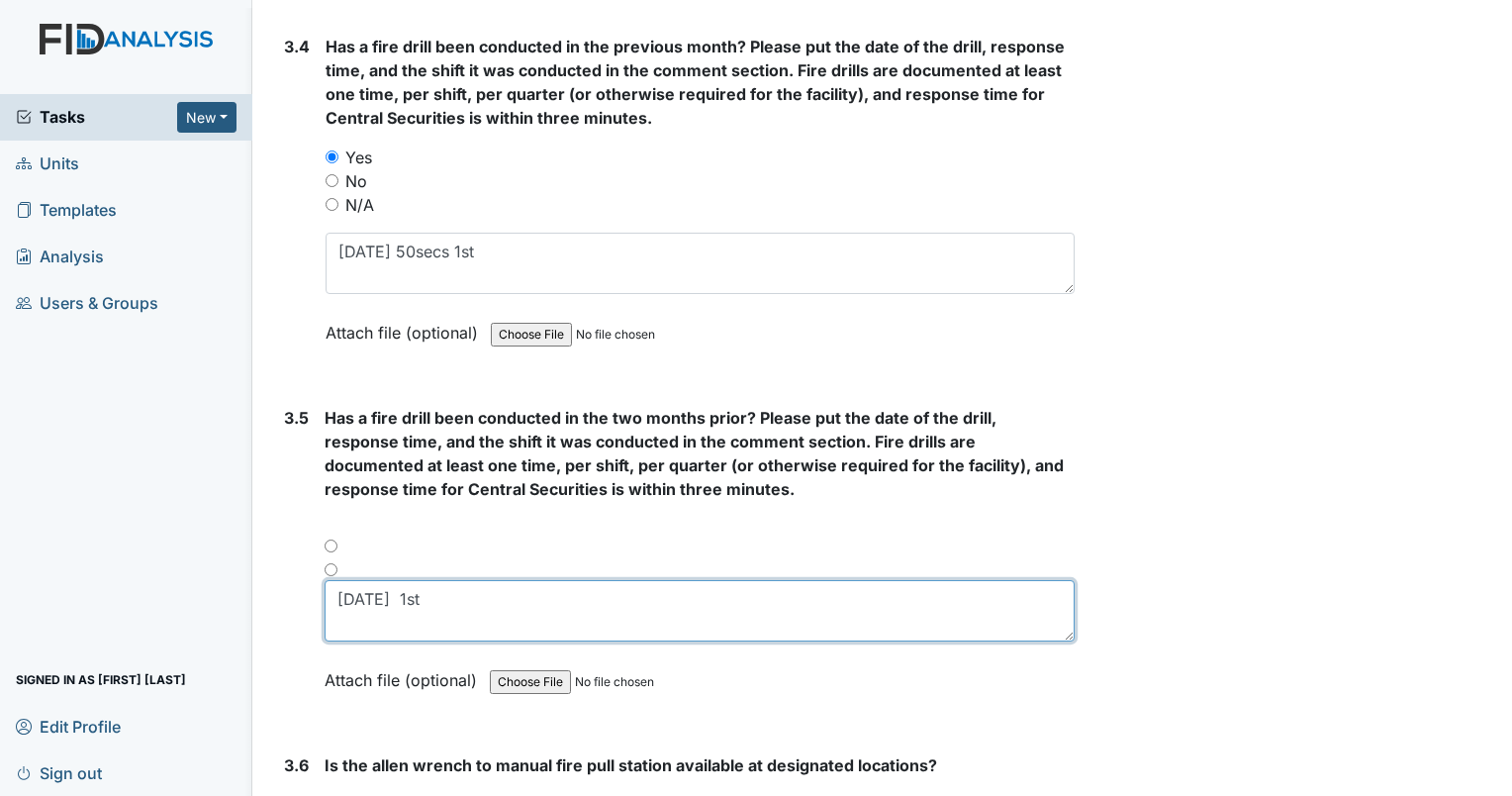 click on "6/2/2025  1st" at bounding box center (700, 611) 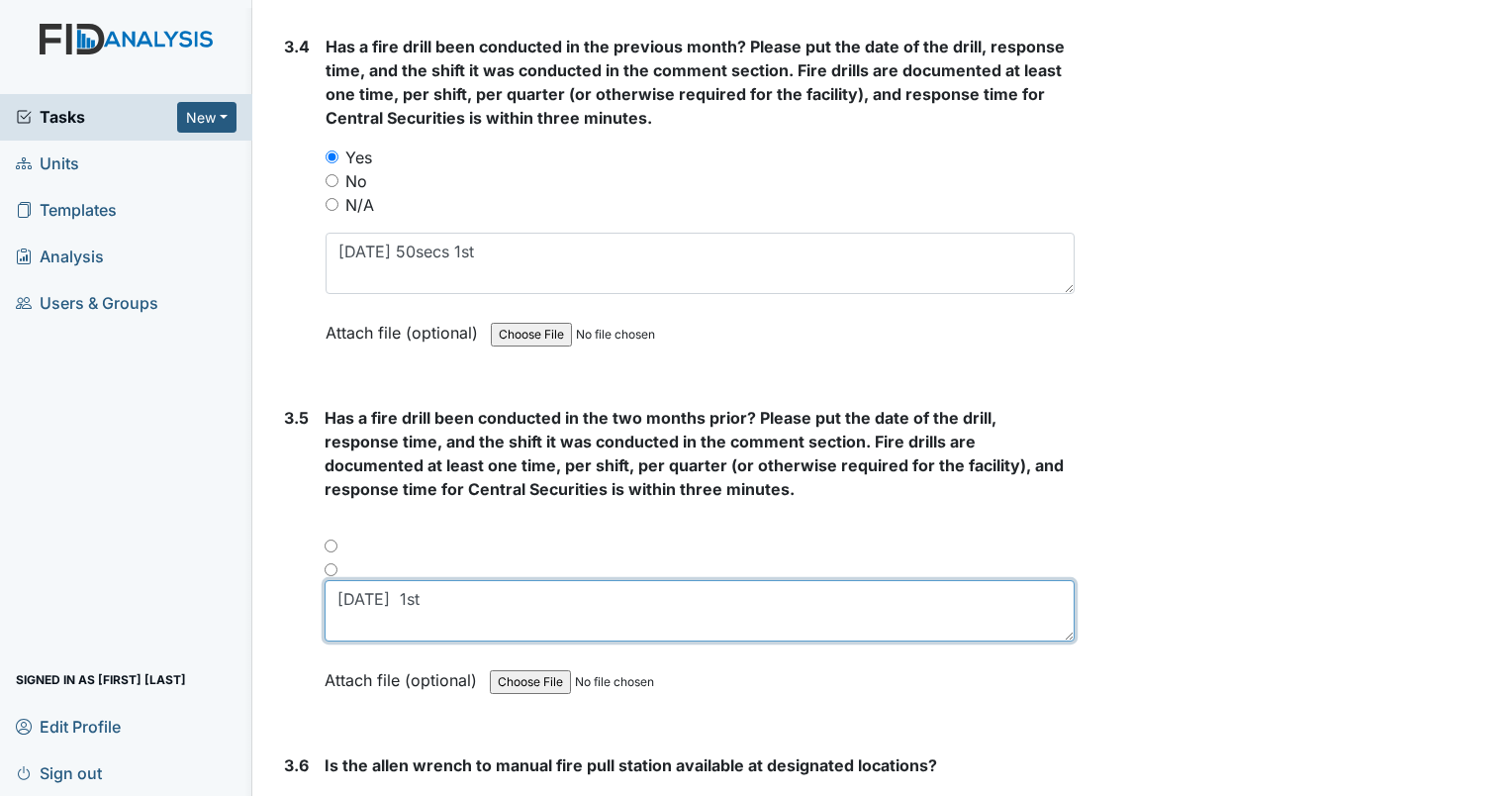 click on "6/2/2025  1st" at bounding box center [700, 611] 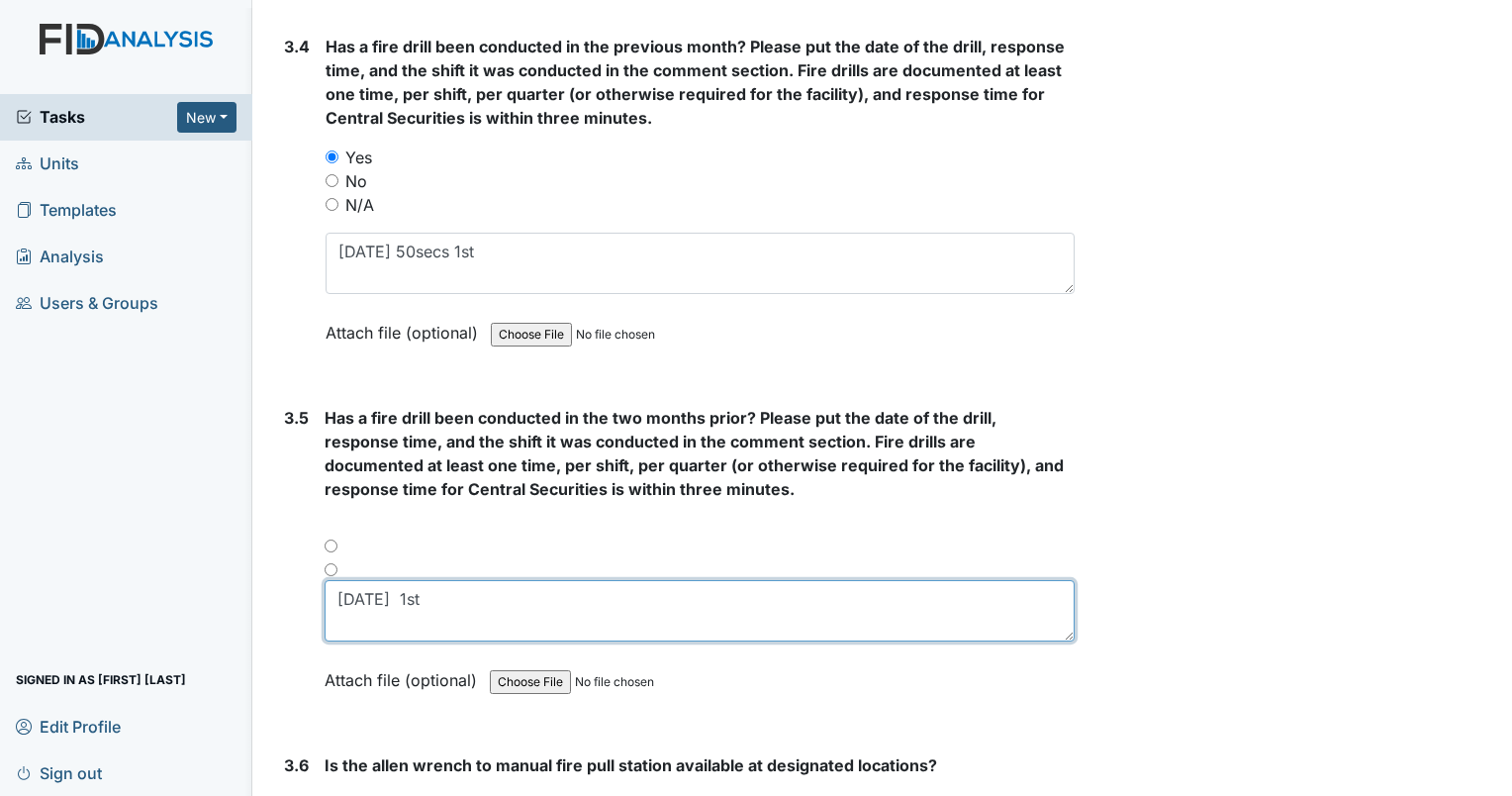 click on "6/2/2025  1st" at bounding box center (700, 611) 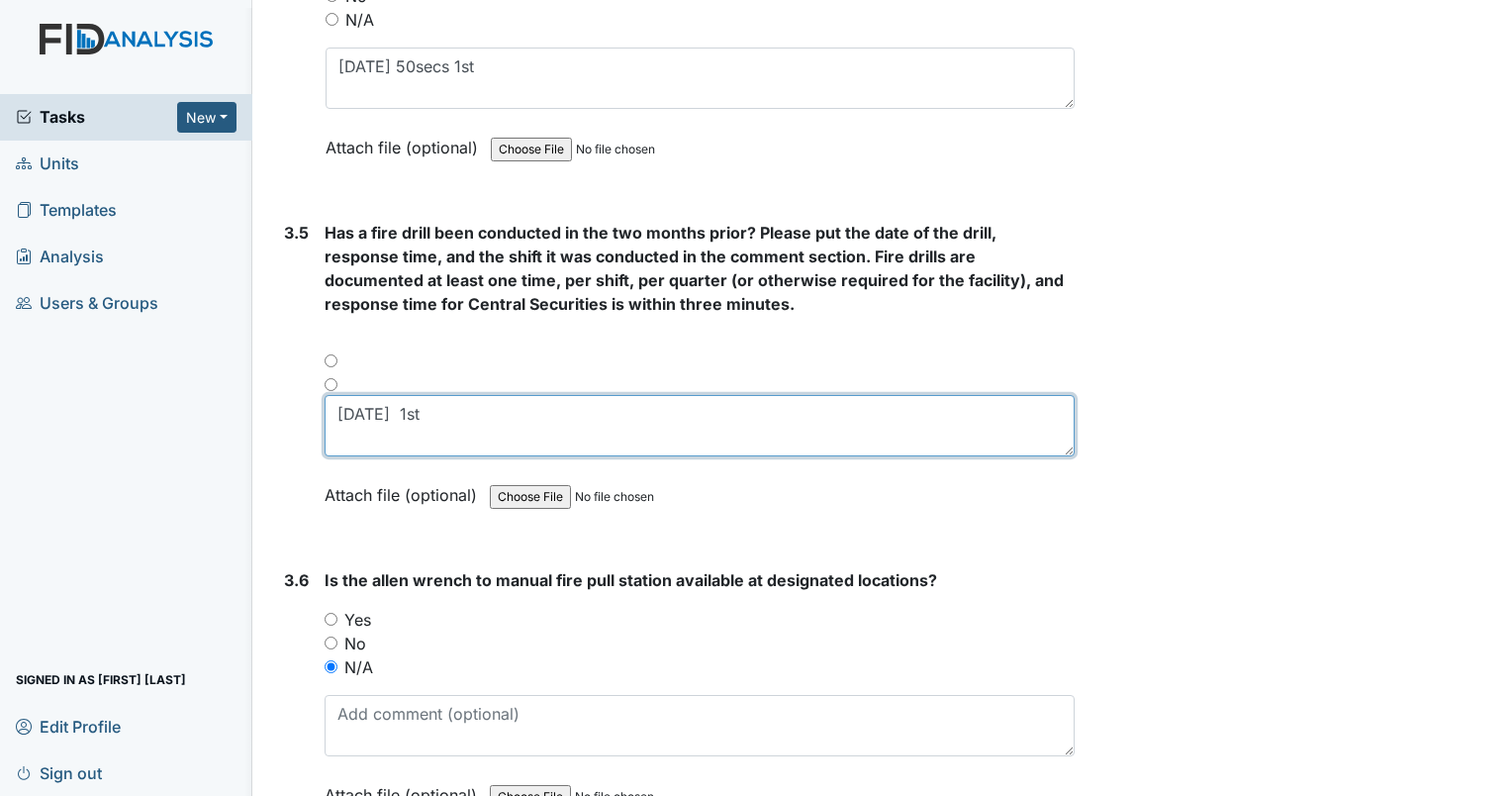 scroll, scrollTop: 9082, scrollLeft: 0, axis: vertical 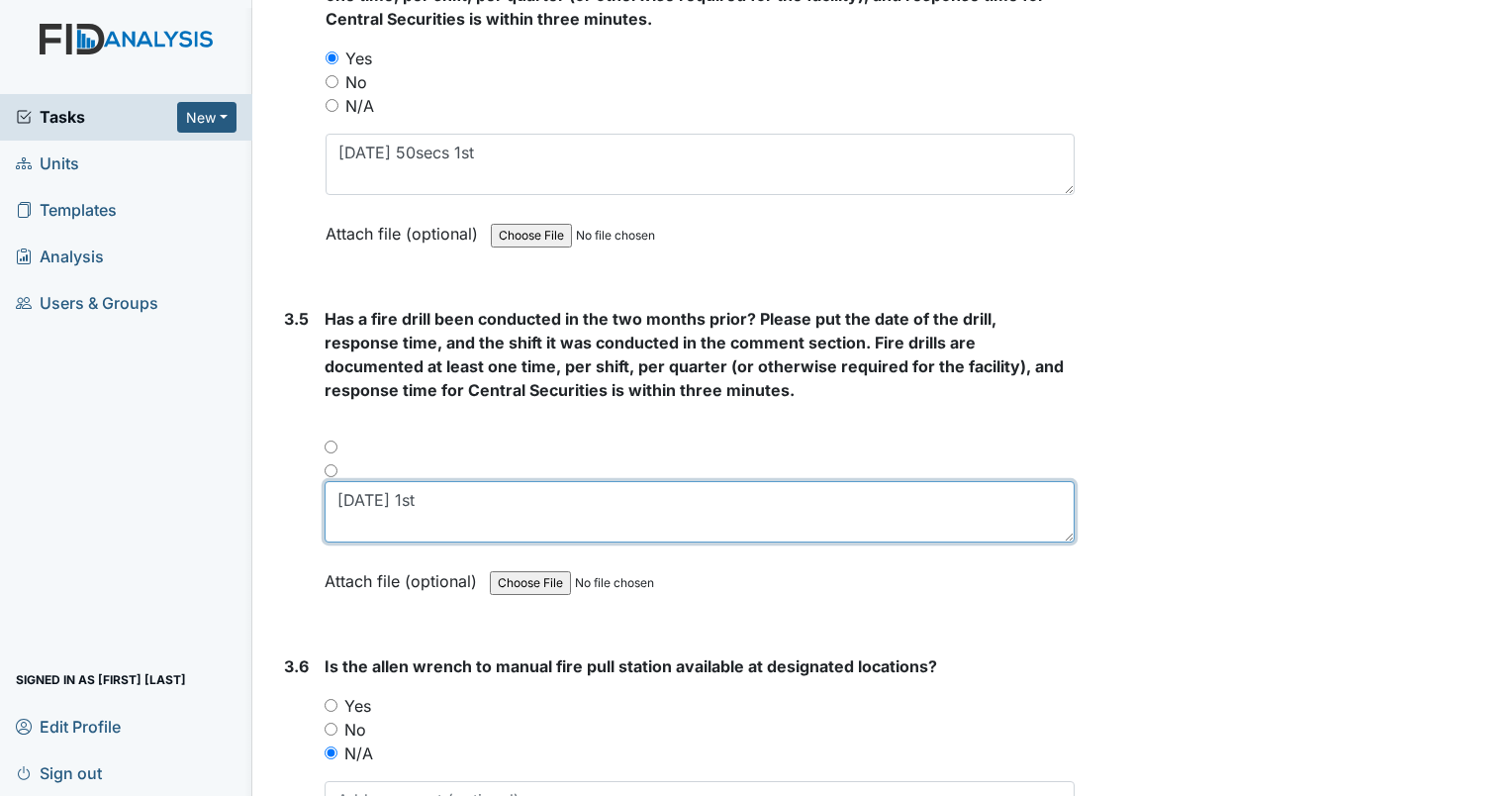 click on "6/2/2025  1st" at bounding box center (700, 512) 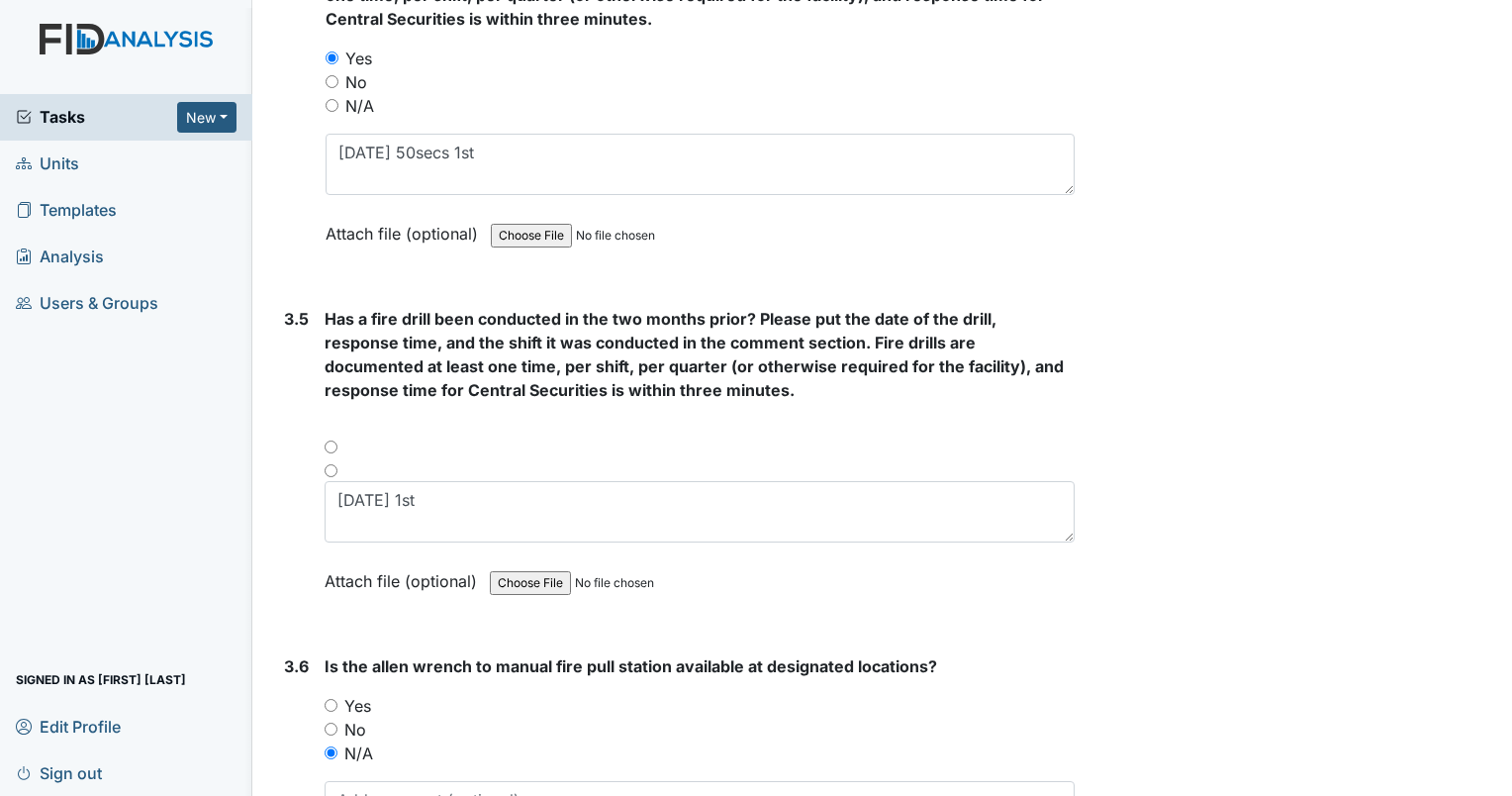 click on "Archive Task
×
Are you sure you want to archive this task? It will appear as incomplete on reports.
Archive
Delete Task
×
Are you sure you want to delete this task?
Delete
Save
Linda Roberson assigned on Aug 07, 2025." at bounding box center [1296, -1098] 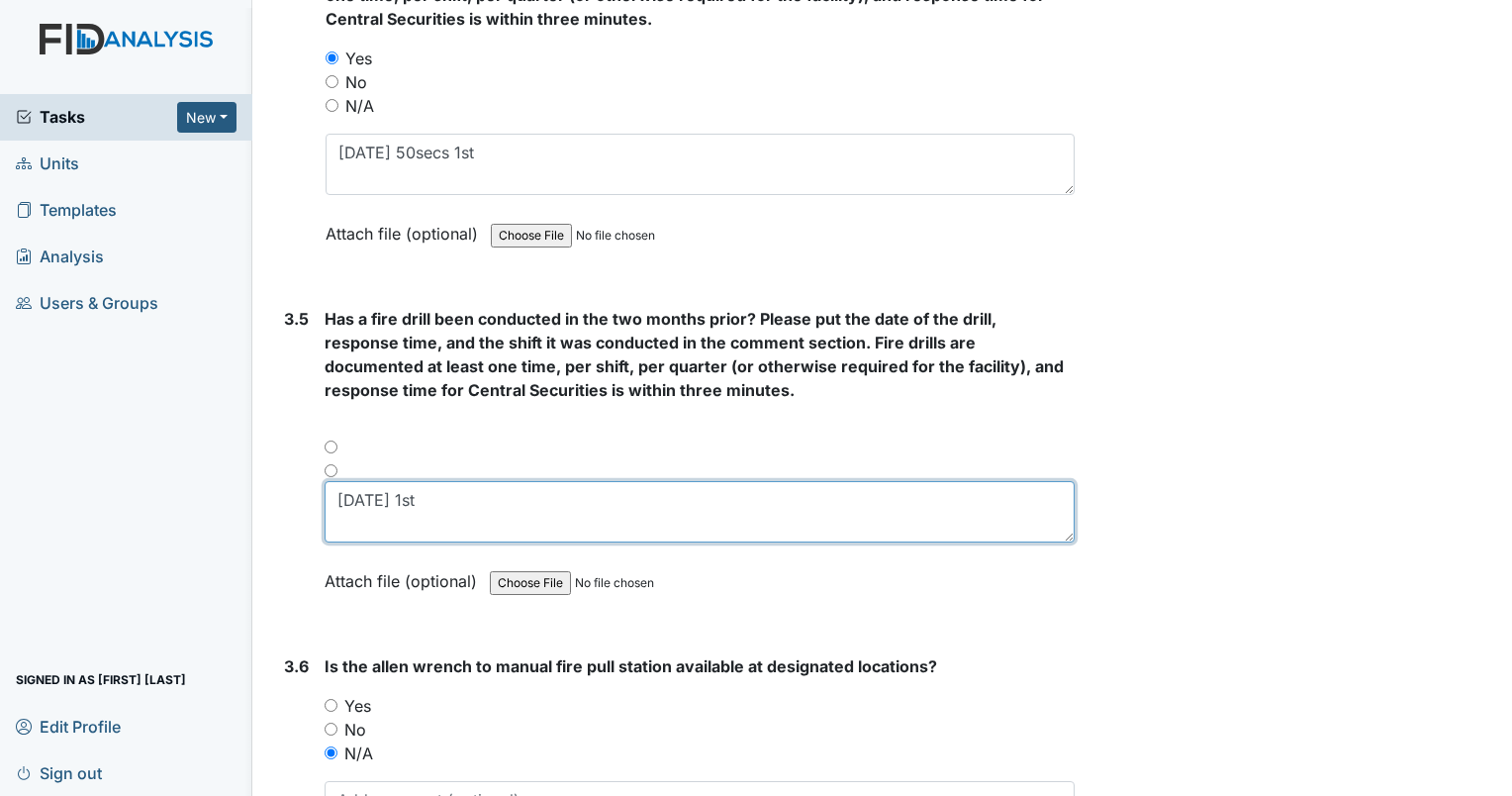 click on "6/2/2025 1st" at bounding box center (700, 512) 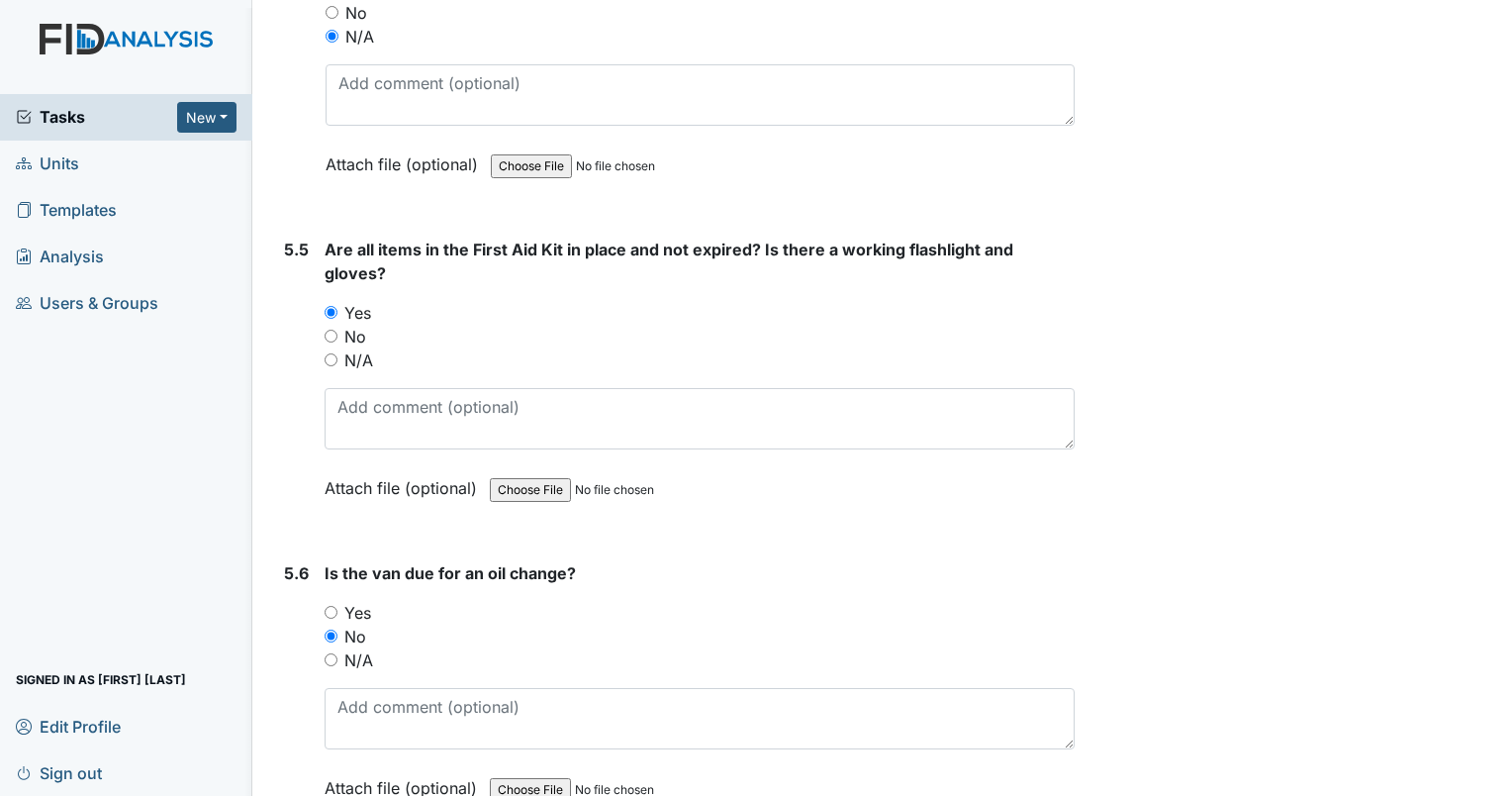 scroll, scrollTop: 15121, scrollLeft: 0, axis: vertical 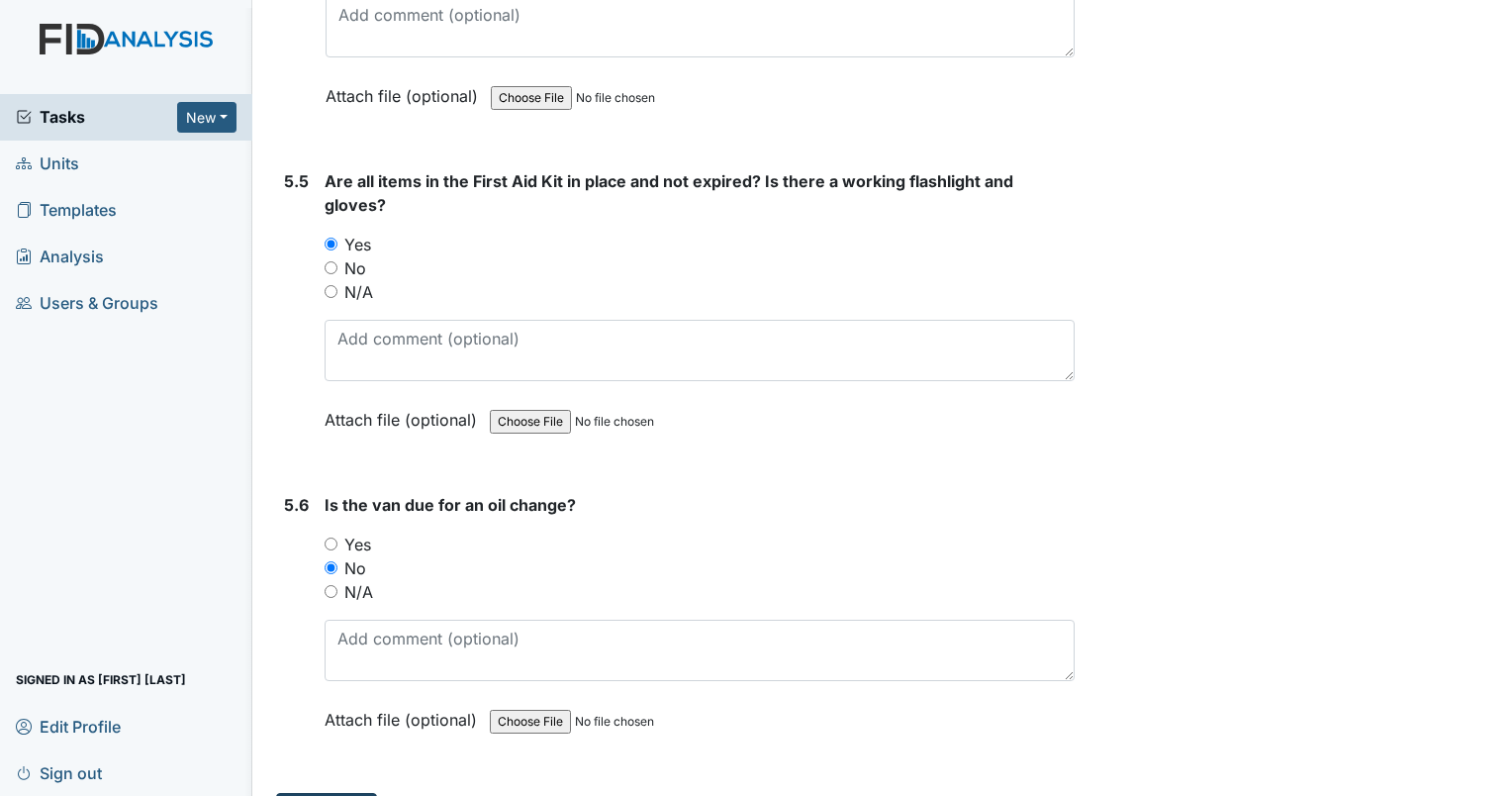 type on "6/2/2025 1st  1min" 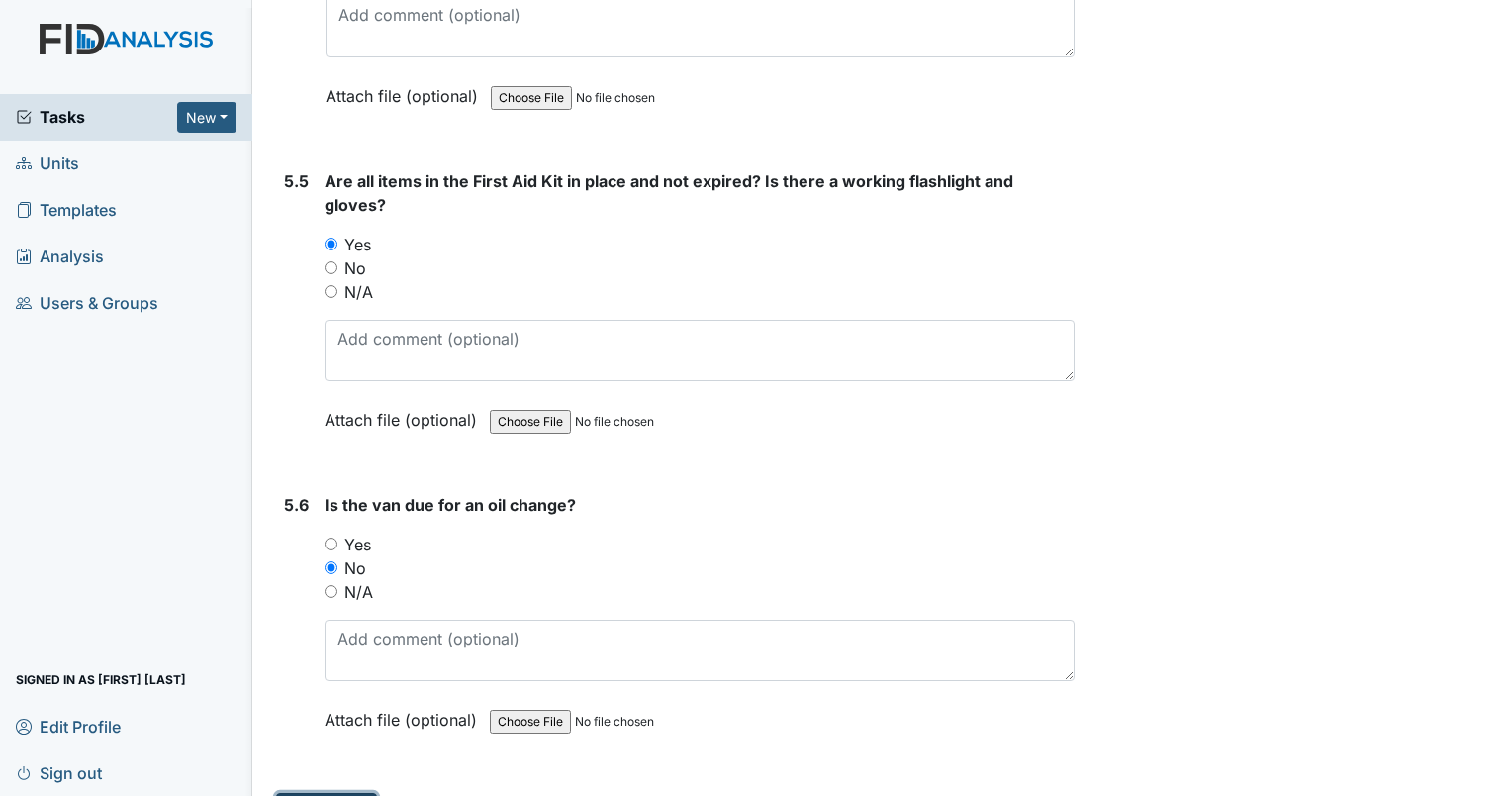 click on "Submit" at bounding box center (327, 812) 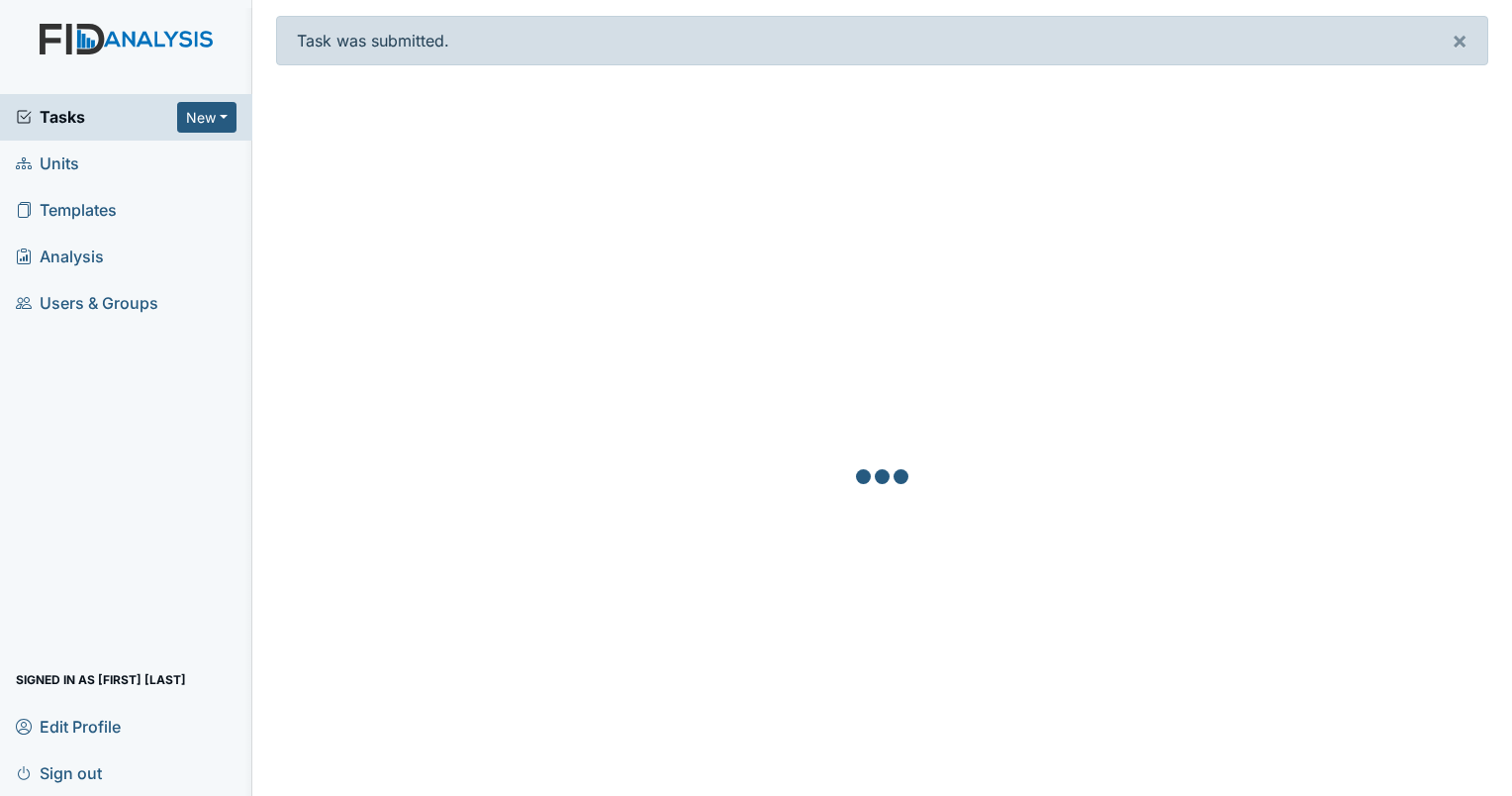 scroll, scrollTop: 0, scrollLeft: 0, axis: both 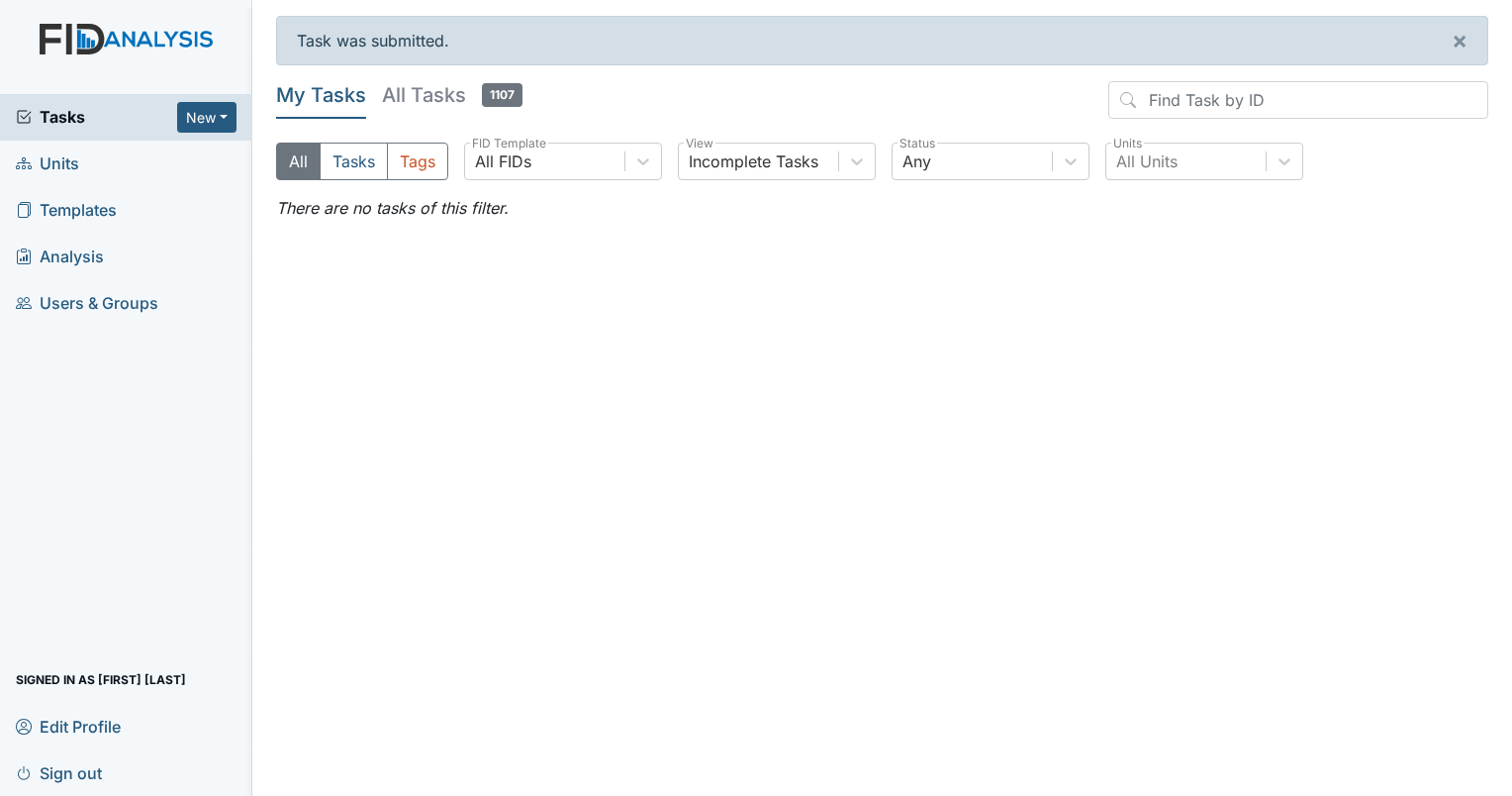click on "Task was submitted.
×
My Tasks   All Tasks   1107 All   Tasks   Tags   All FIDs FID Template Incomplete Tasks View Any Status All Units Units There are no tasks of this filter.
Edit Profile
×
Your profile has been updated.
First name
[FIRST]
Last name
[LAST]
Email
[EMAIL]
Password
Update Profile" at bounding box center [882, 398] 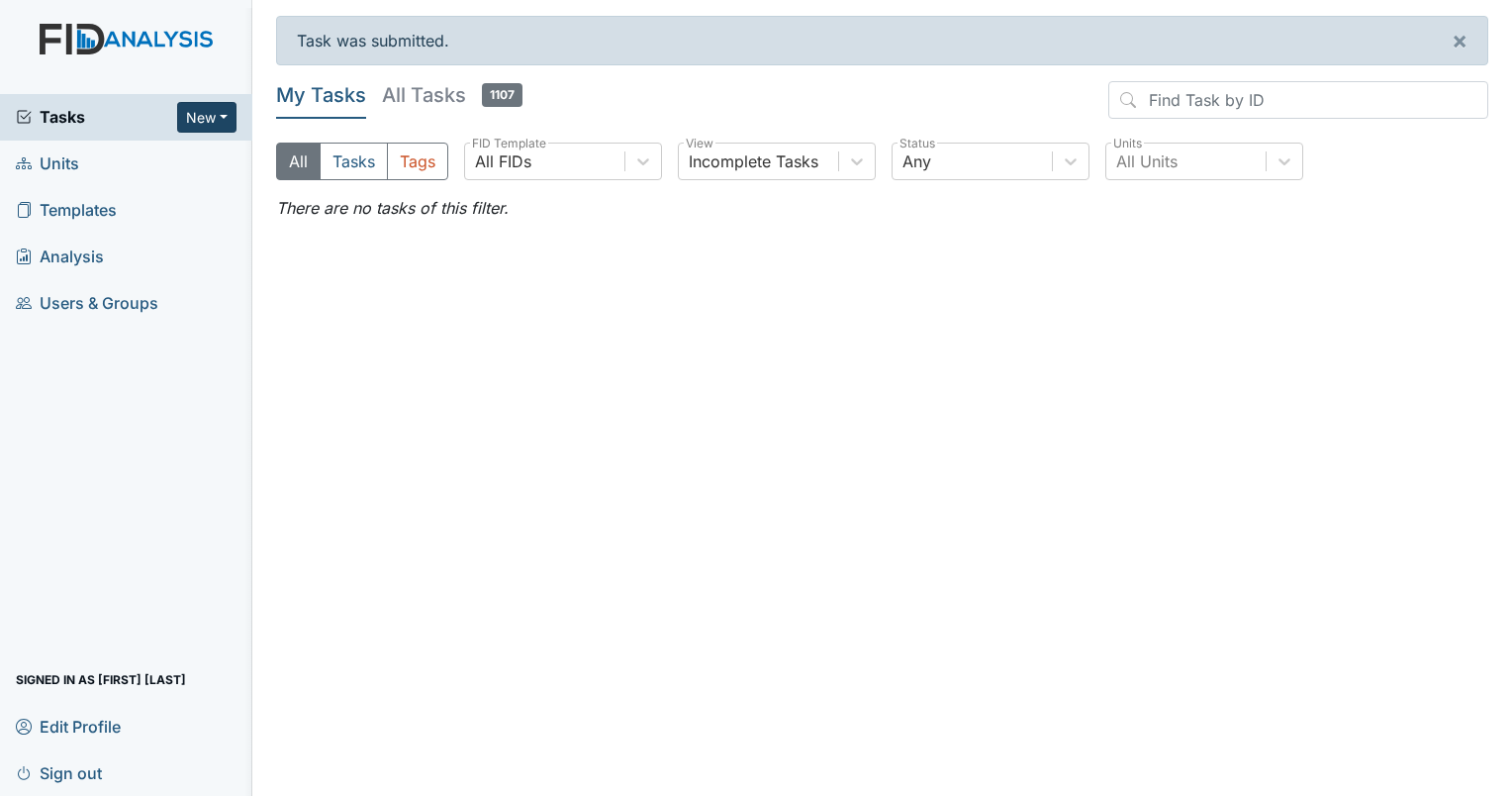 click on "New" at bounding box center (207, 117) 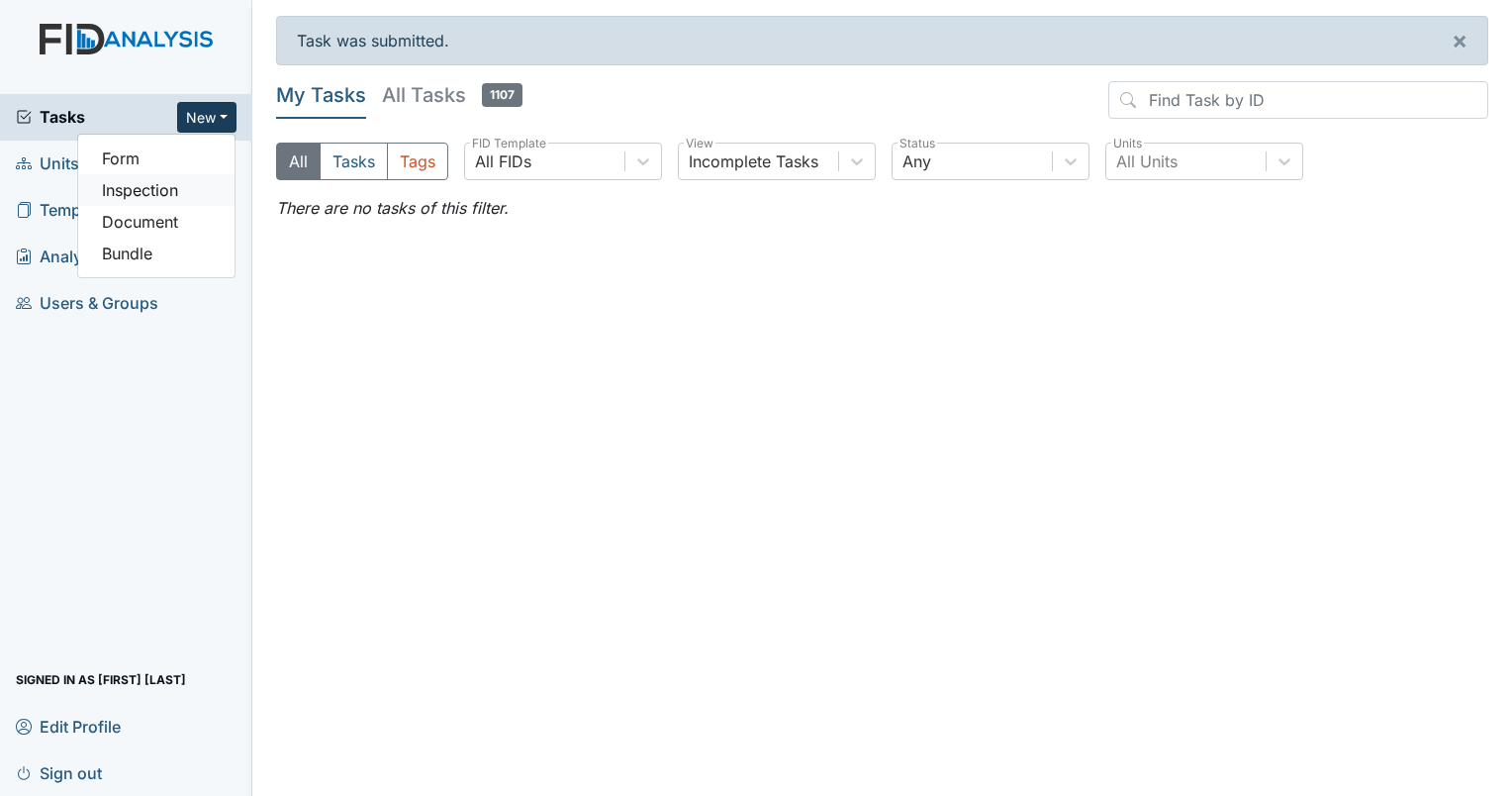 click on "Inspection" at bounding box center [156, 190] 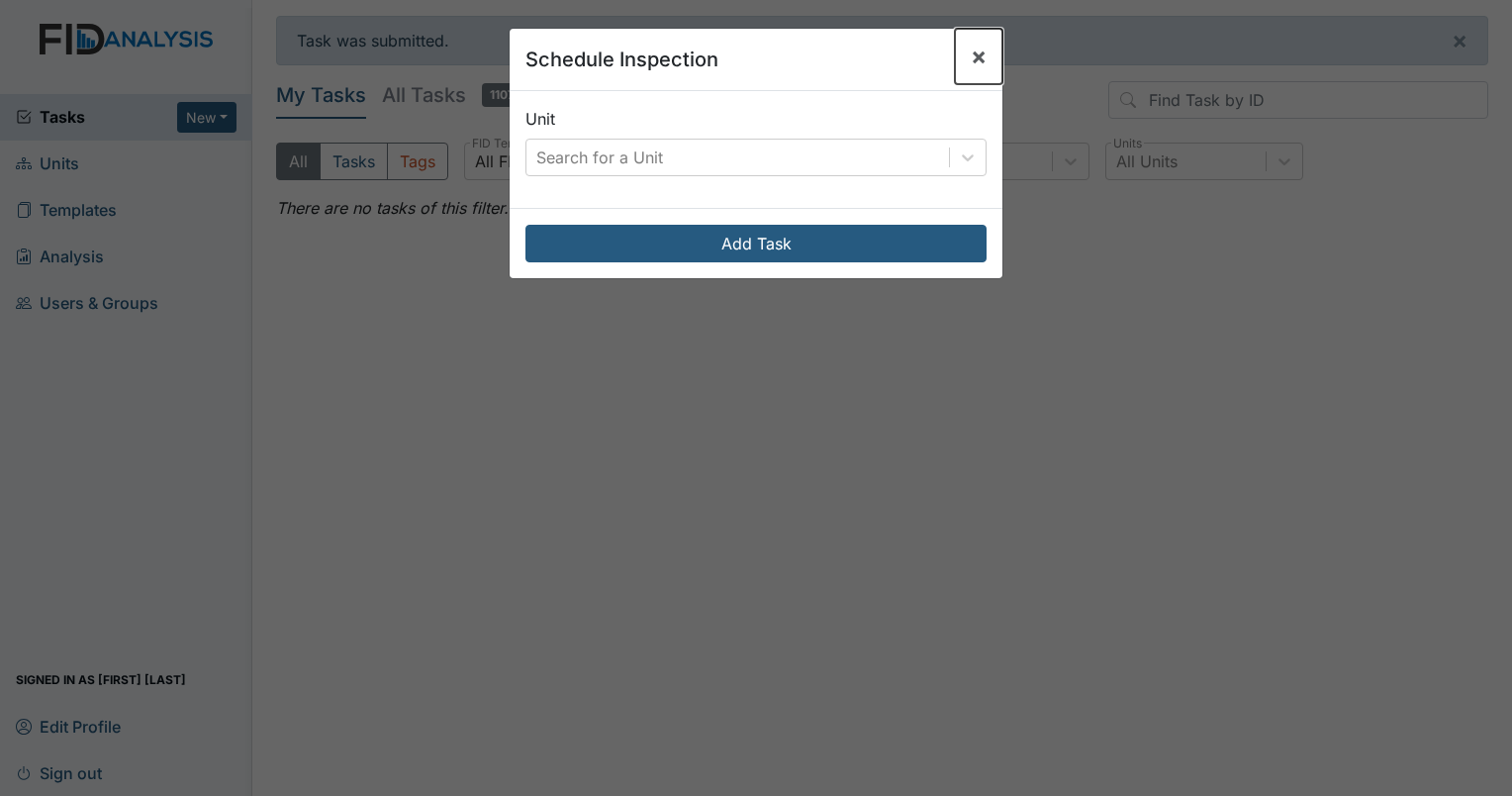 click on "×" at bounding box center (979, 55) 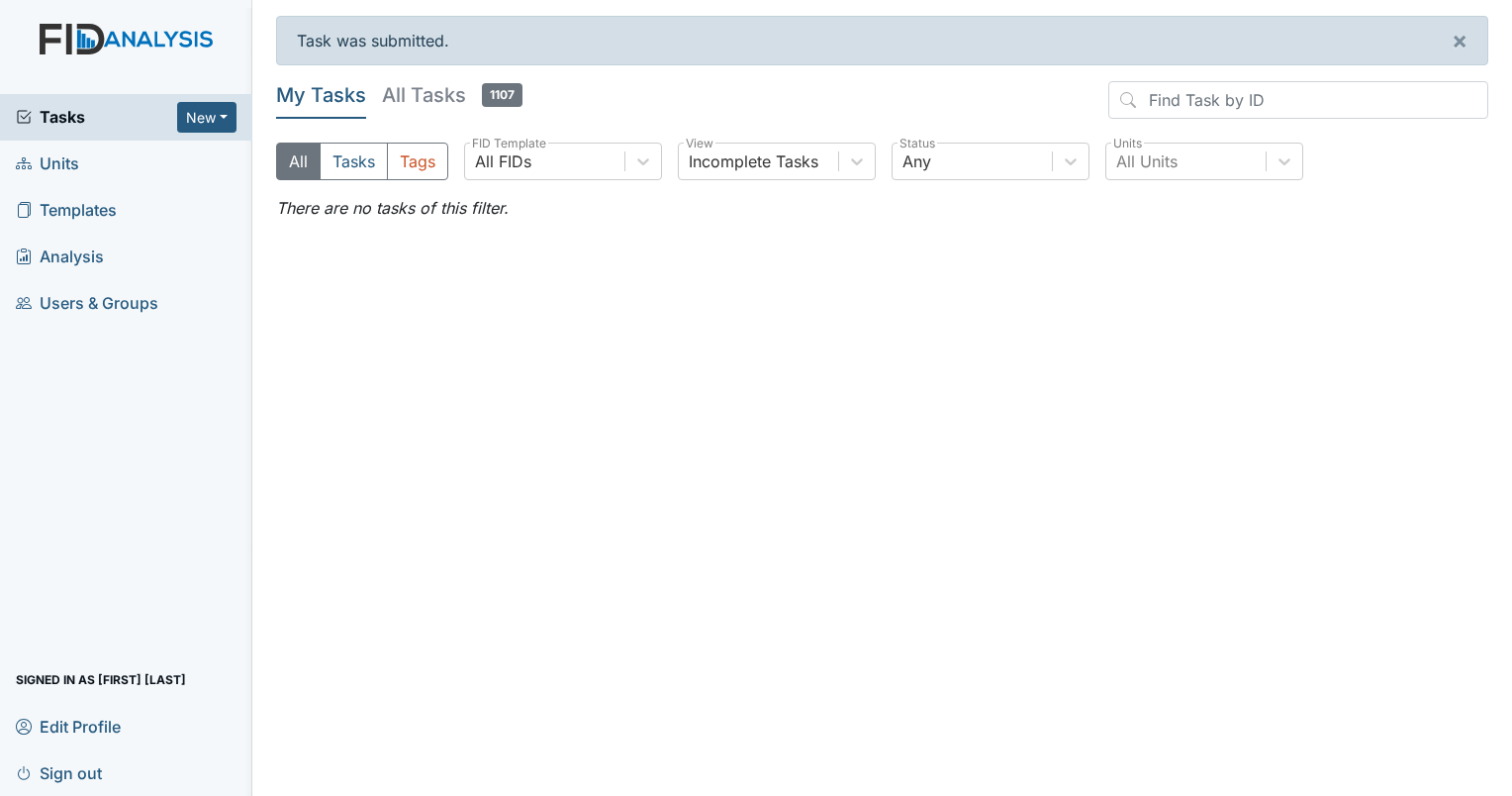 click on "Sign out" at bounding box center [58, 772] 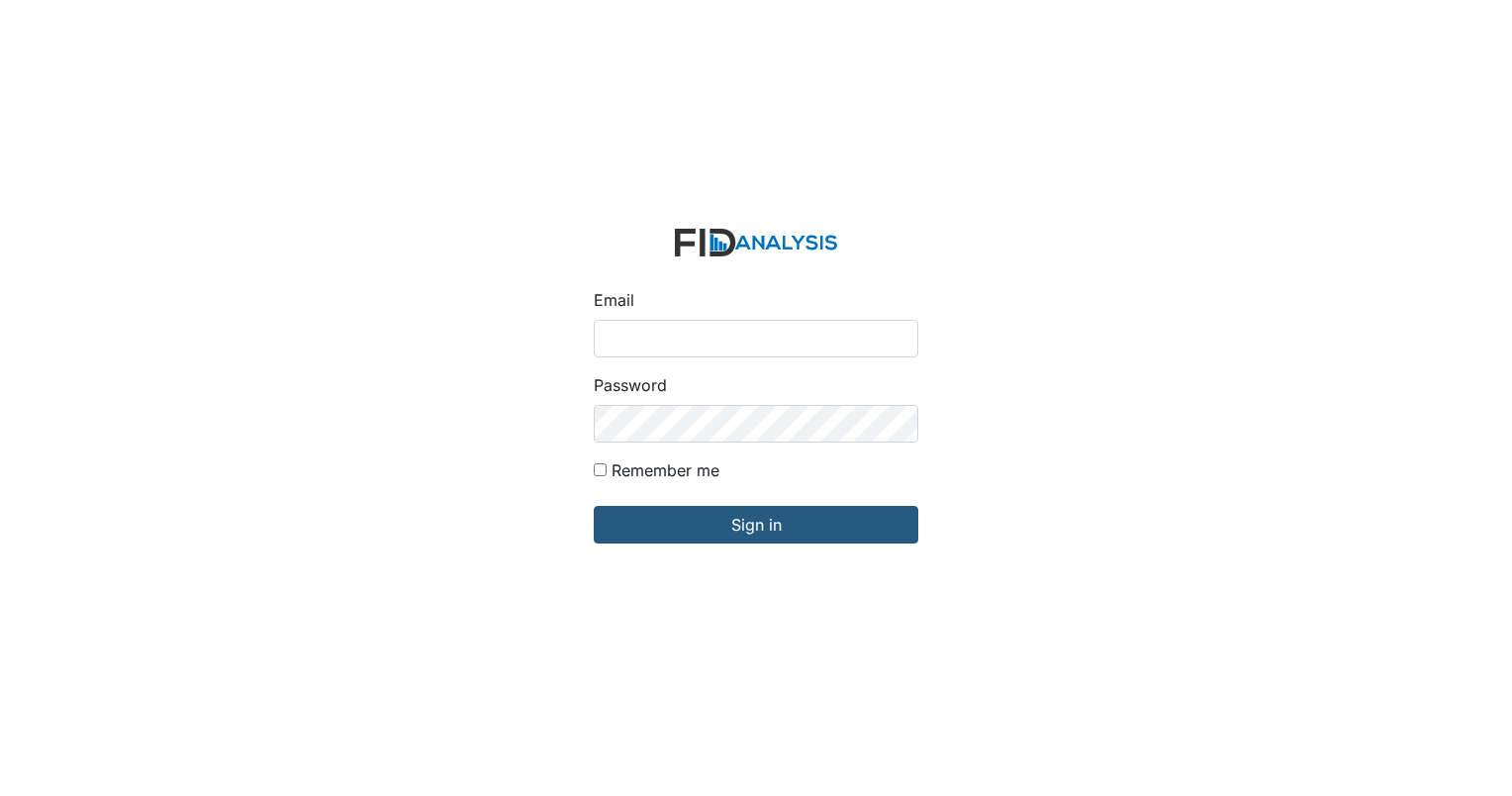 scroll, scrollTop: 0, scrollLeft: 0, axis: both 